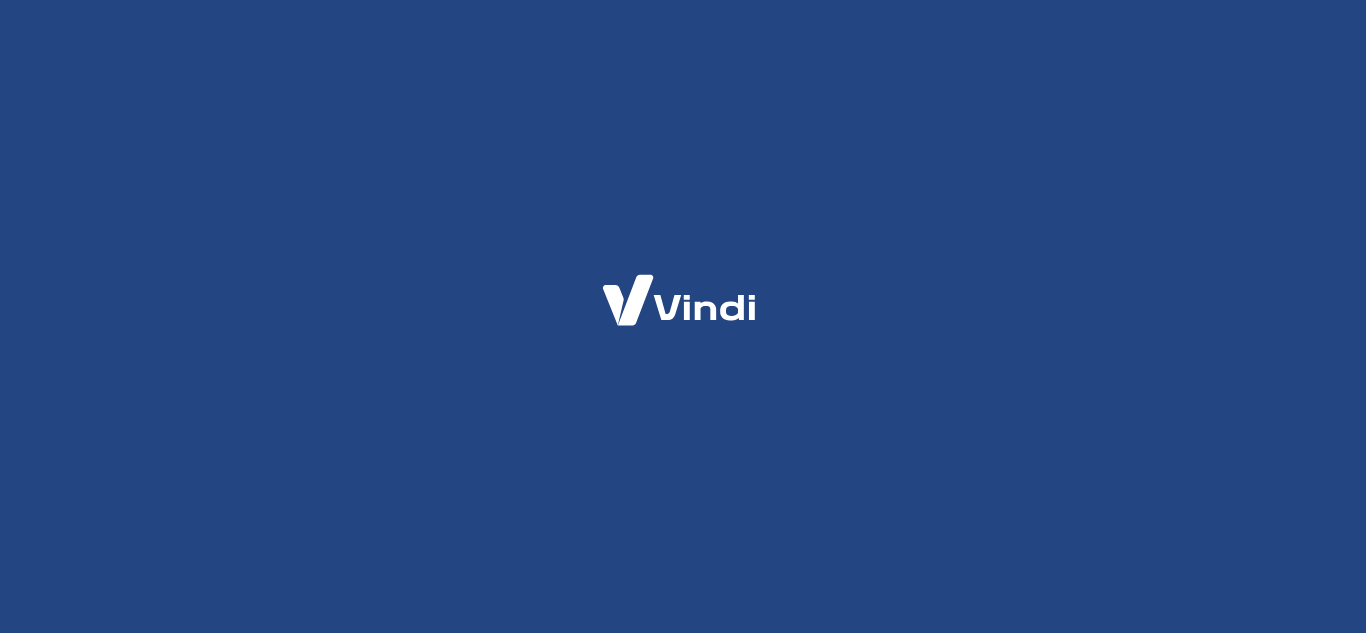 scroll, scrollTop: 0, scrollLeft: 0, axis: both 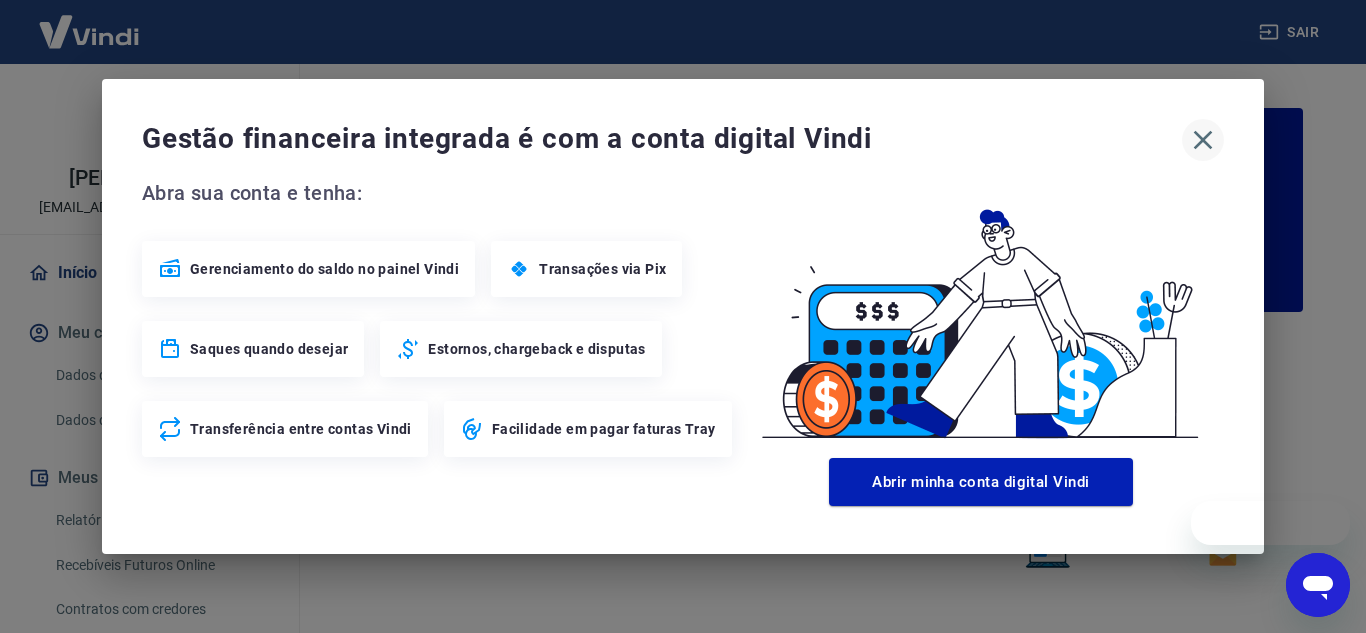 click 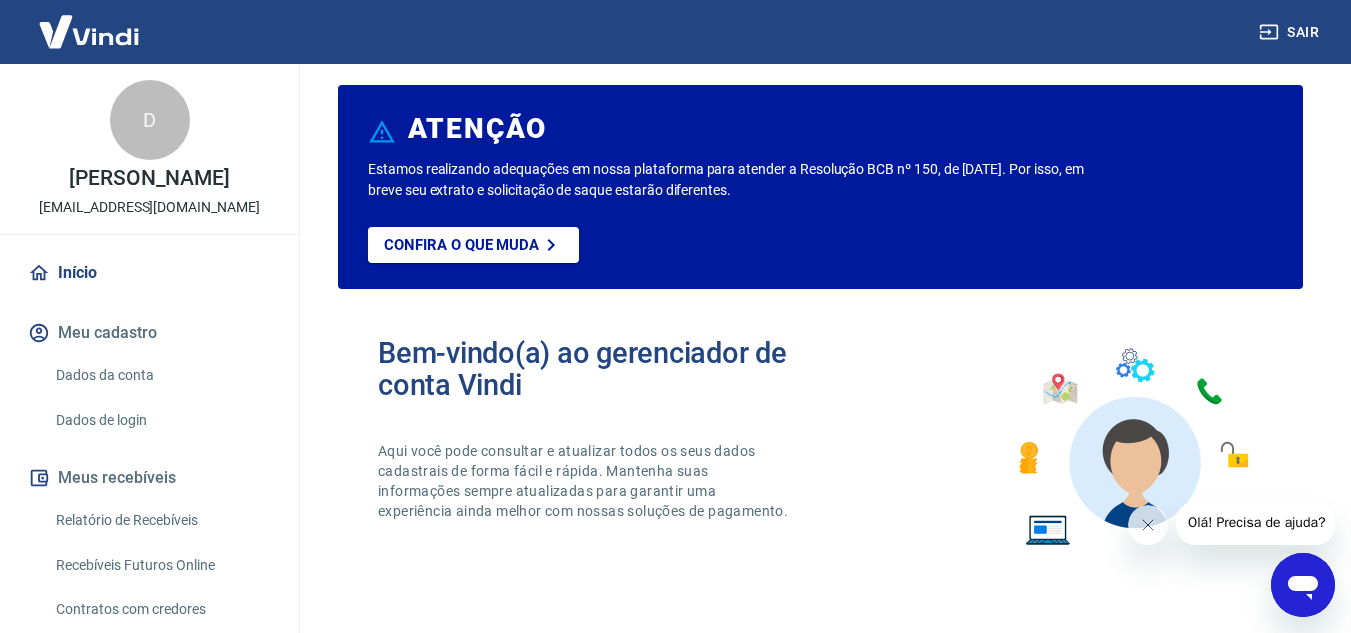 scroll, scrollTop: 0, scrollLeft: 0, axis: both 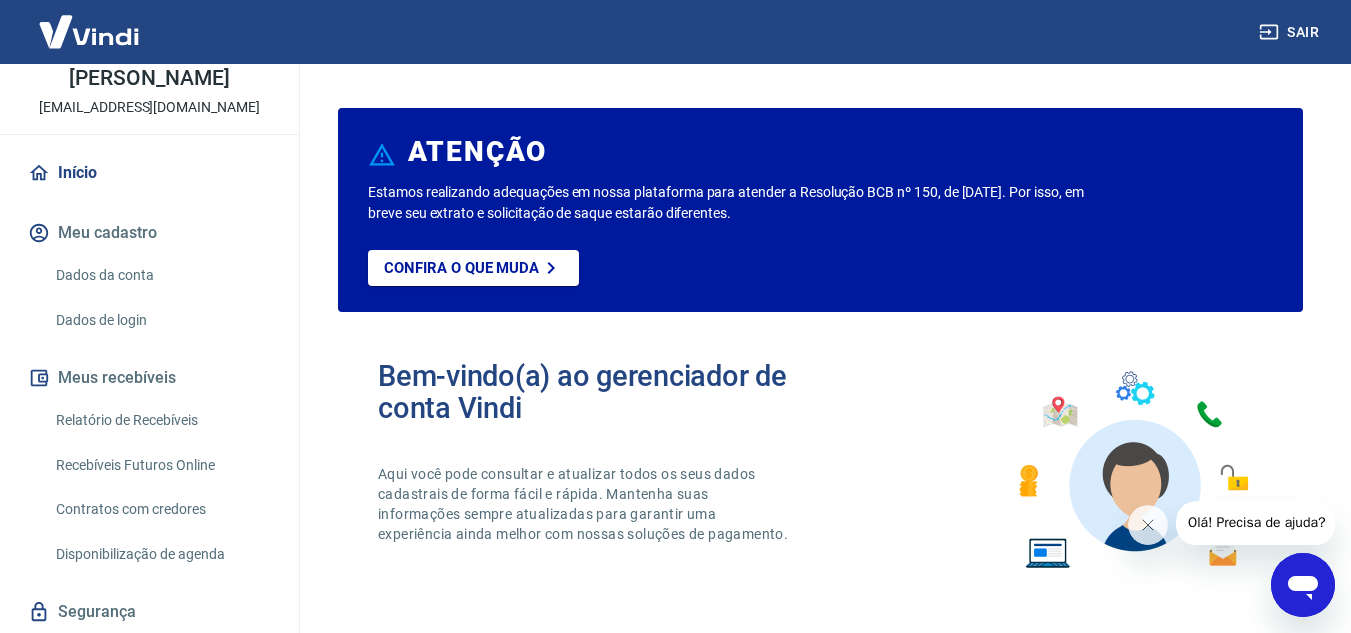click on "Meu cadastro" at bounding box center (149, 233) 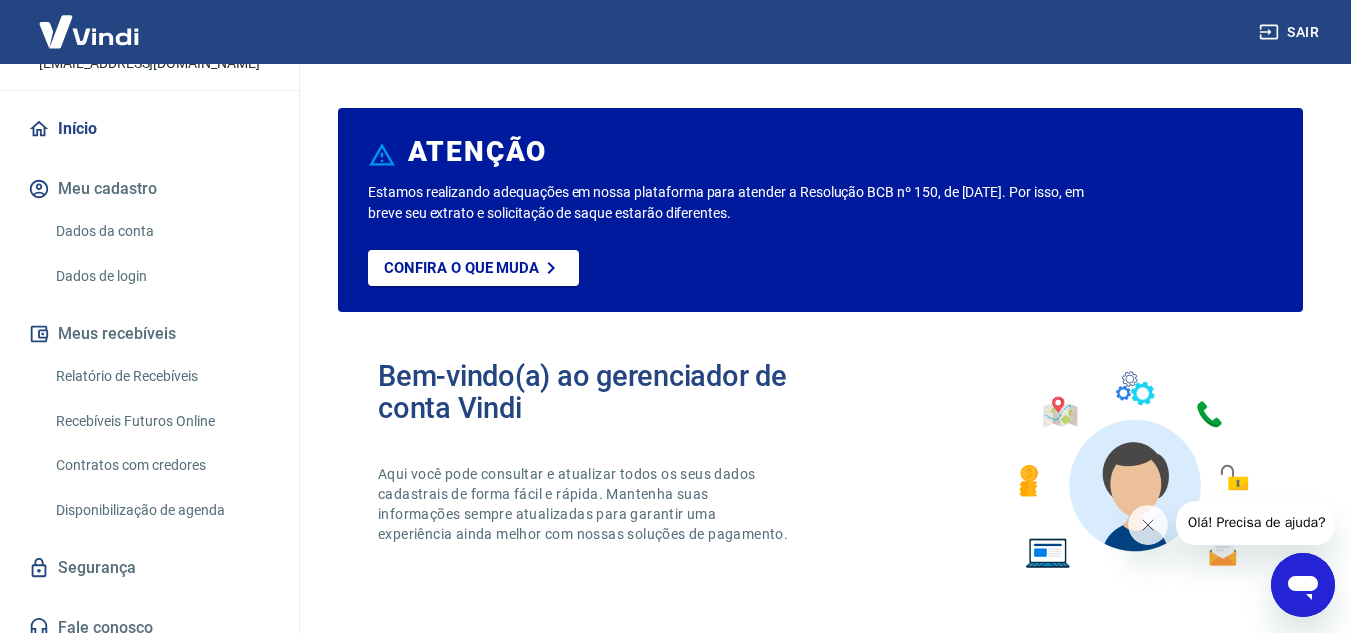 scroll, scrollTop: 161, scrollLeft: 0, axis: vertical 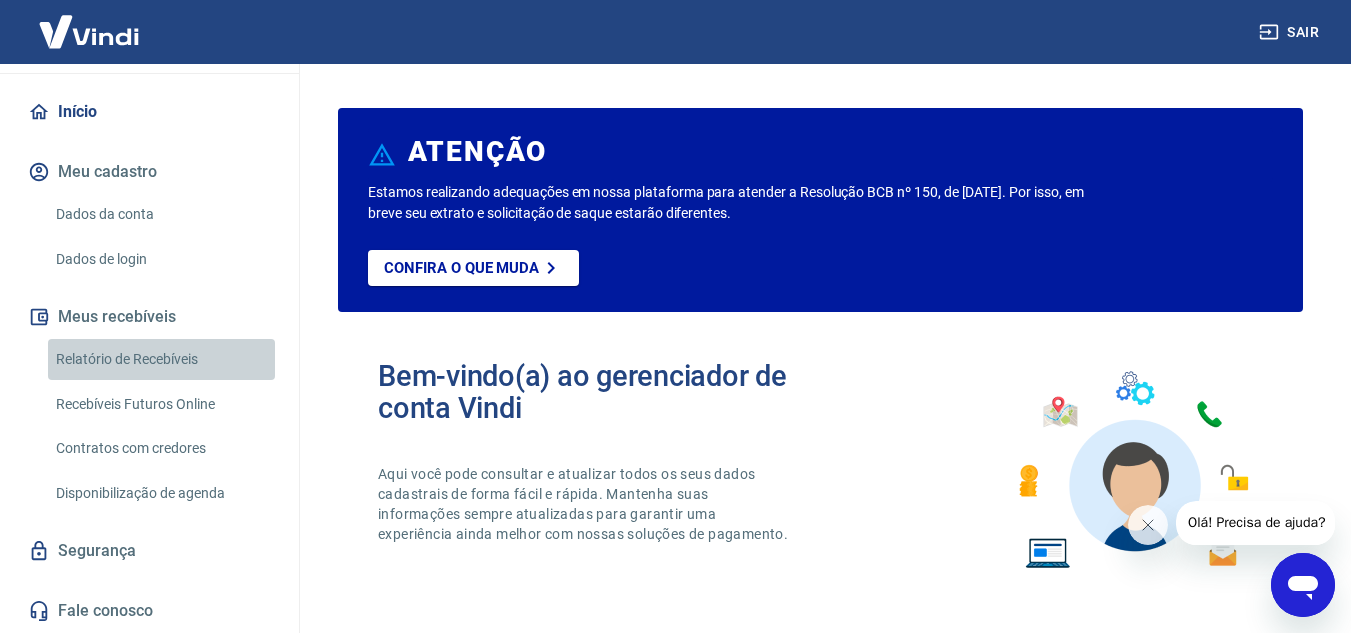 click on "Relatório de Recebíveis" at bounding box center [161, 359] 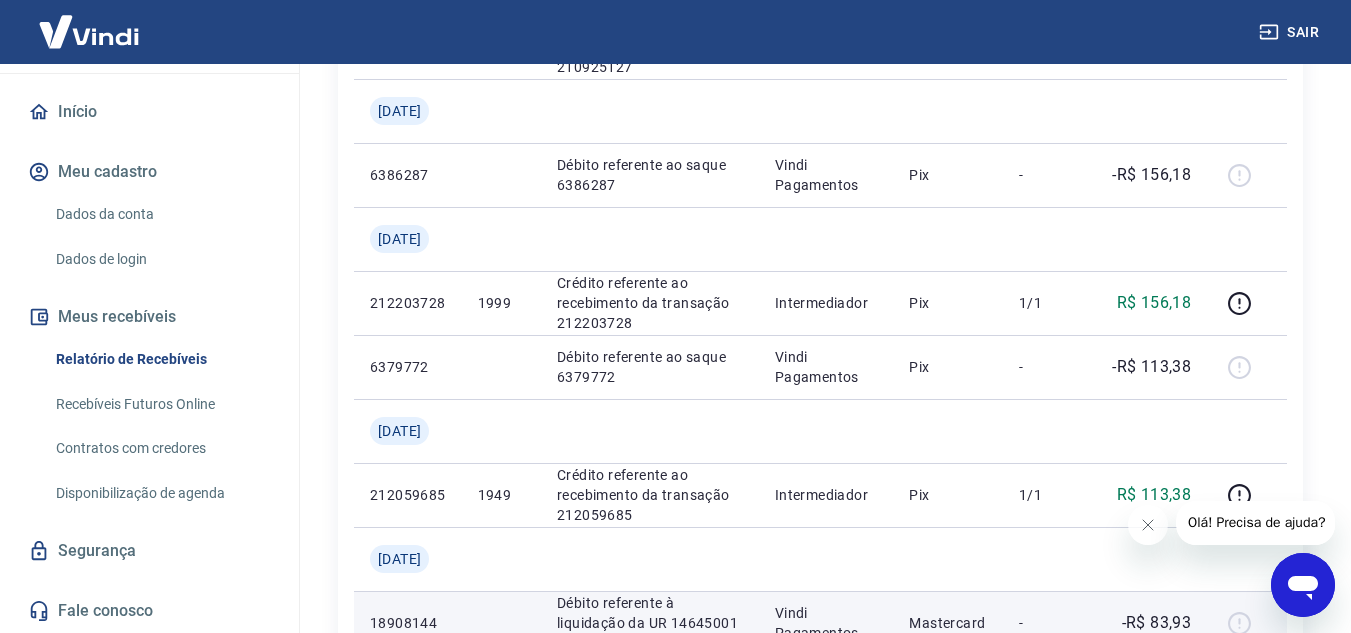 scroll, scrollTop: 1100, scrollLeft: 0, axis: vertical 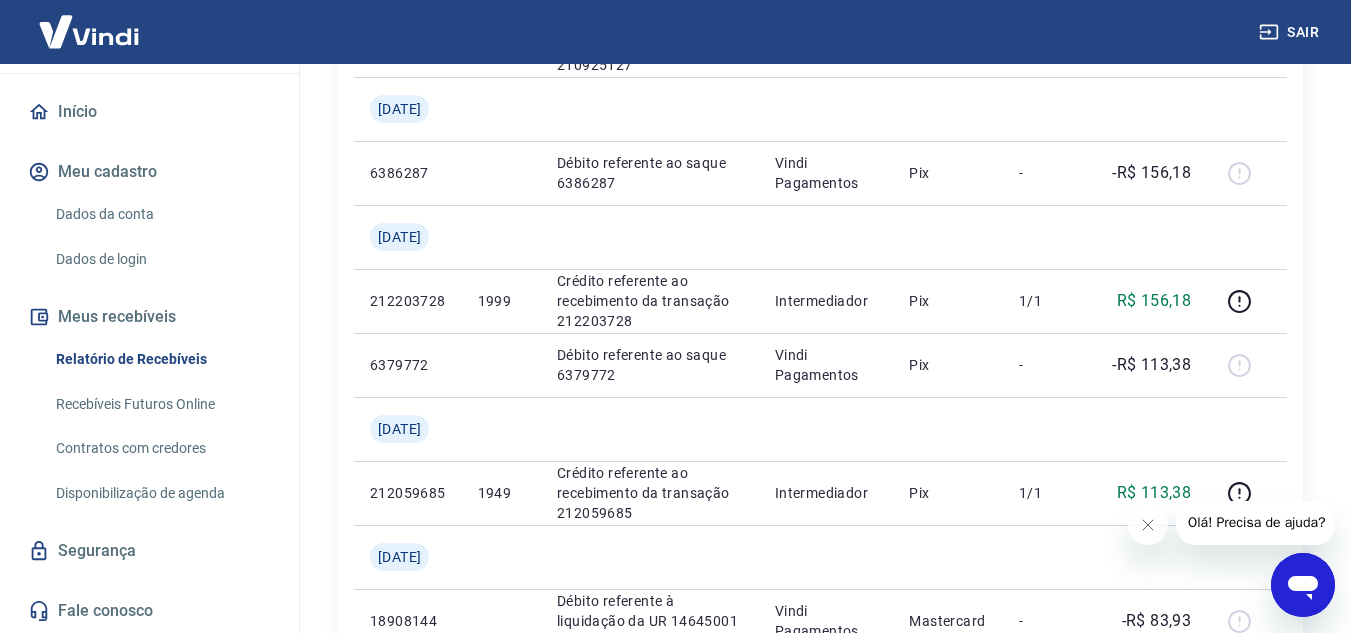 click at bounding box center (1303, 585) 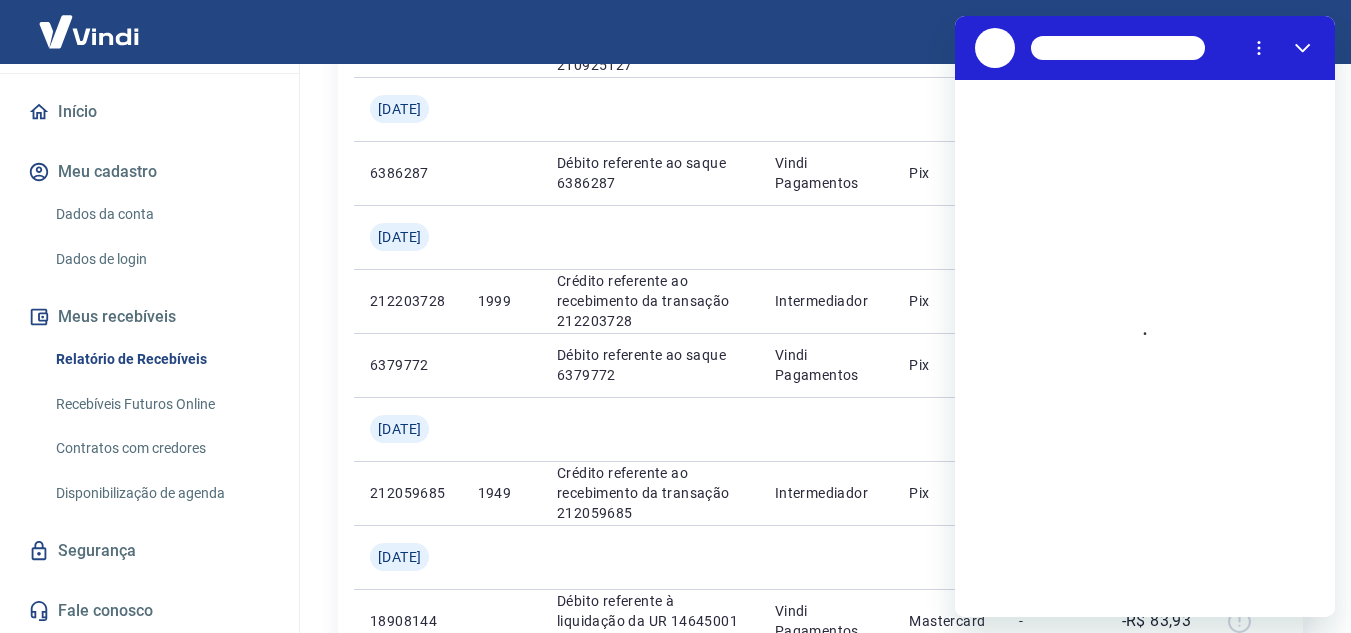 scroll, scrollTop: 0, scrollLeft: 0, axis: both 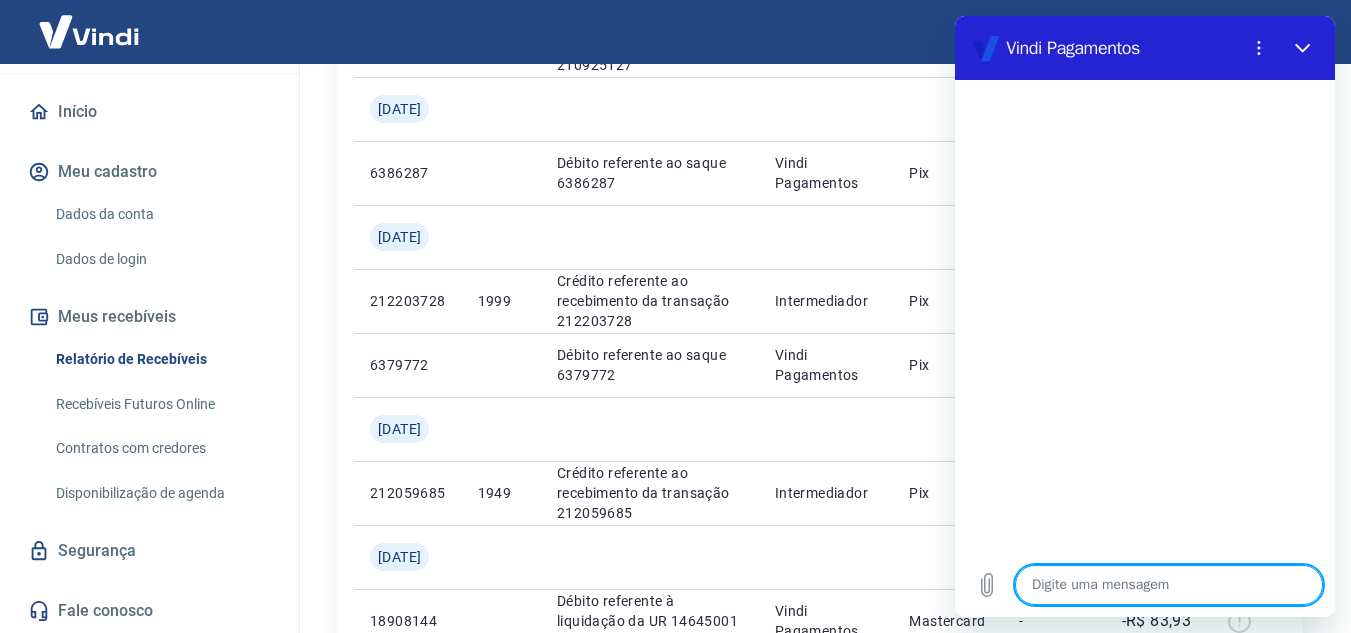 click at bounding box center (1169, 585) 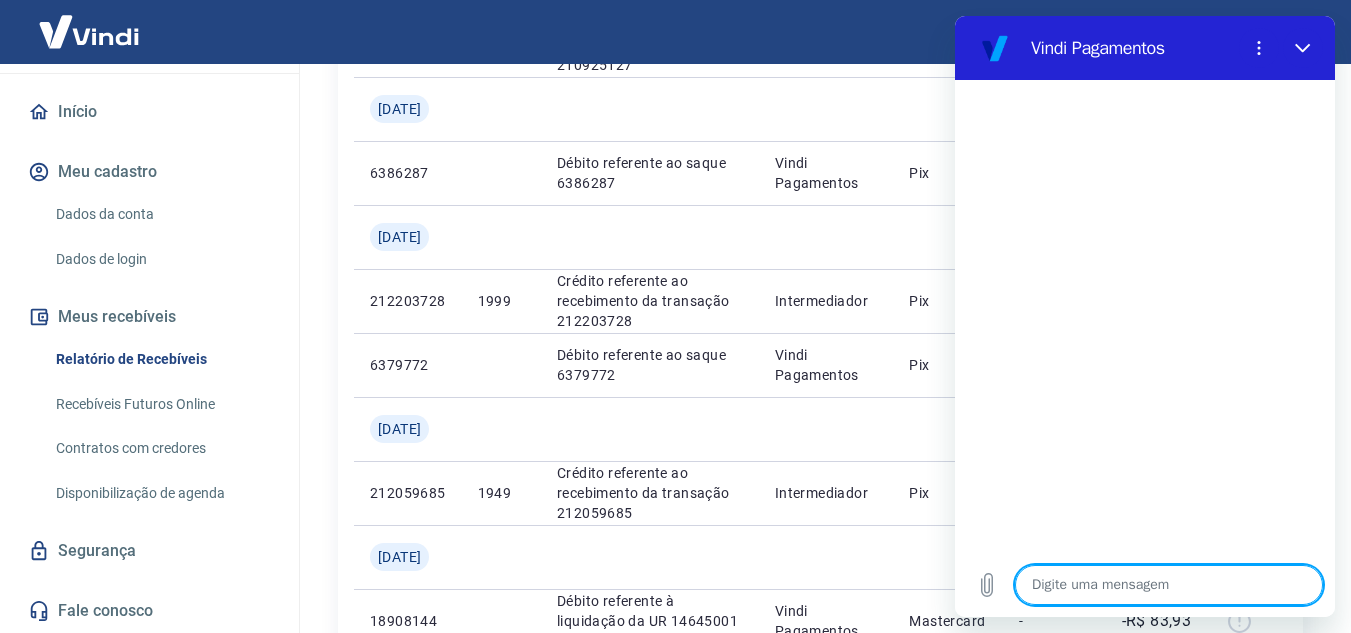 type on "a" 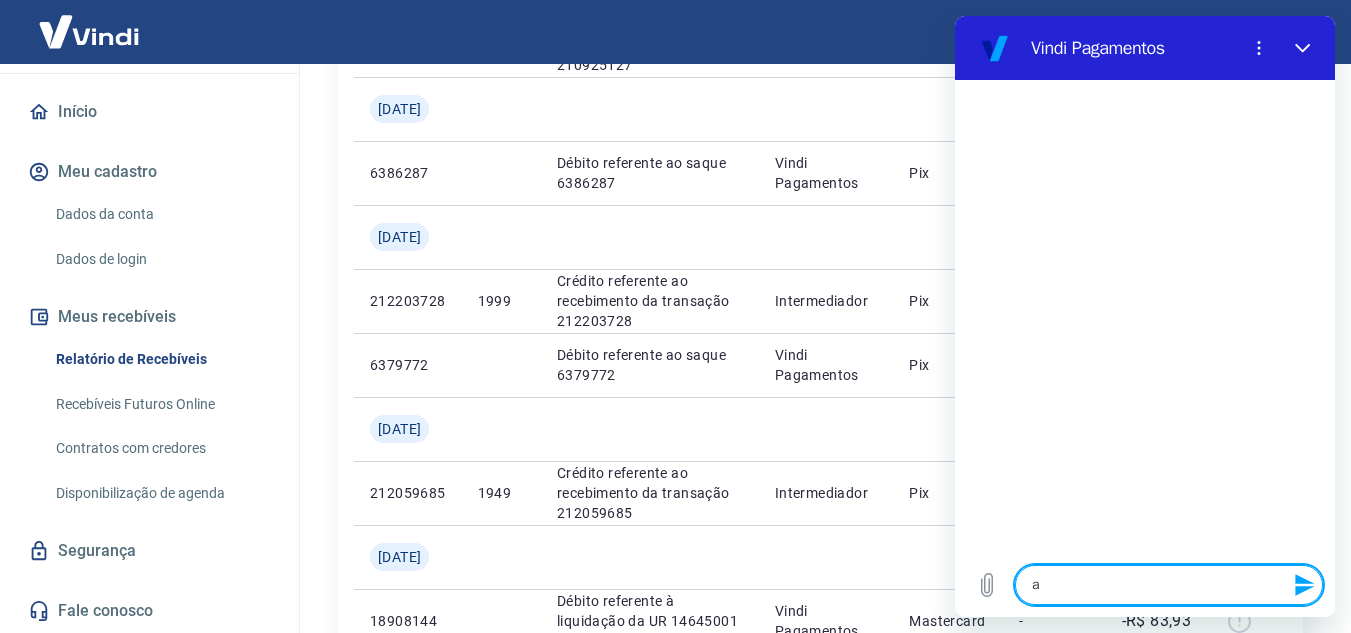 type on "aj" 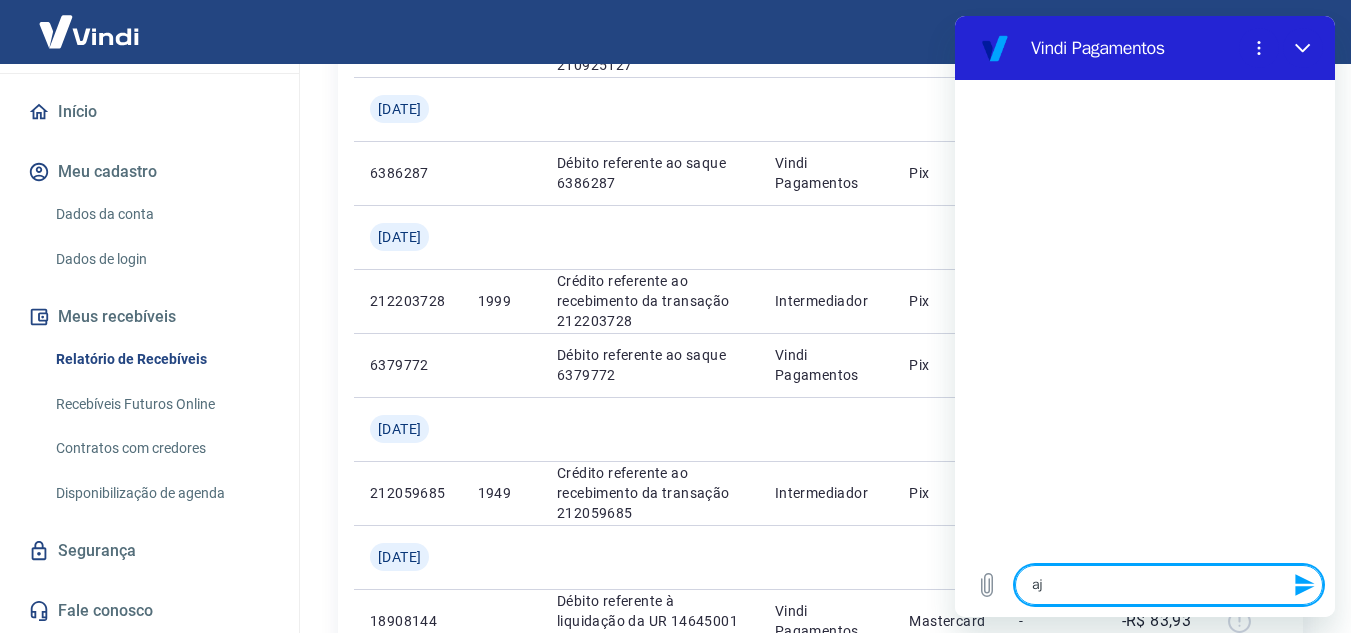 type on "x" 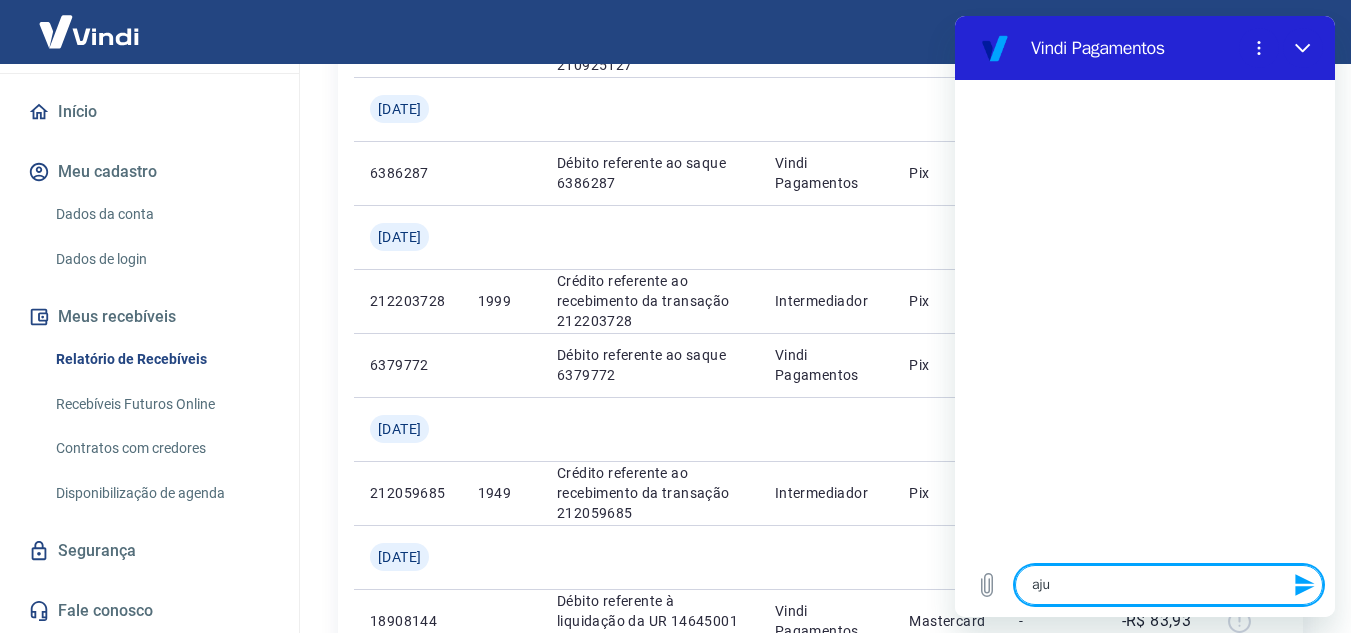 type on "ajud" 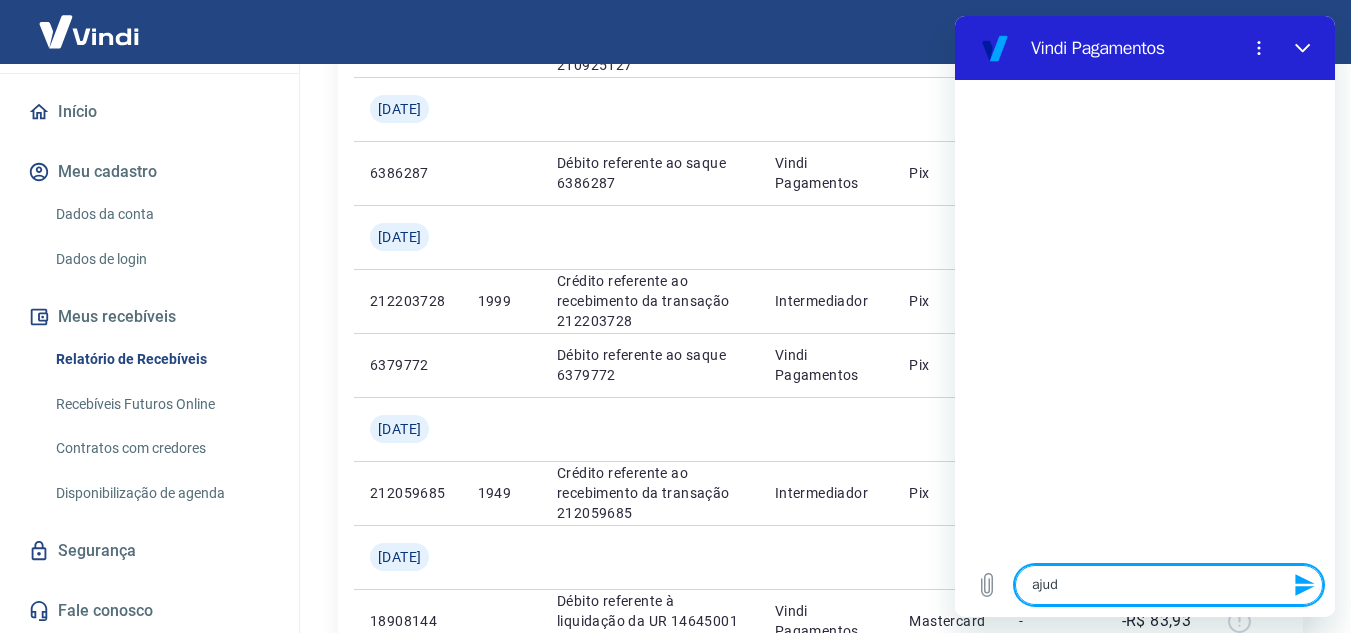 type on "x" 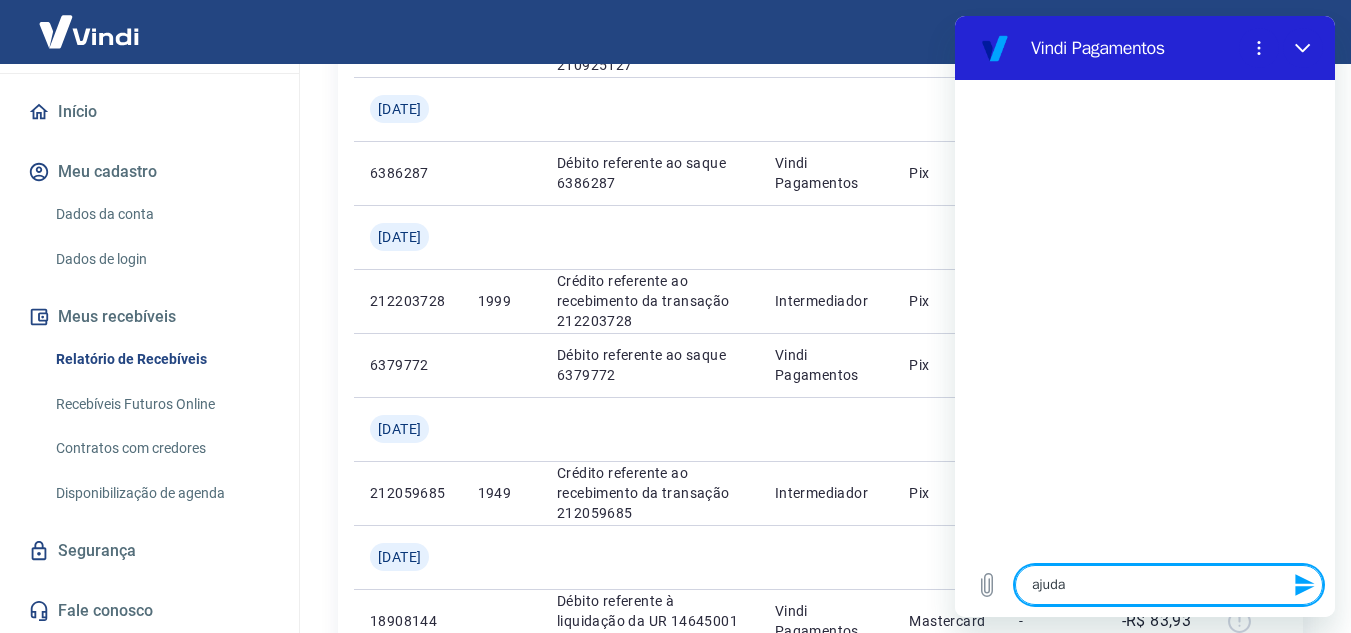 type on "x" 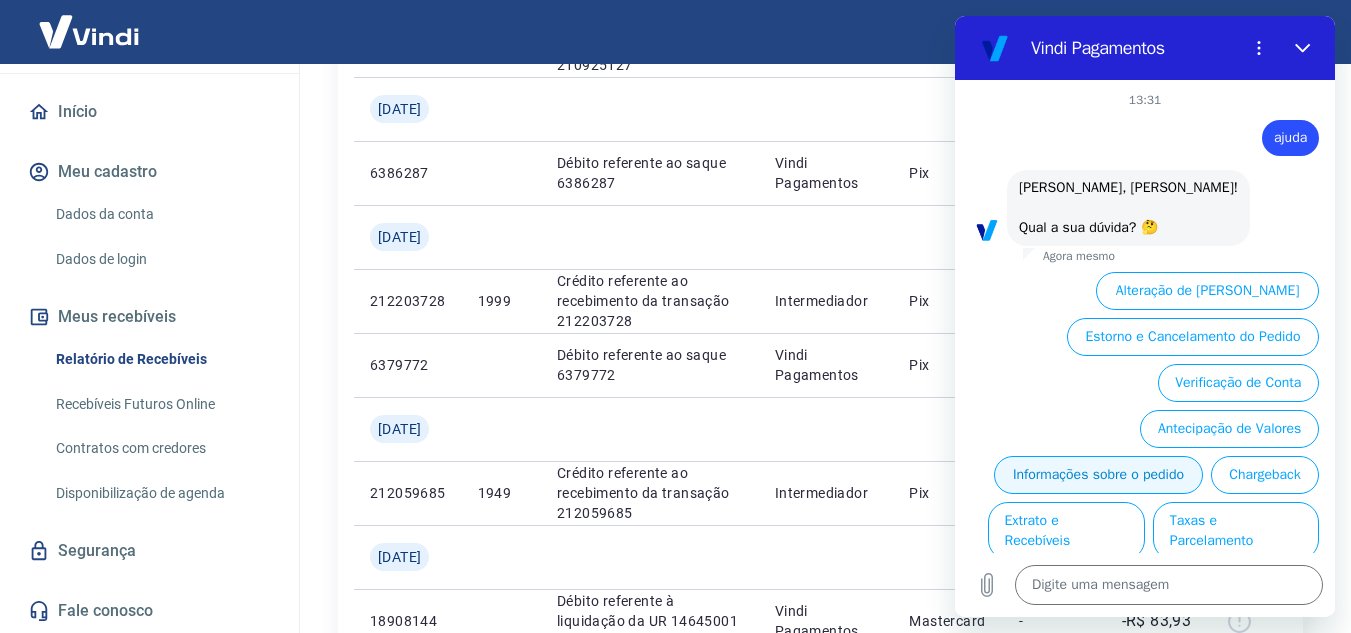 click on "Informações sobre o pedido" at bounding box center [1098, 475] 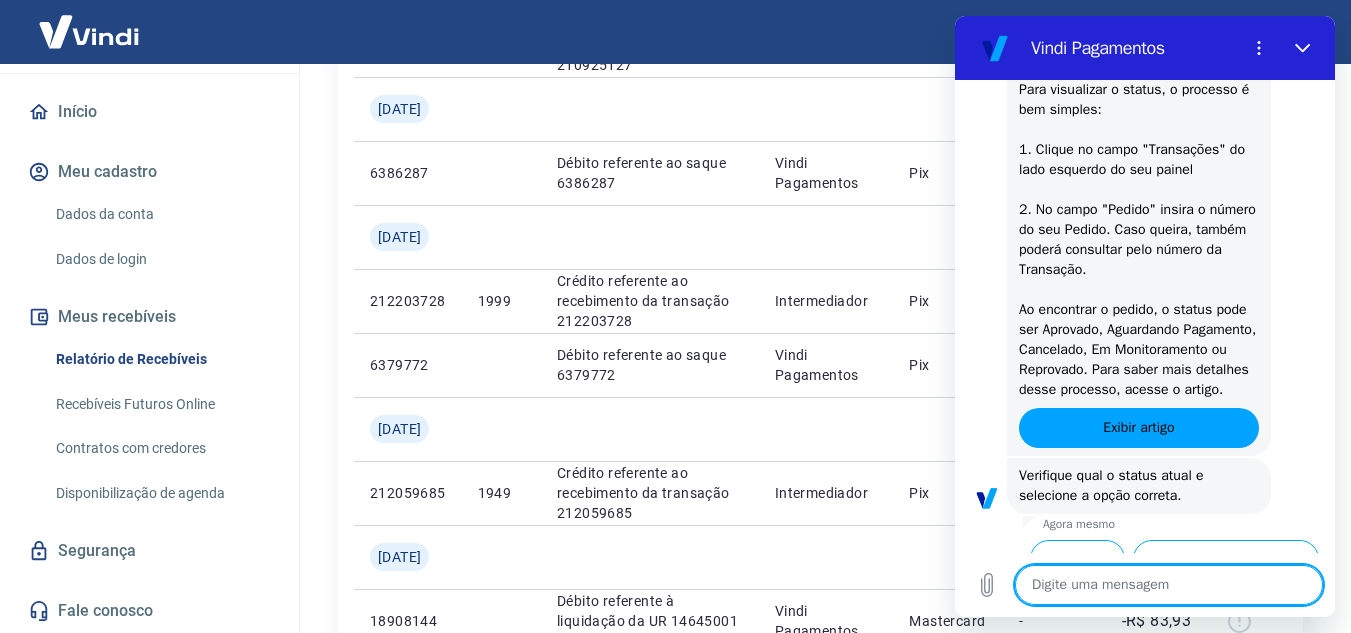 scroll, scrollTop: 474, scrollLeft: 0, axis: vertical 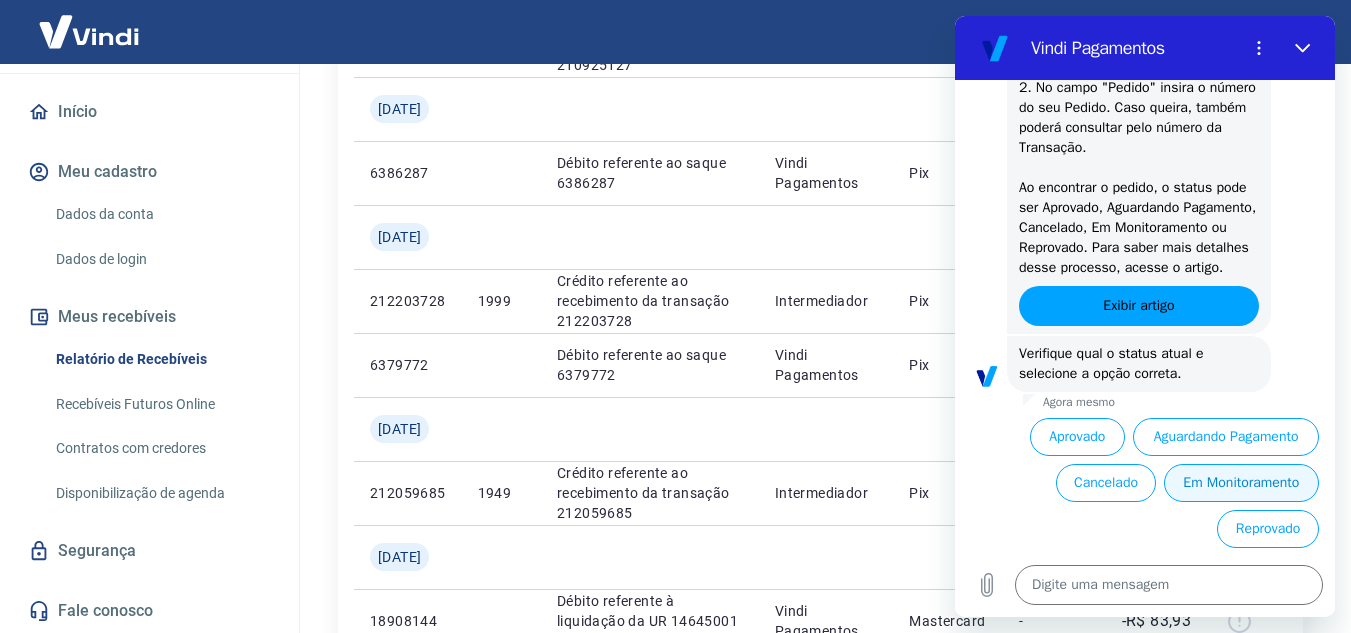 click on "Em Monitoramento" at bounding box center [1241, 483] 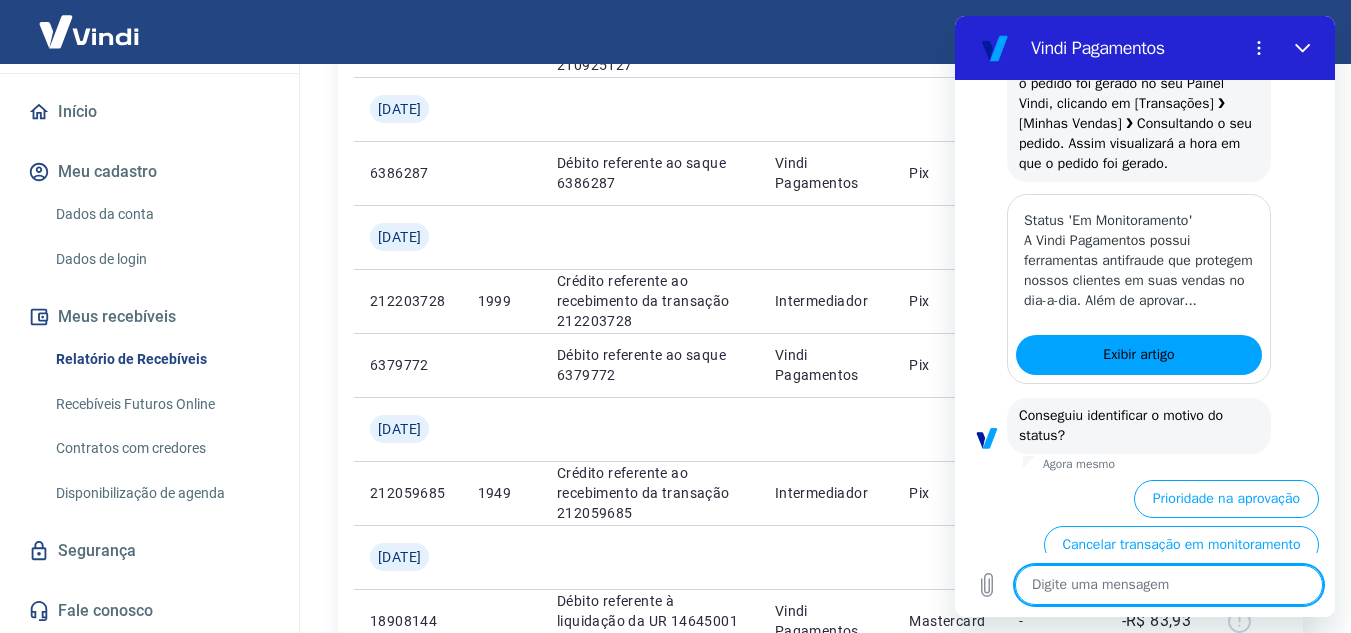 scroll, scrollTop: 1340, scrollLeft: 0, axis: vertical 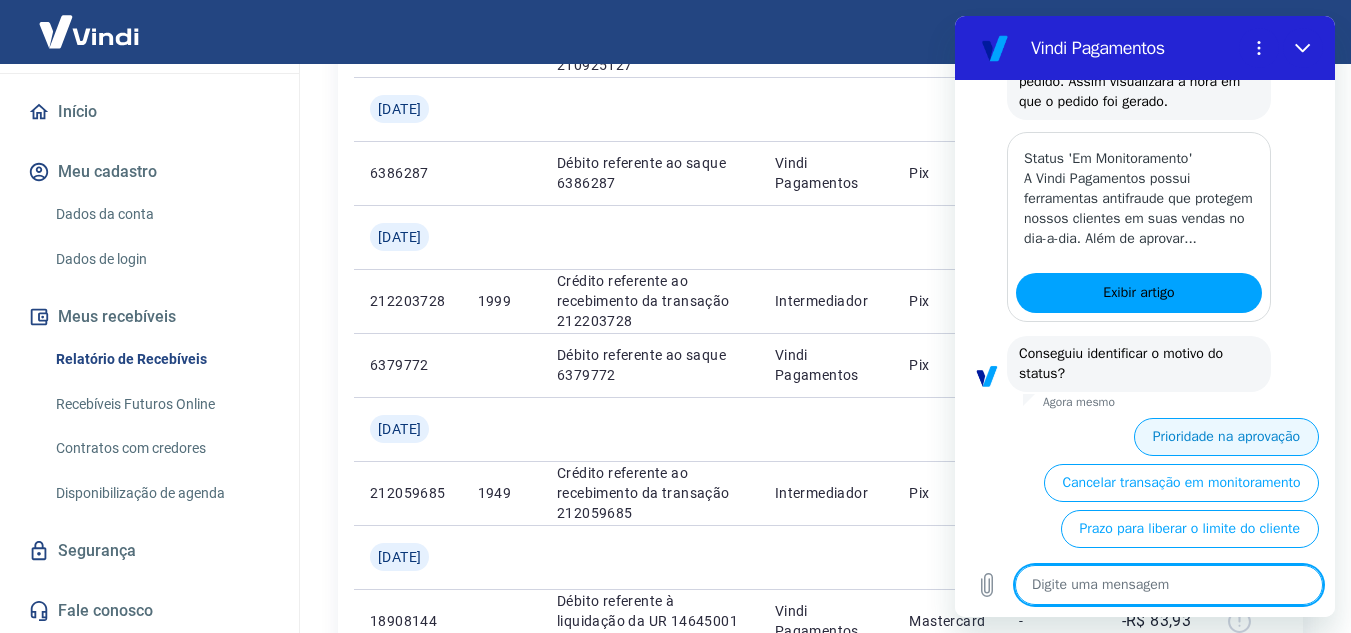 click on "Prioridade na aprovação" at bounding box center (1226, 437) 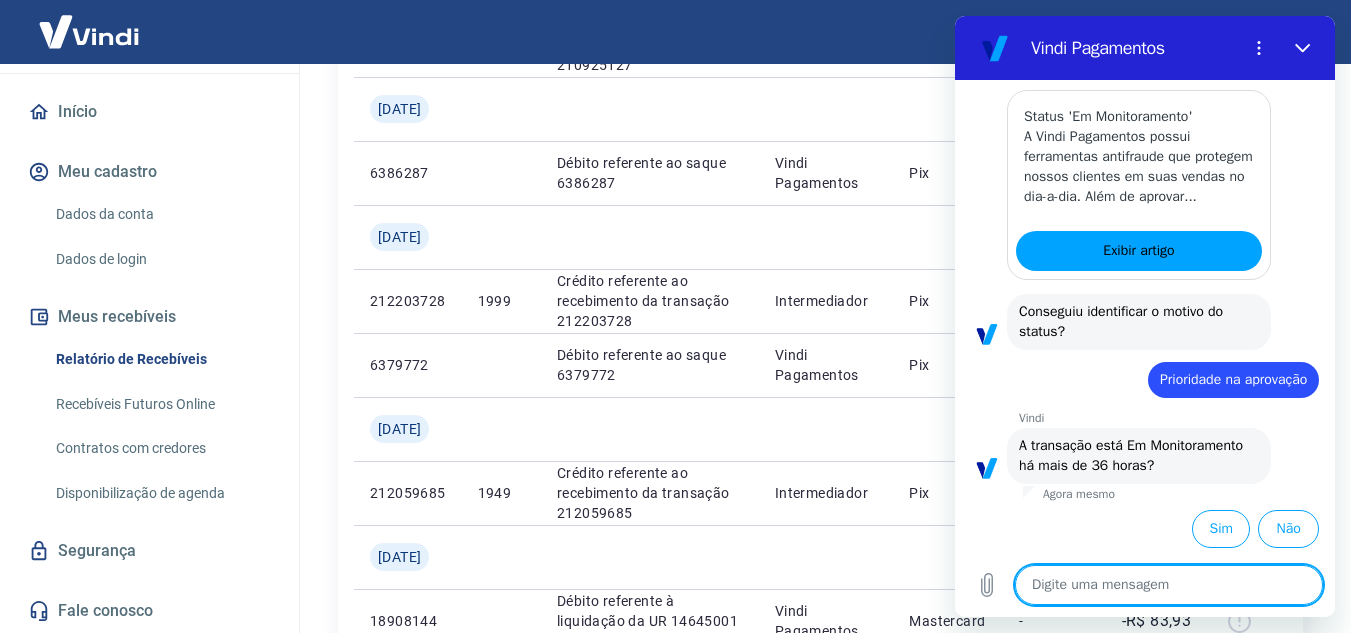 scroll, scrollTop: 1402, scrollLeft: 0, axis: vertical 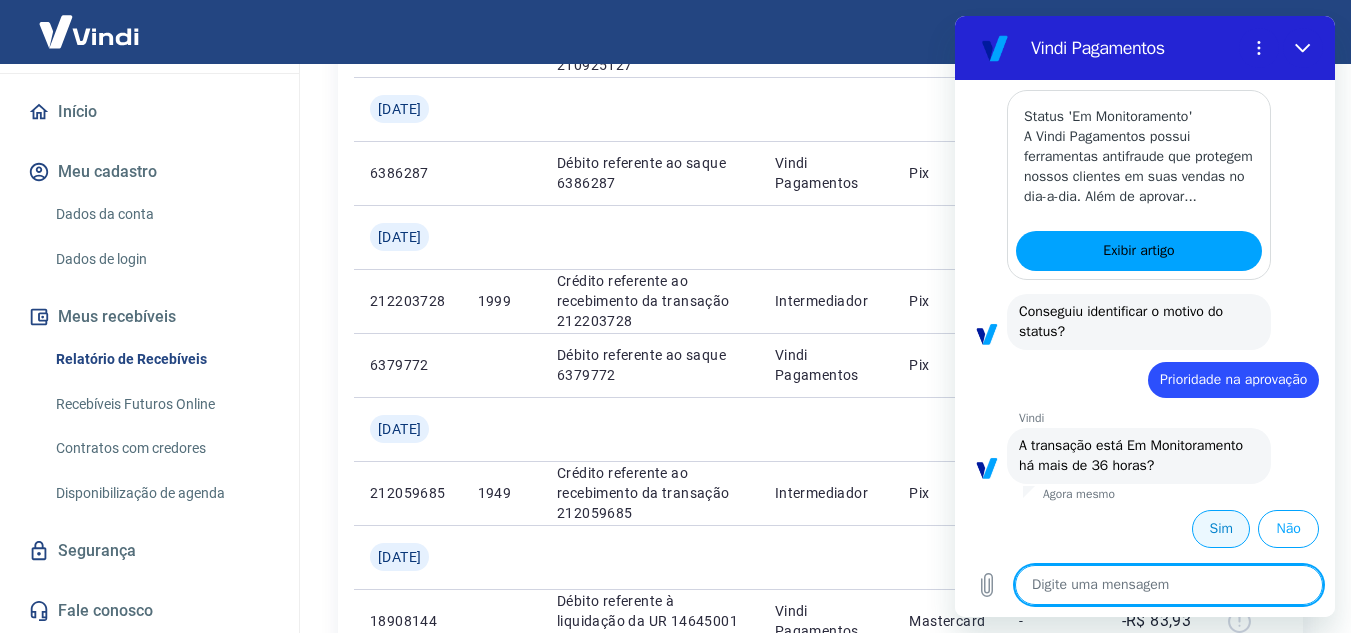 click on "Sim" at bounding box center (1221, 529) 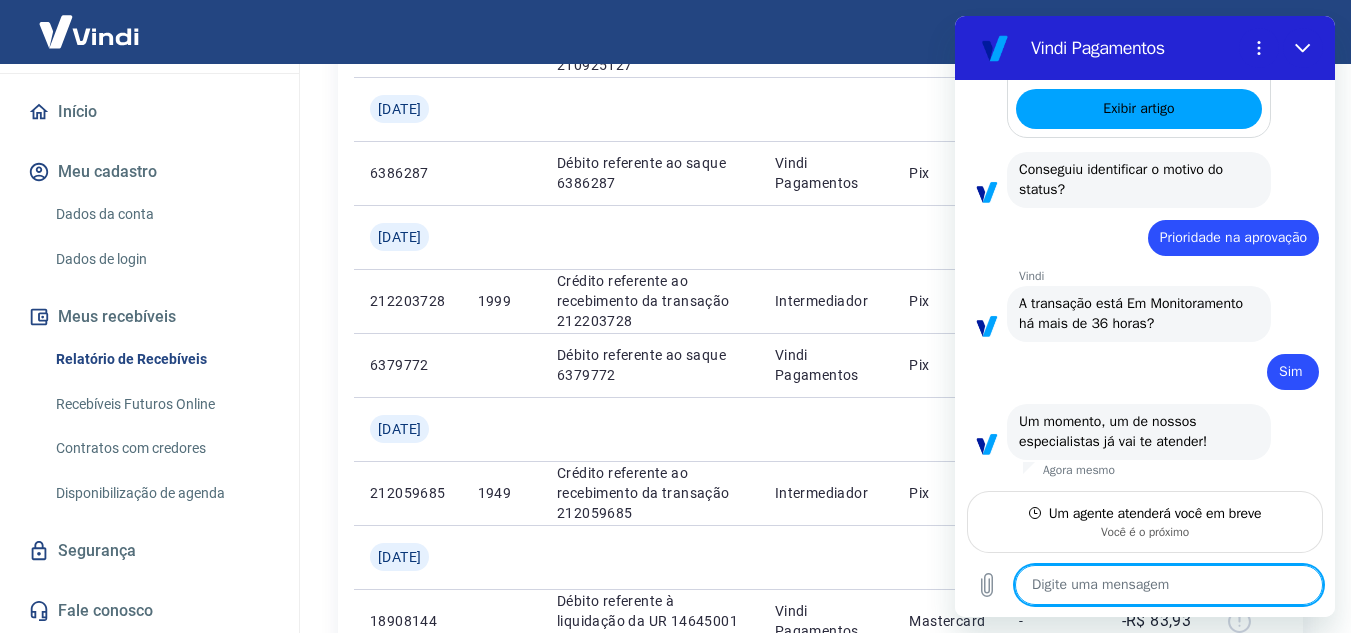 scroll, scrollTop: 1544, scrollLeft: 0, axis: vertical 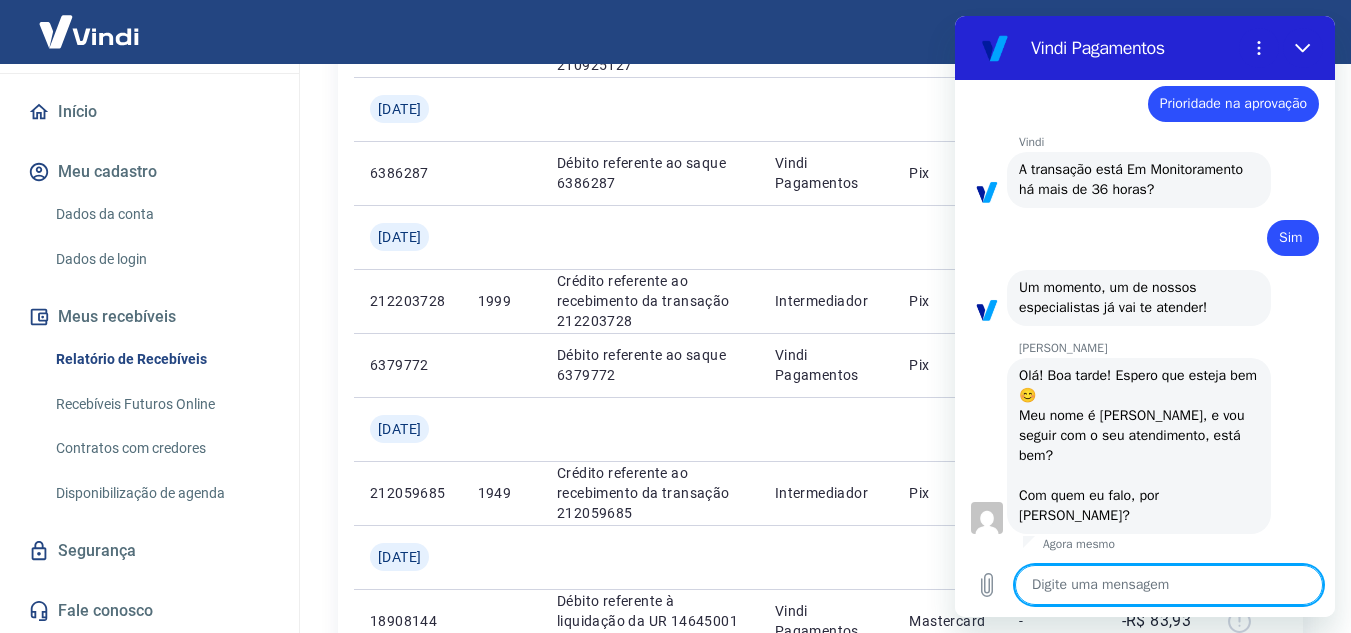 type on "x" 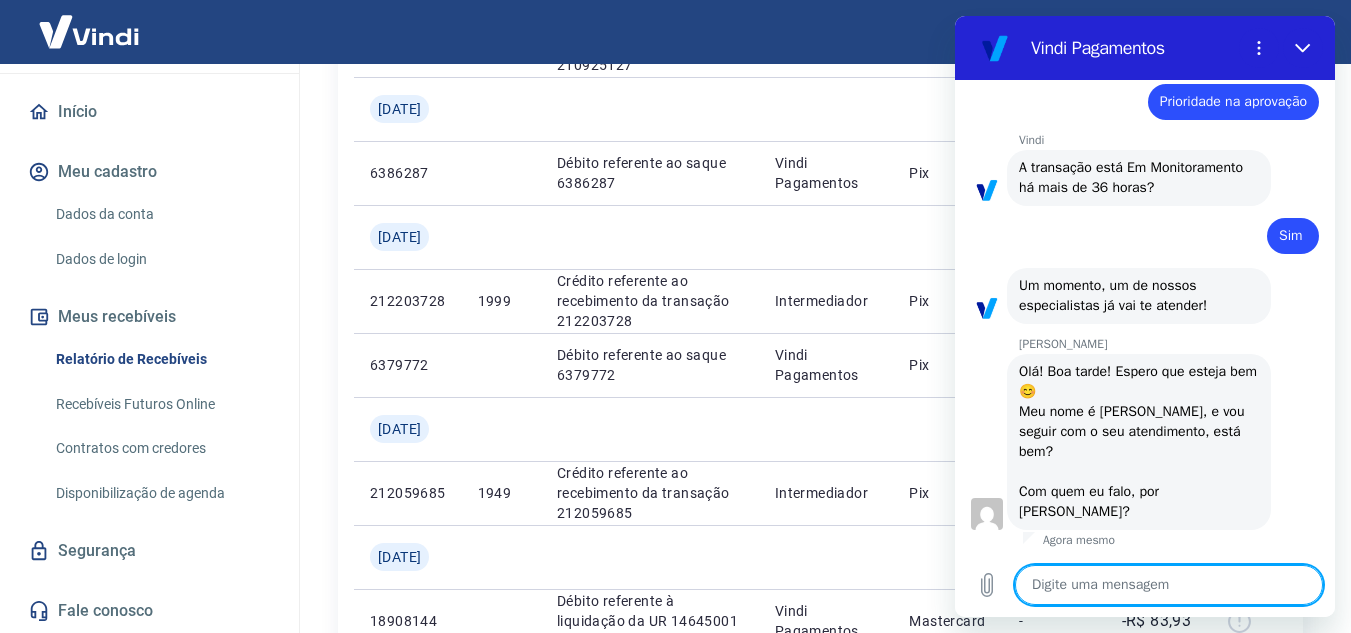 scroll, scrollTop: 1640, scrollLeft: 0, axis: vertical 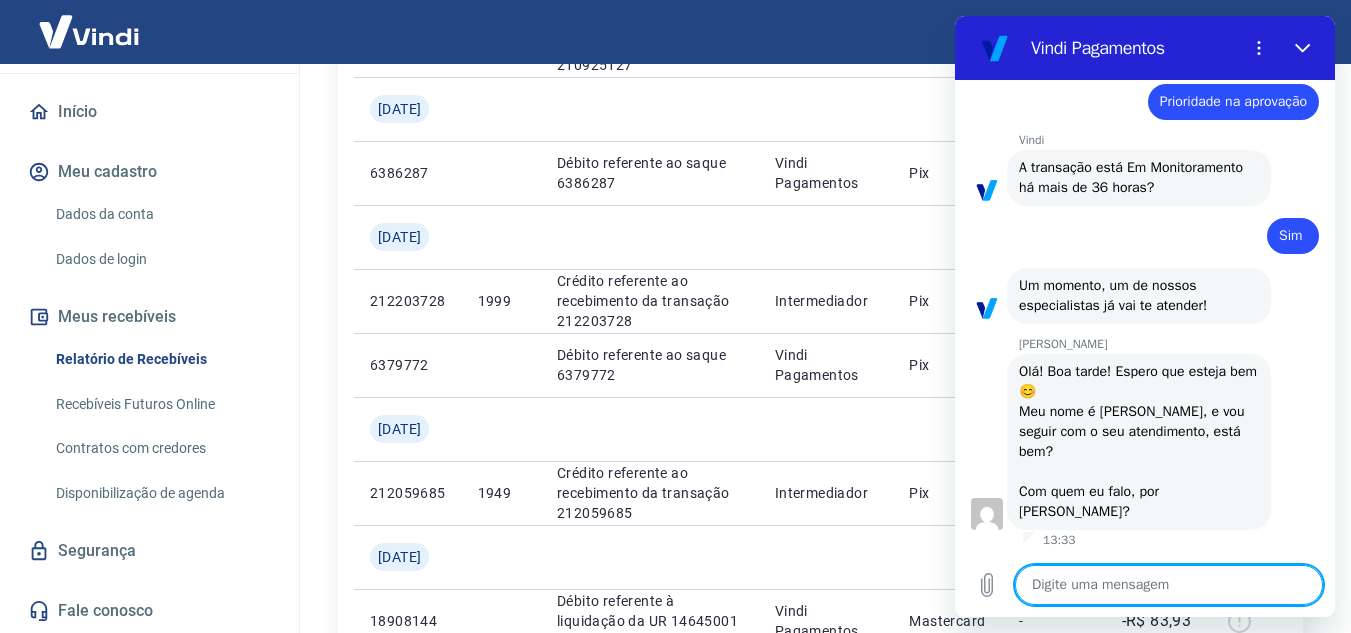 type on "B" 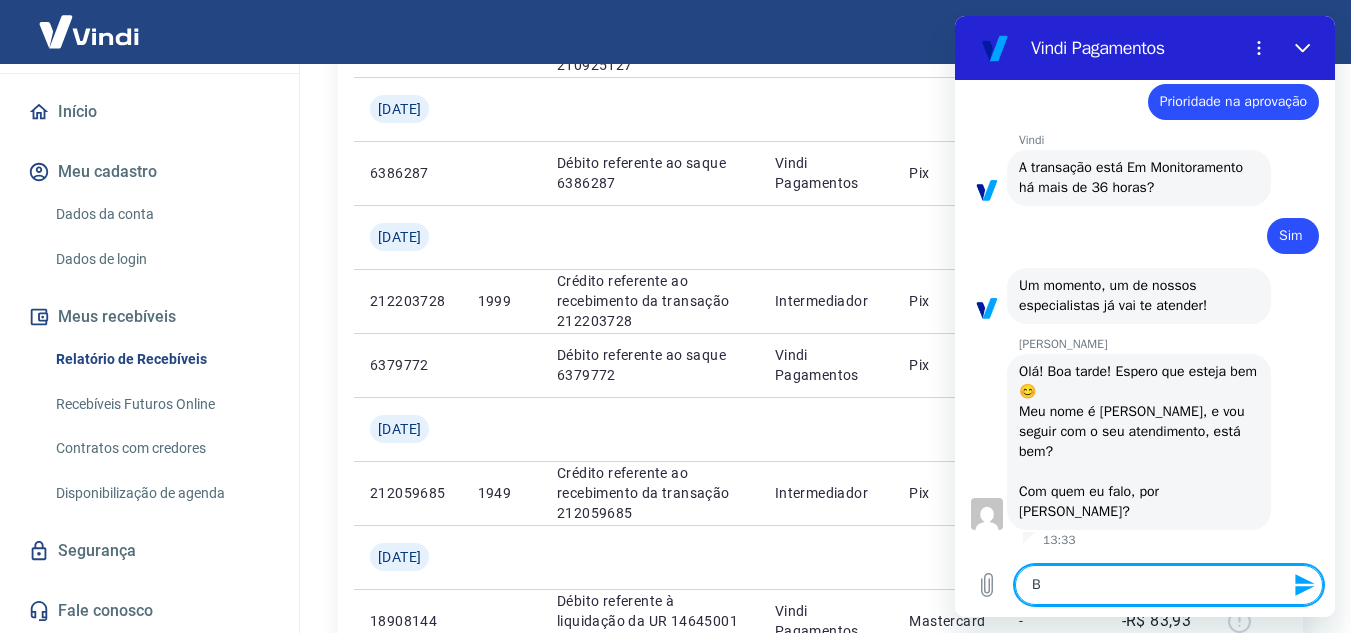 type on "Bo" 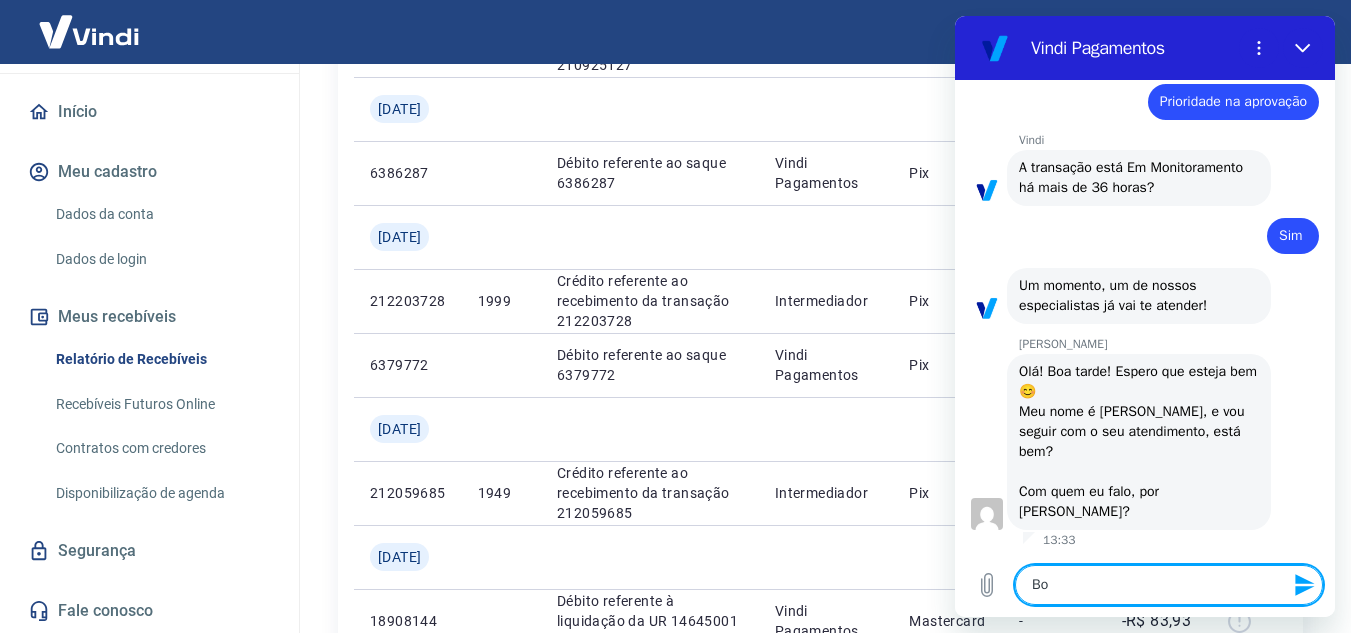 type on "Boa" 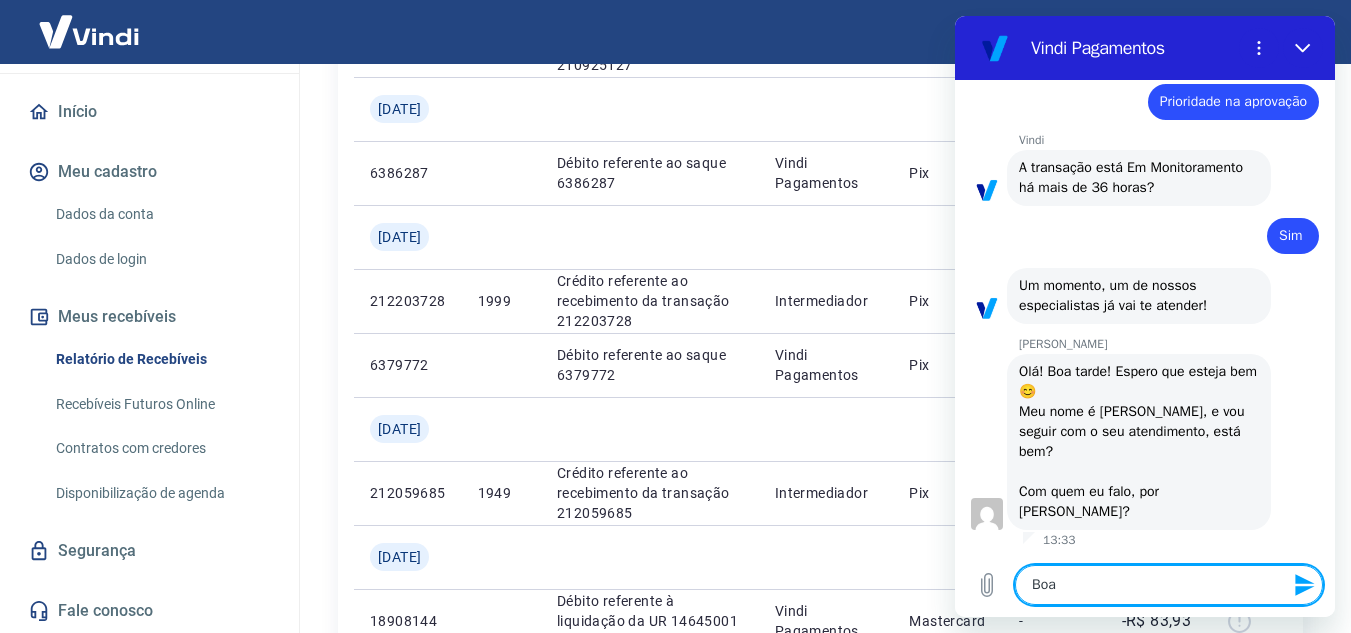 type on "Boa" 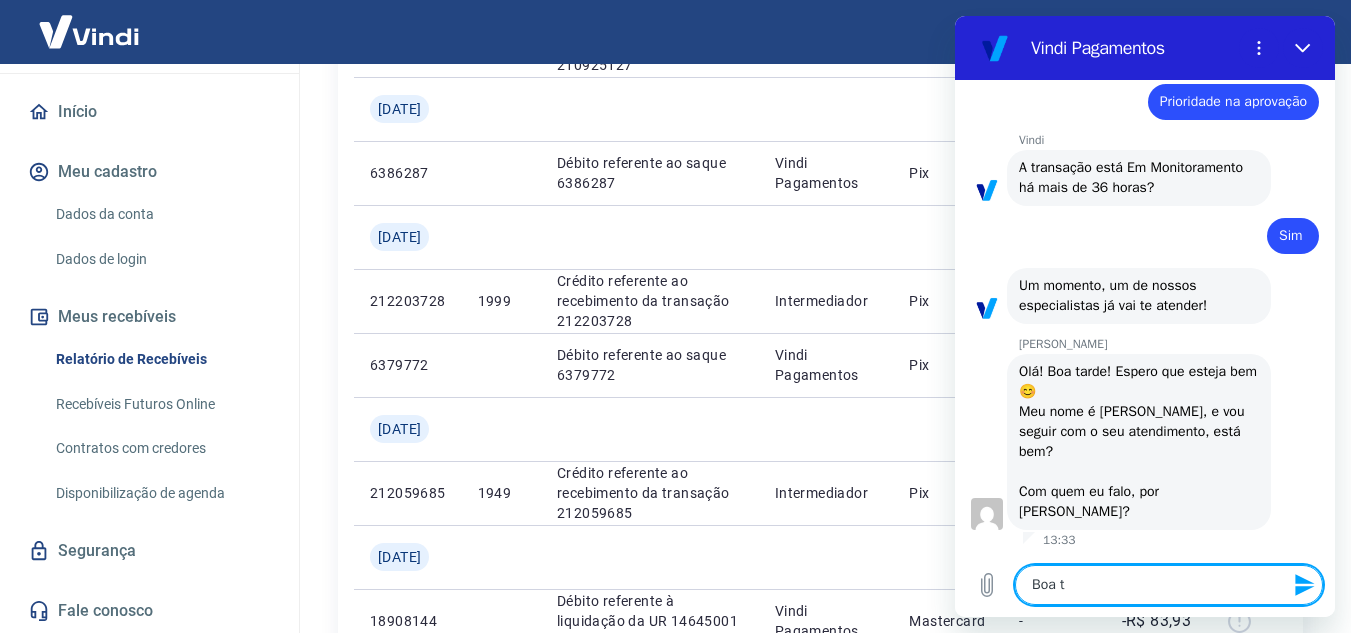type on "Boa ta" 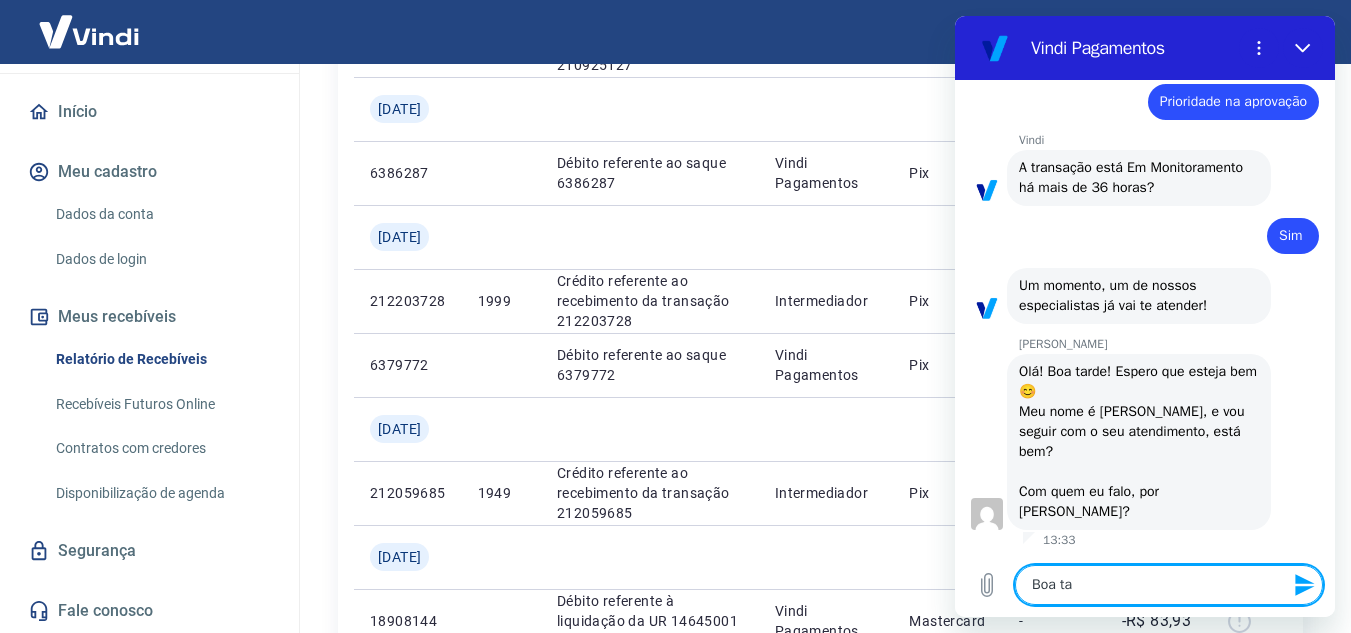 type on "Boa tar" 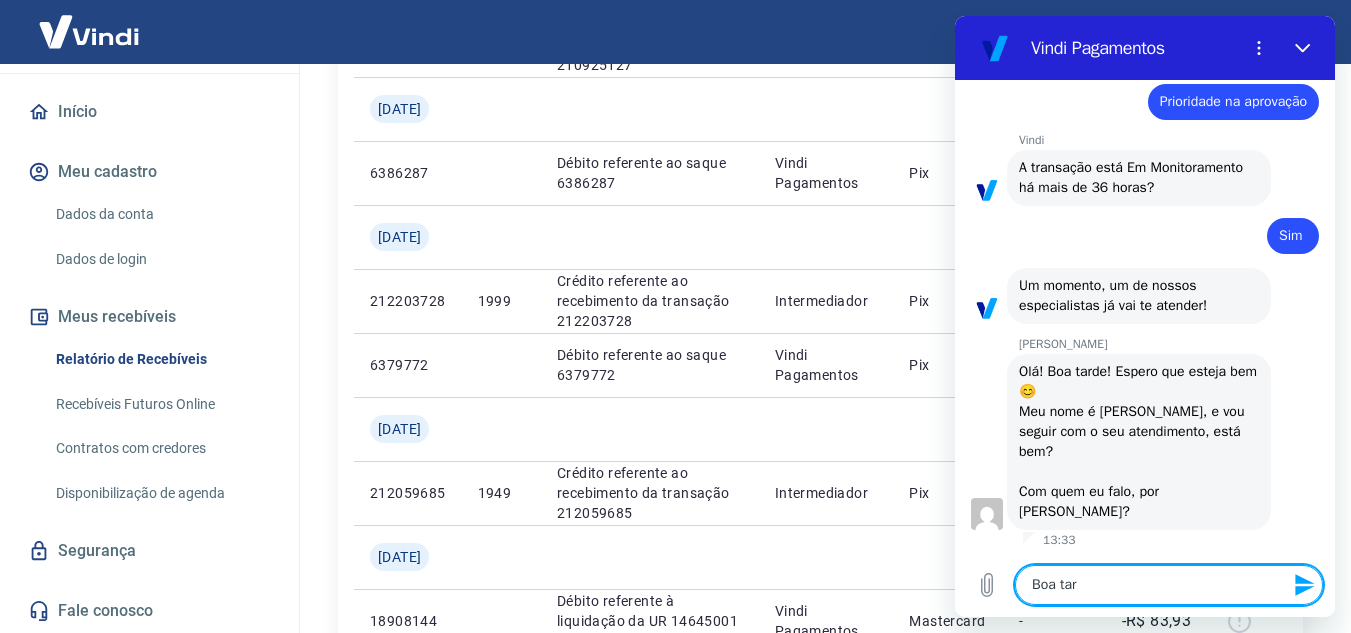type on "Boa tard" 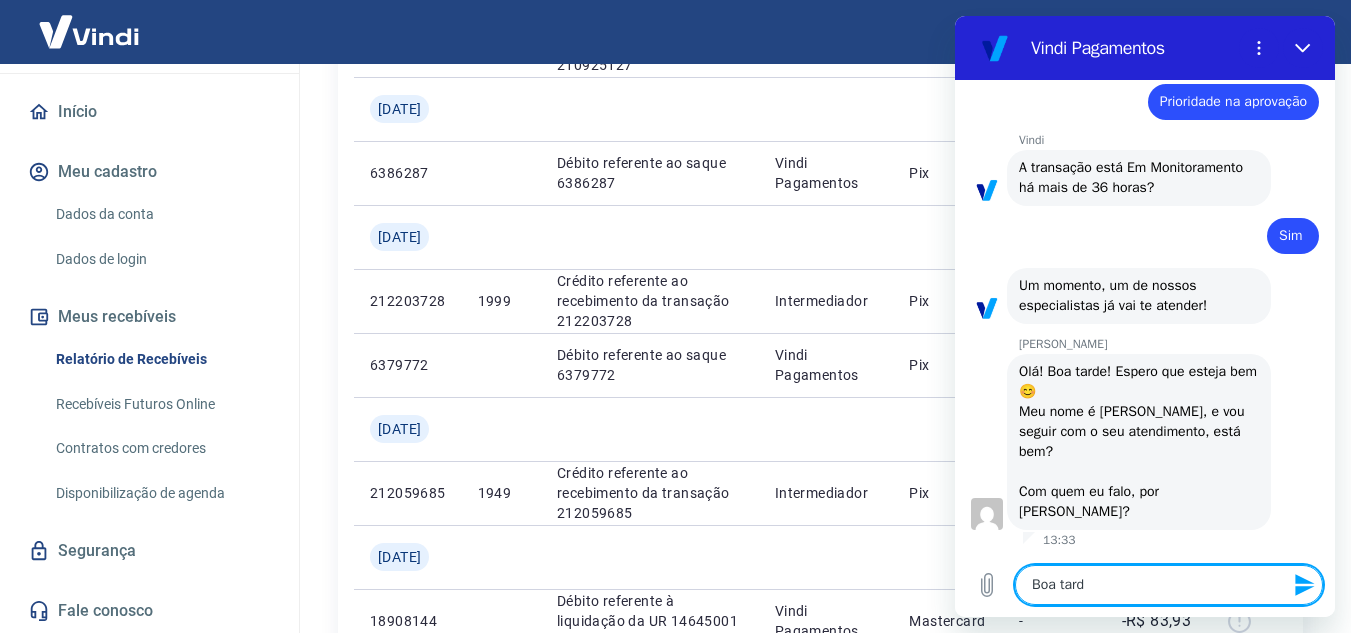 type on "Boa tarde" 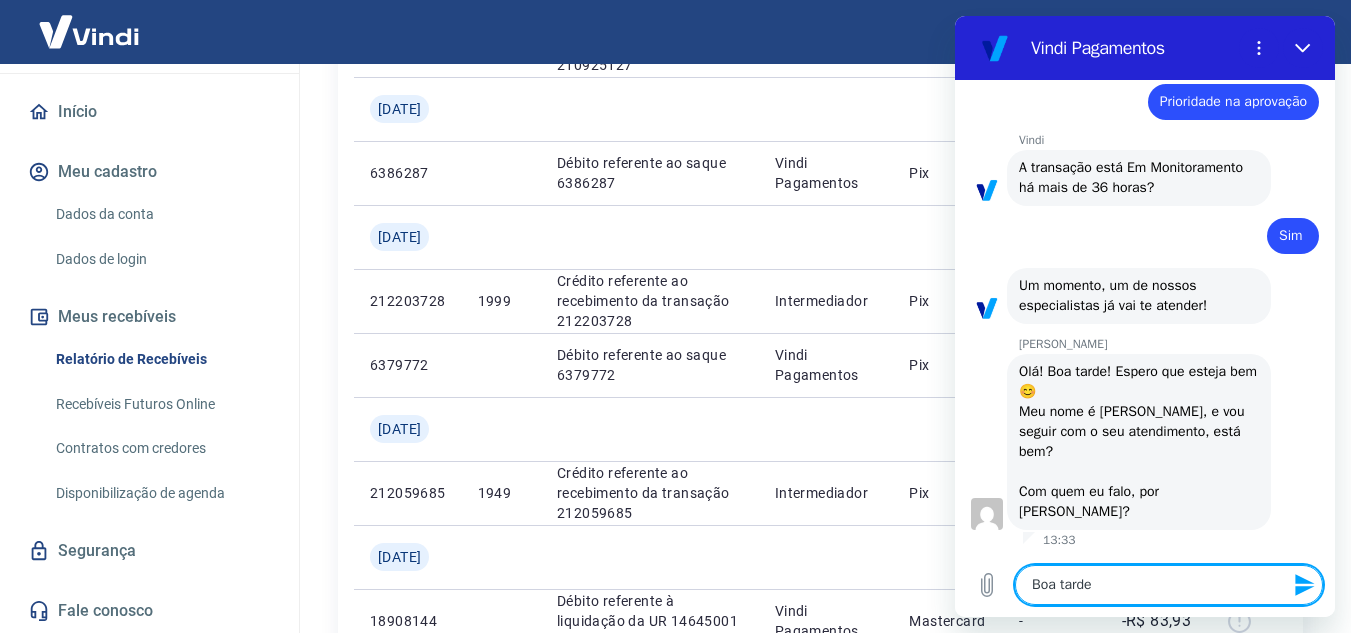 type on "Boa tarde" 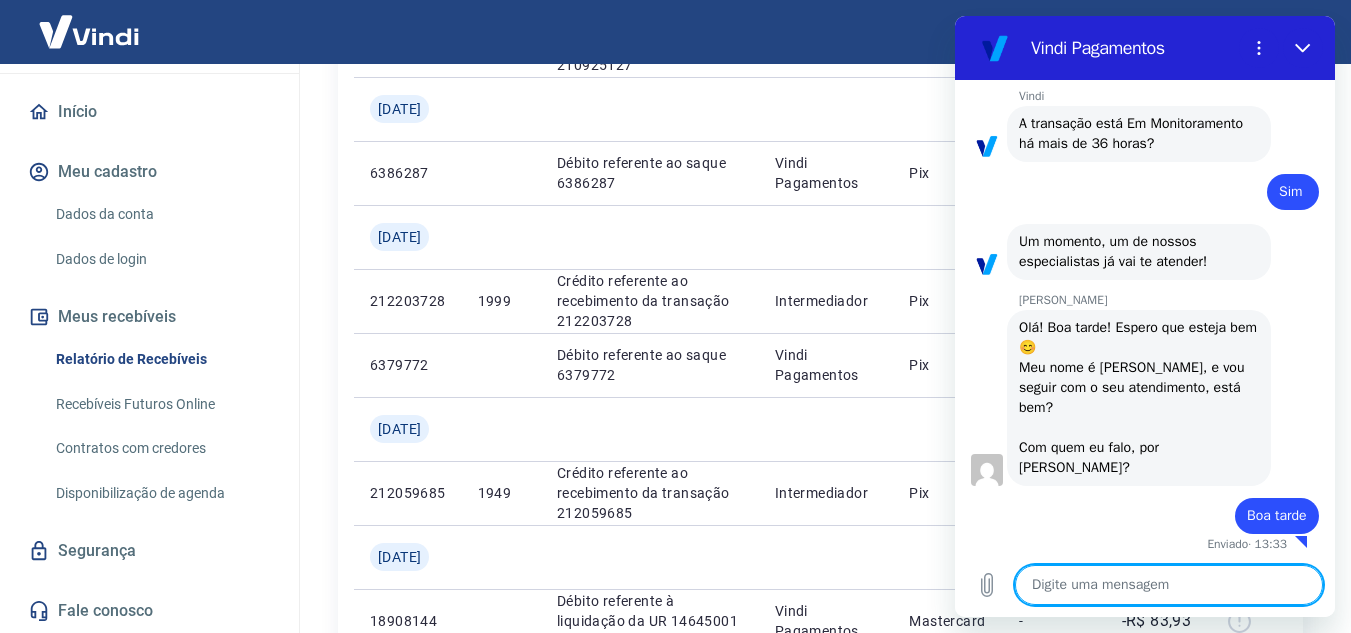 scroll, scrollTop: 1688, scrollLeft: 0, axis: vertical 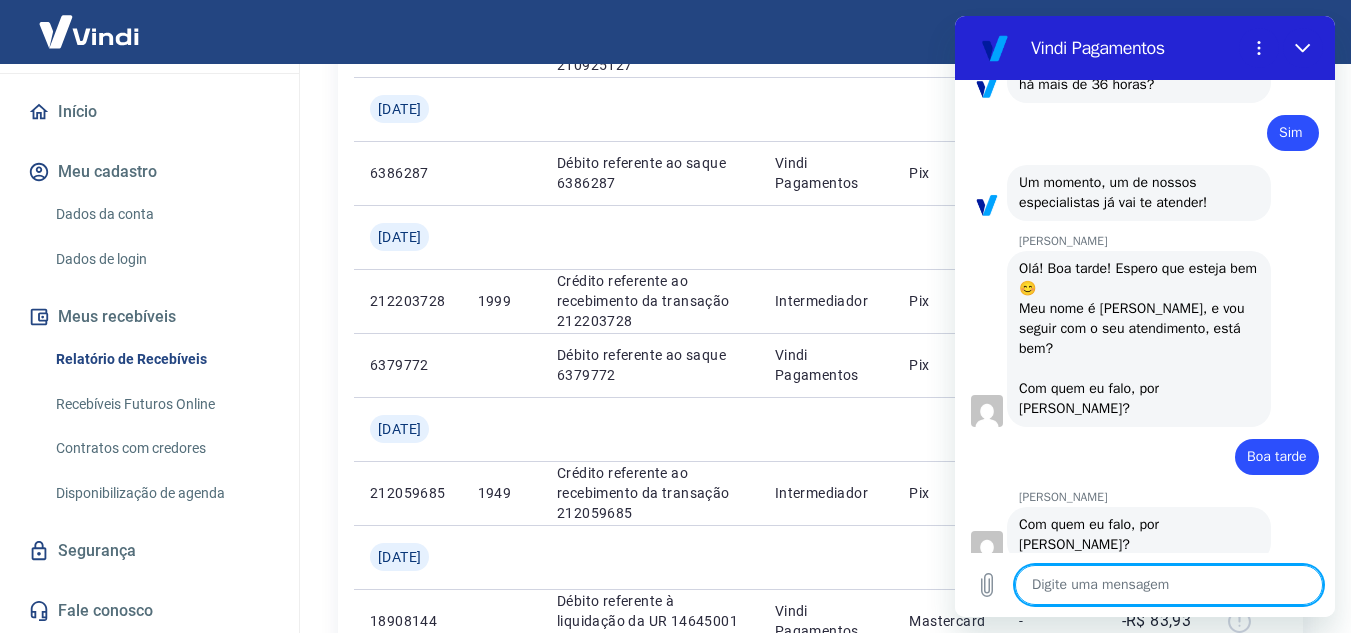 type on "x" 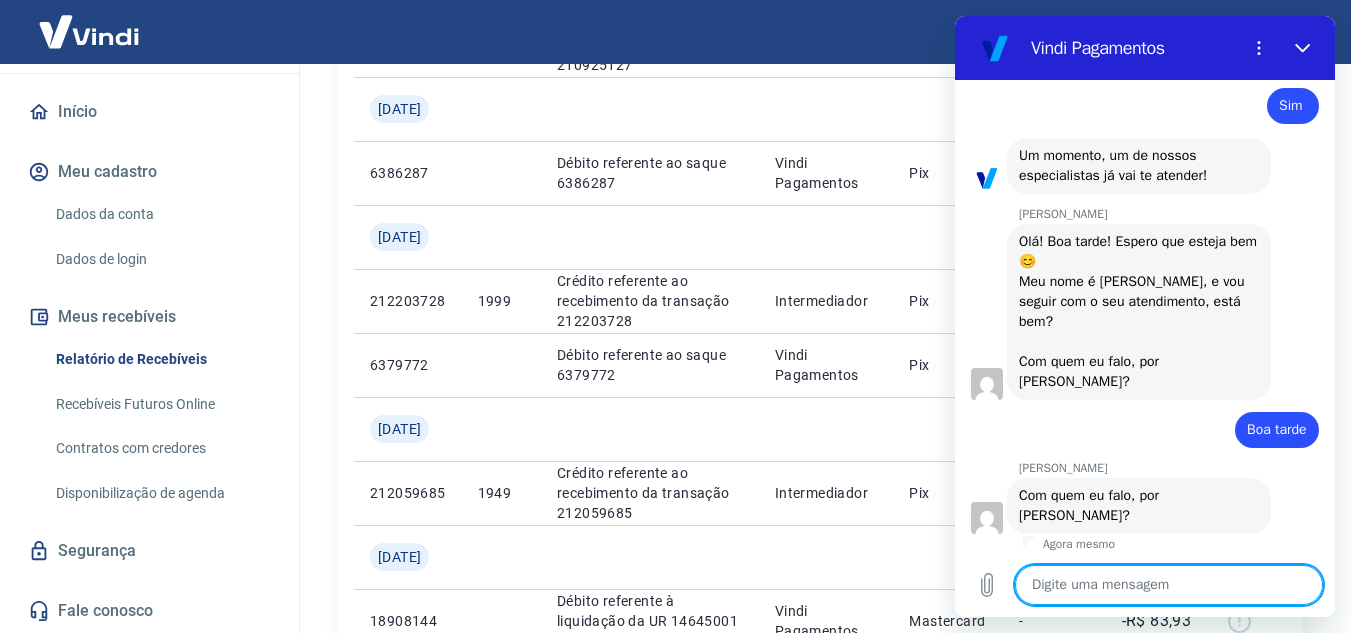 scroll, scrollTop: 1754, scrollLeft: 0, axis: vertical 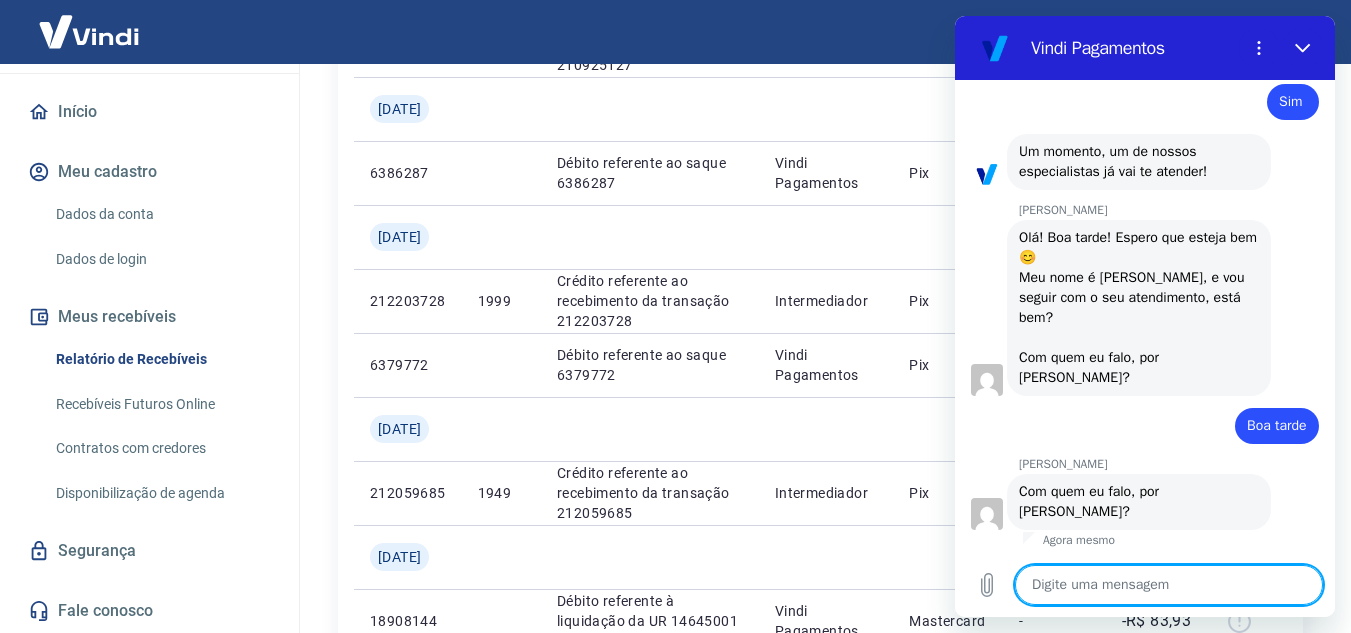 type on "D" 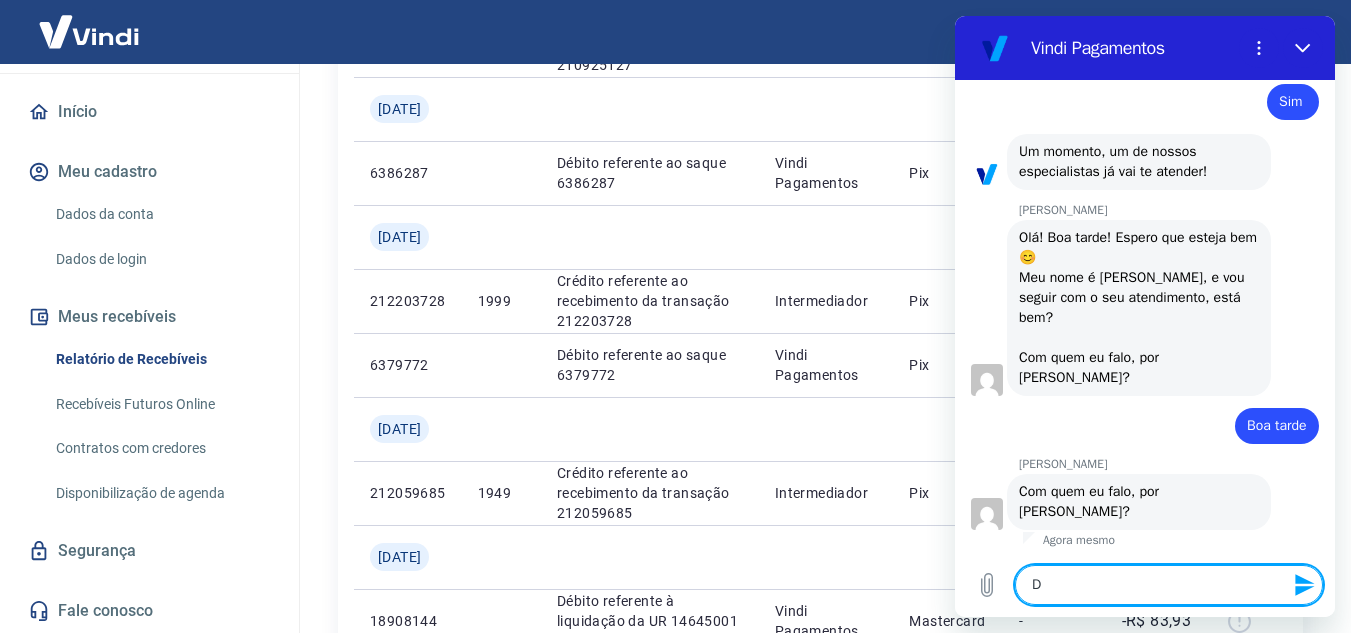 type on "Da" 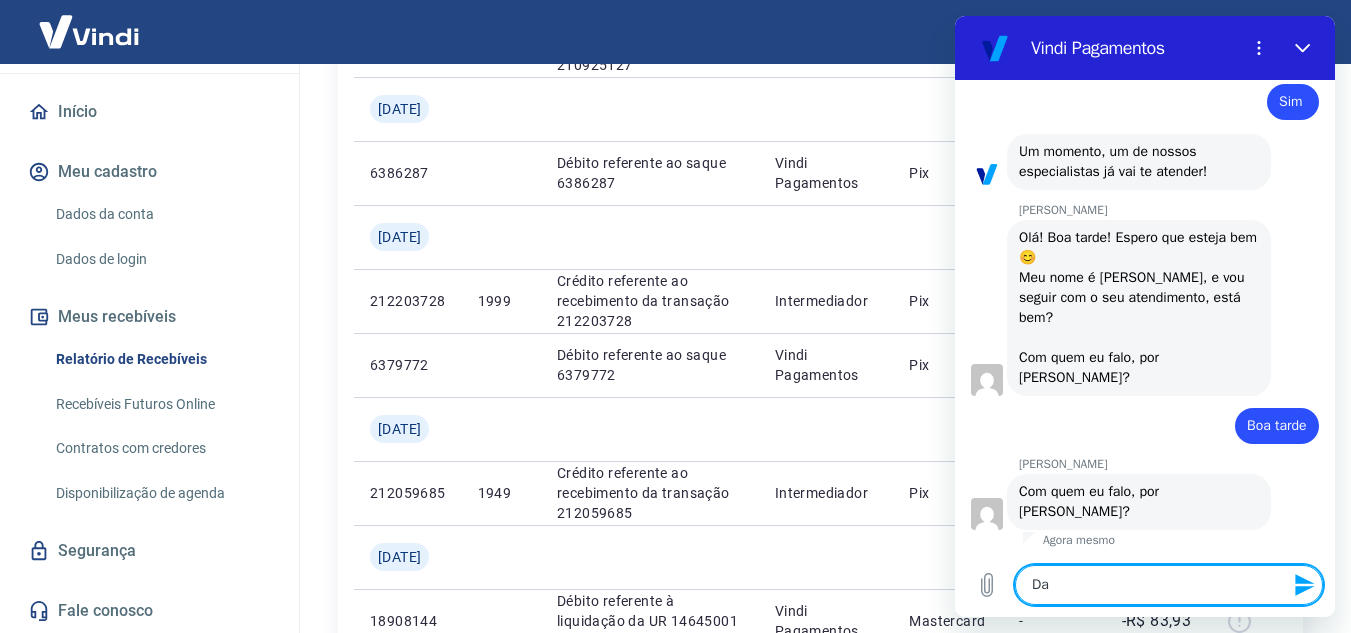 type on "[PERSON_NAME]" 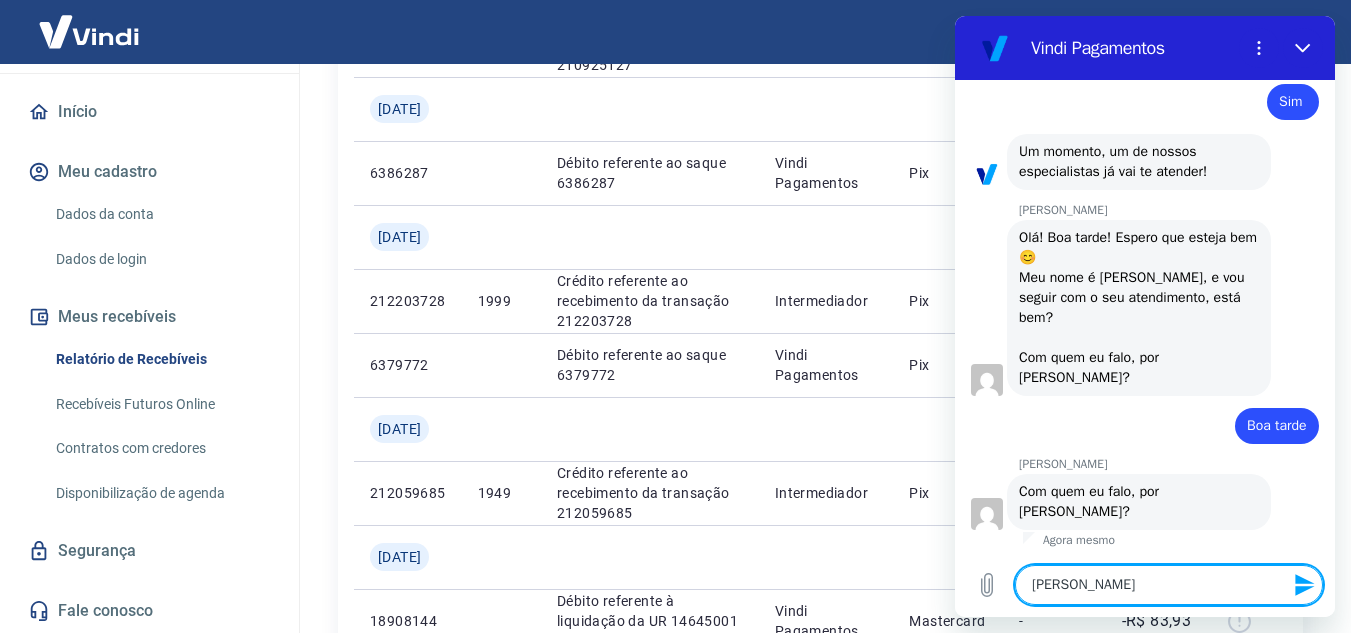 type on "[PERSON_NAME]" 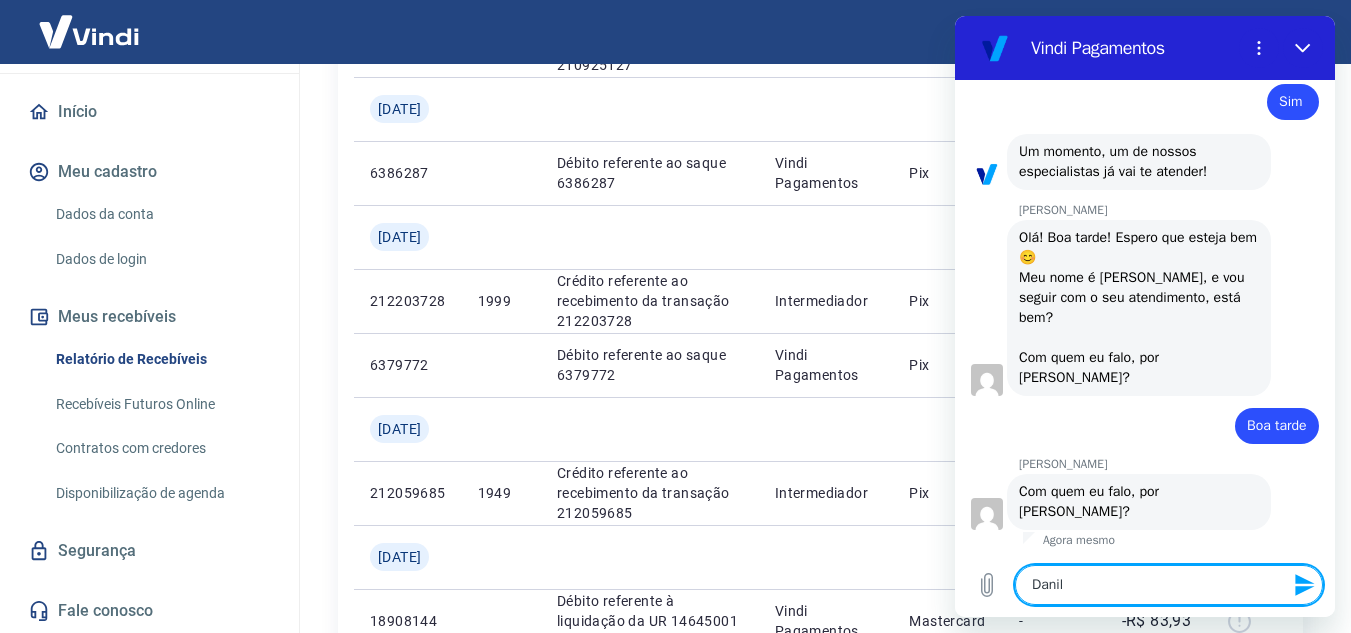 type on "Danill" 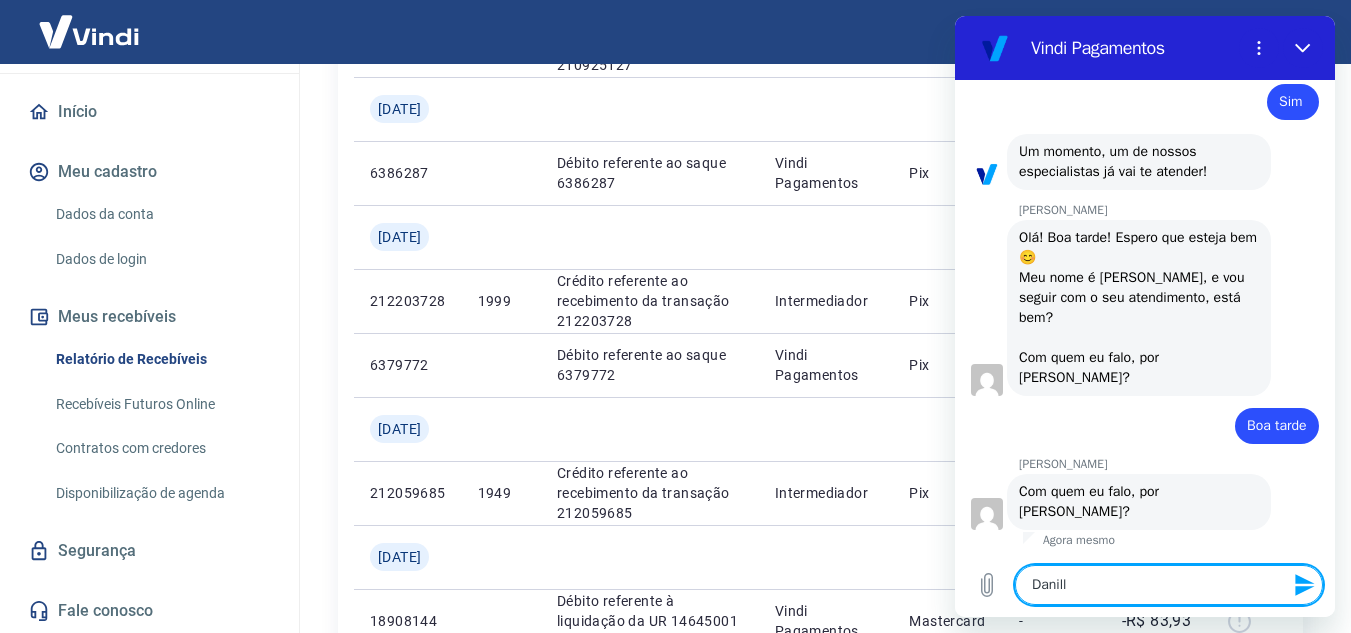 type on "[PERSON_NAME]" 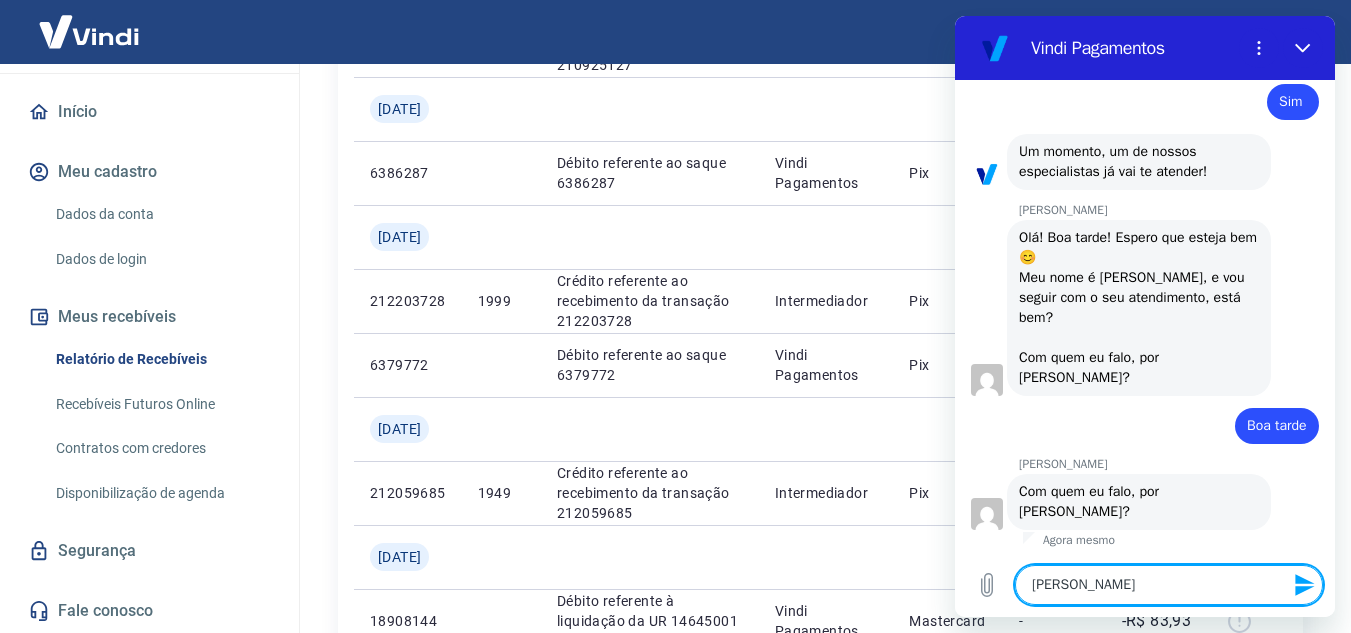 type on "x" 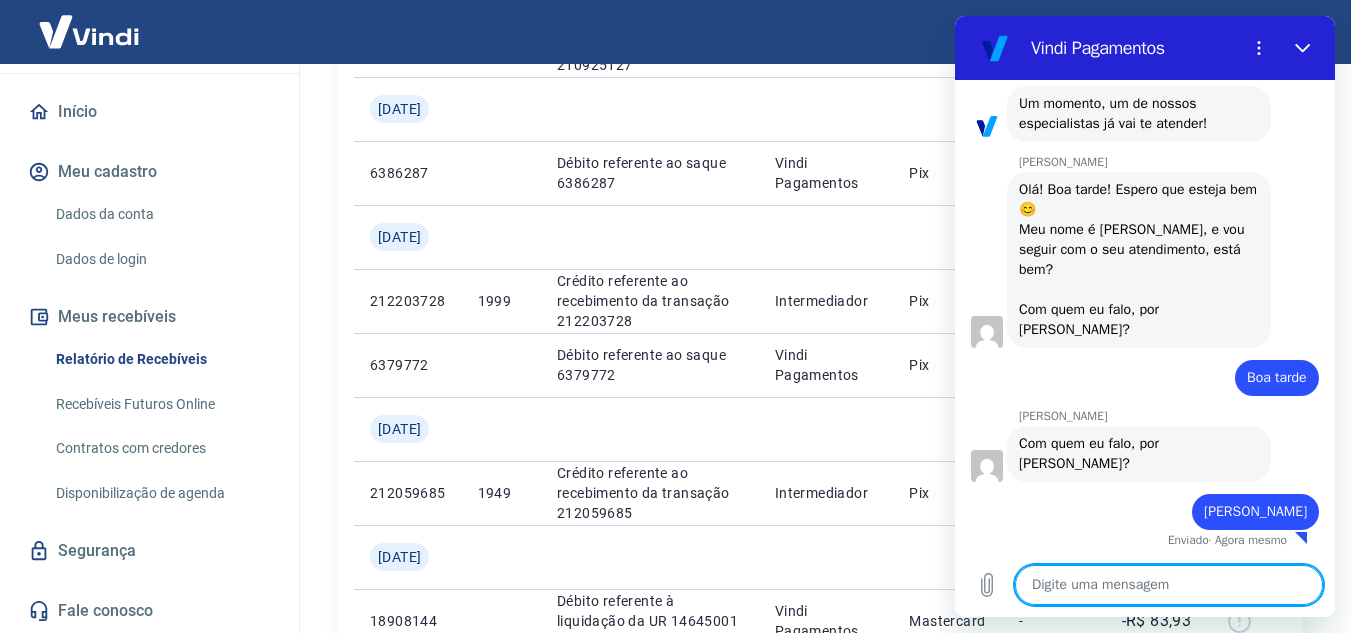 scroll, scrollTop: 1802, scrollLeft: 0, axis: vertical 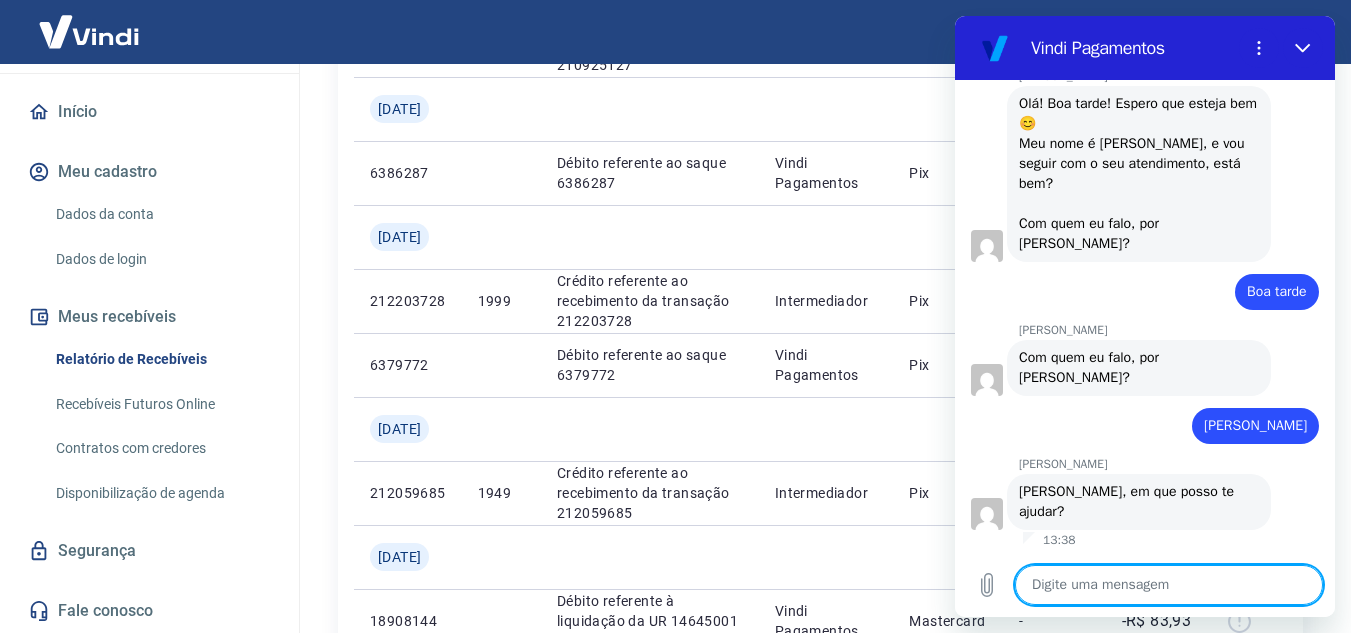type on "x" 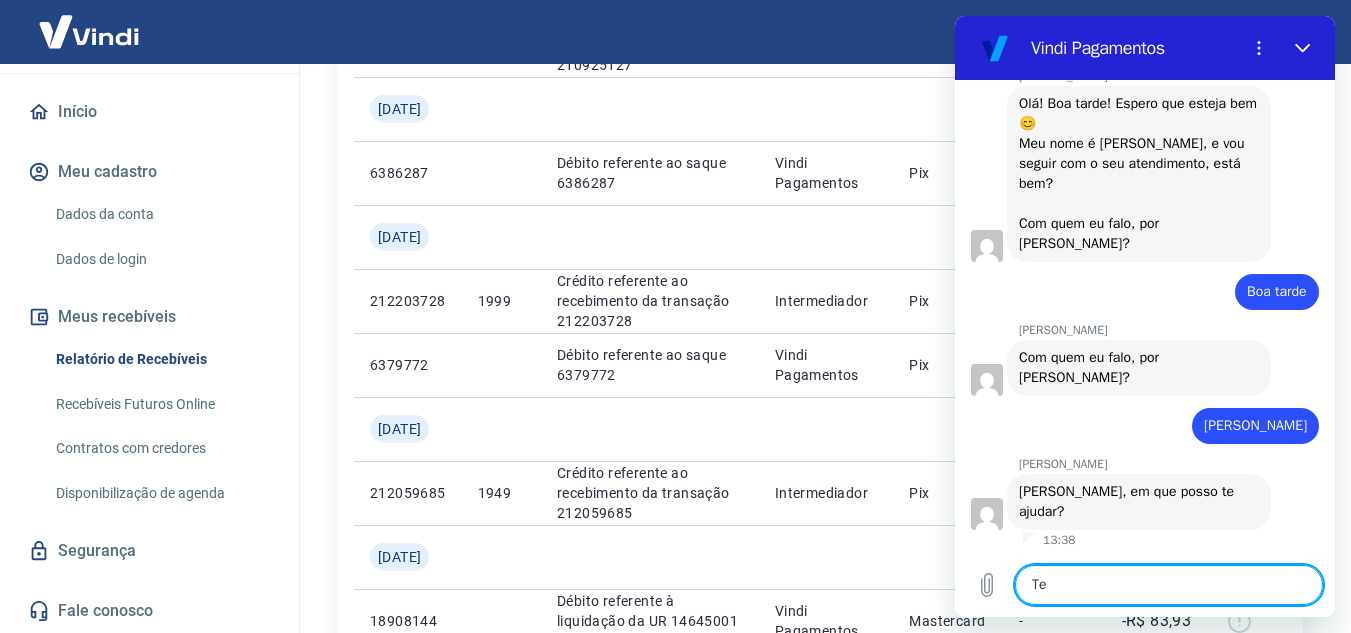 type on "Ten" 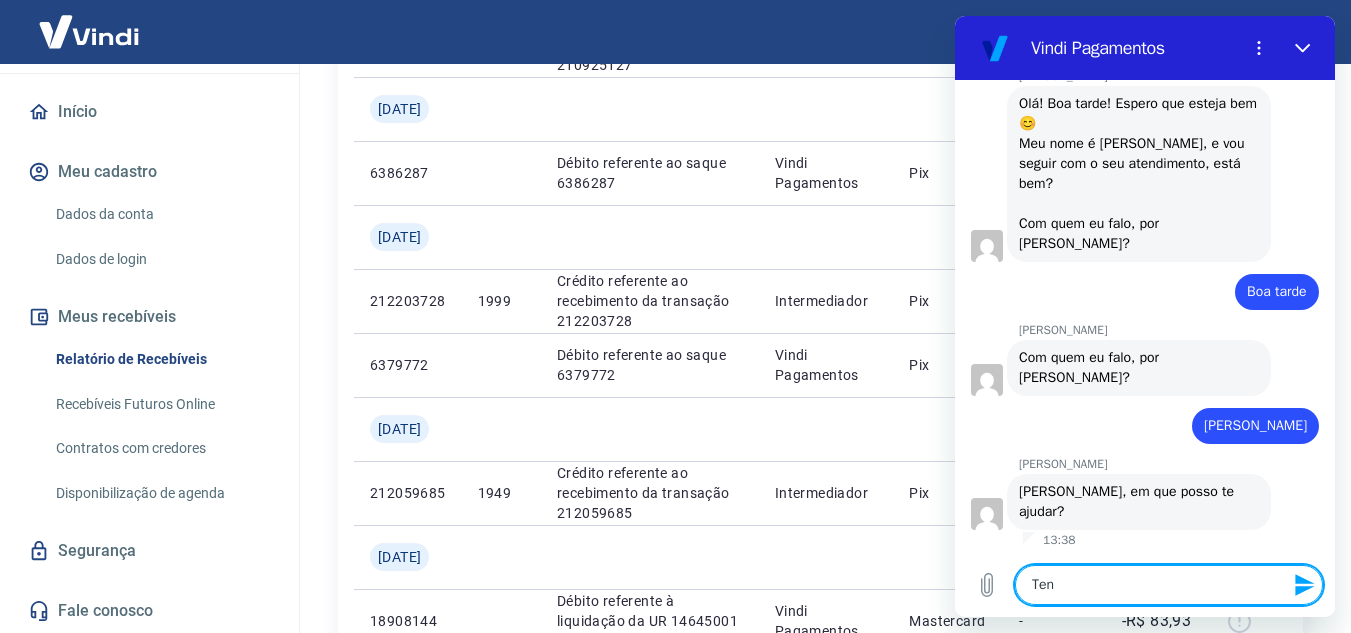 type on "Tenh" 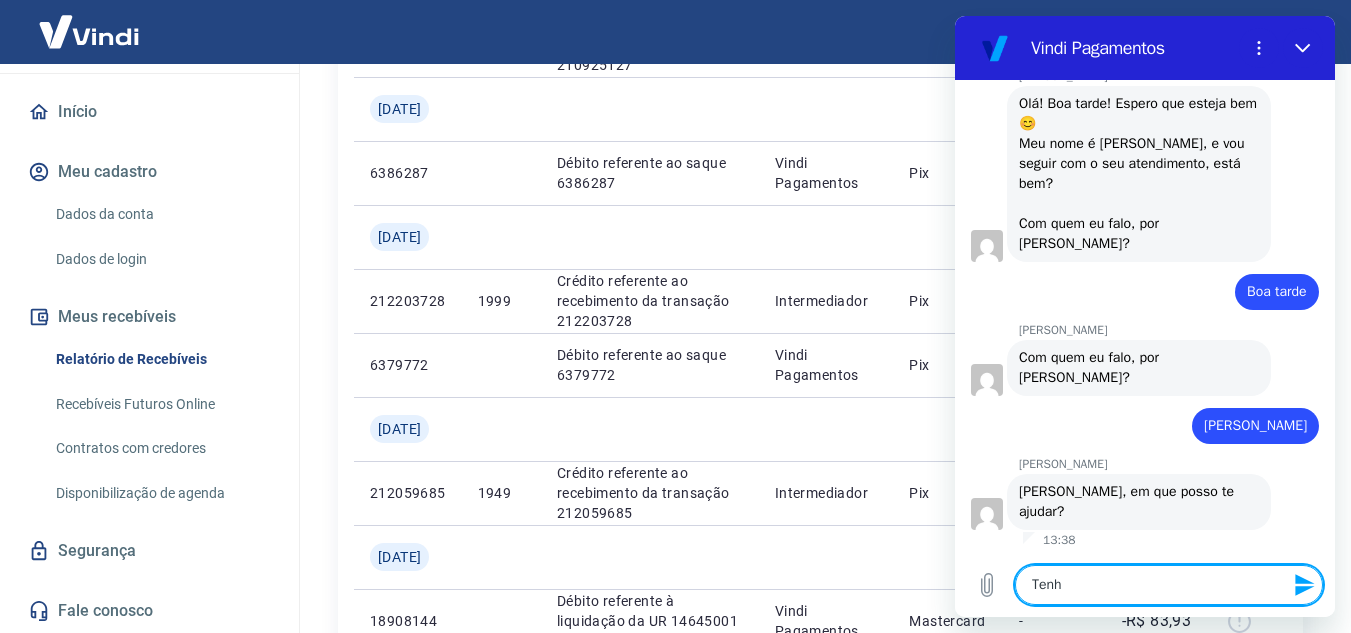 type on "Tenho" 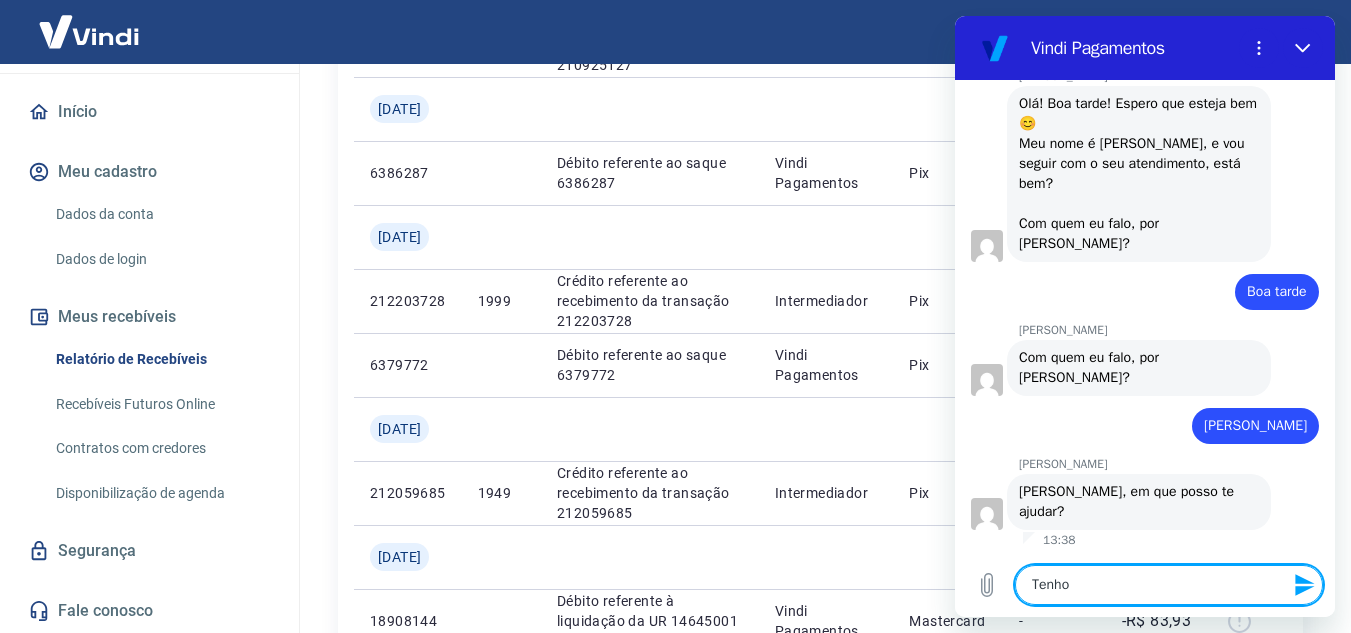 type on "Tenho" 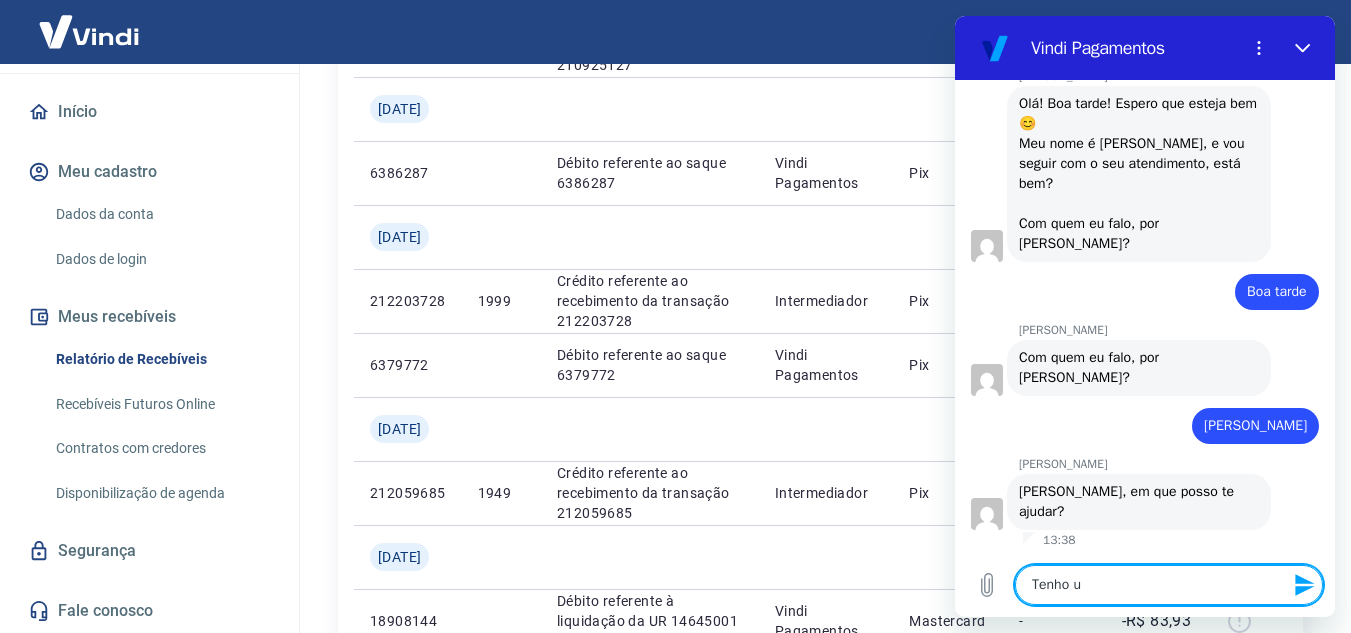type on "Tenho um" 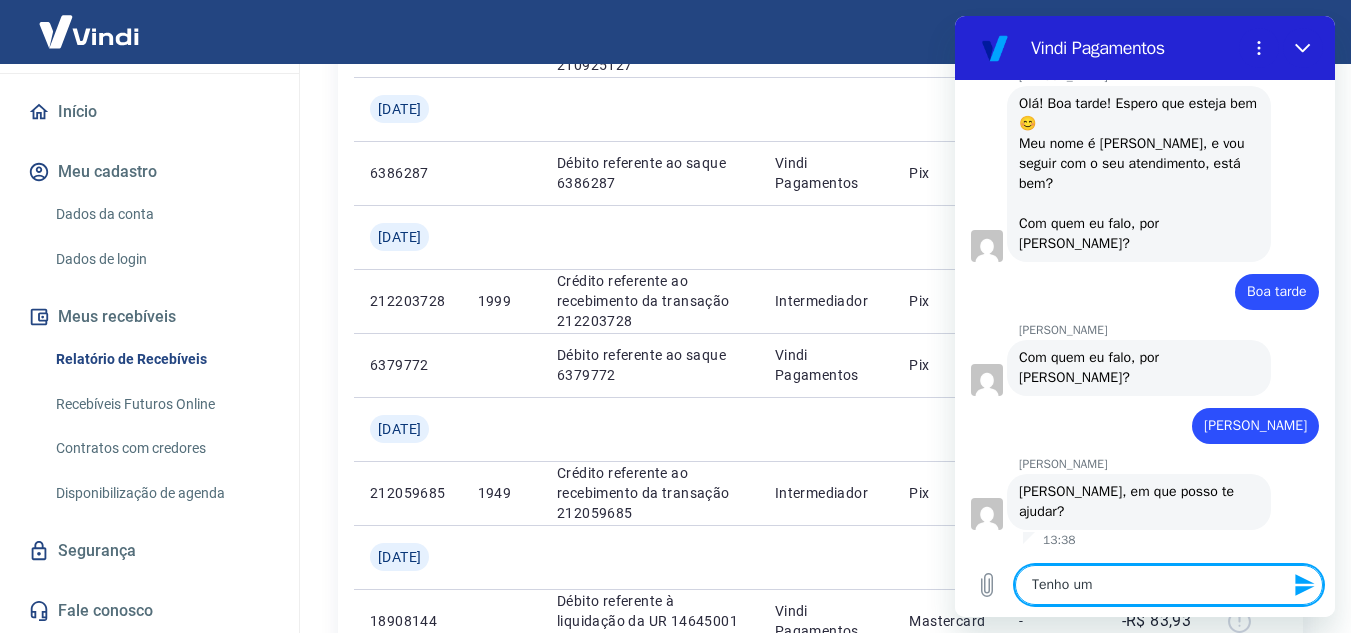 type on "Tenho um" 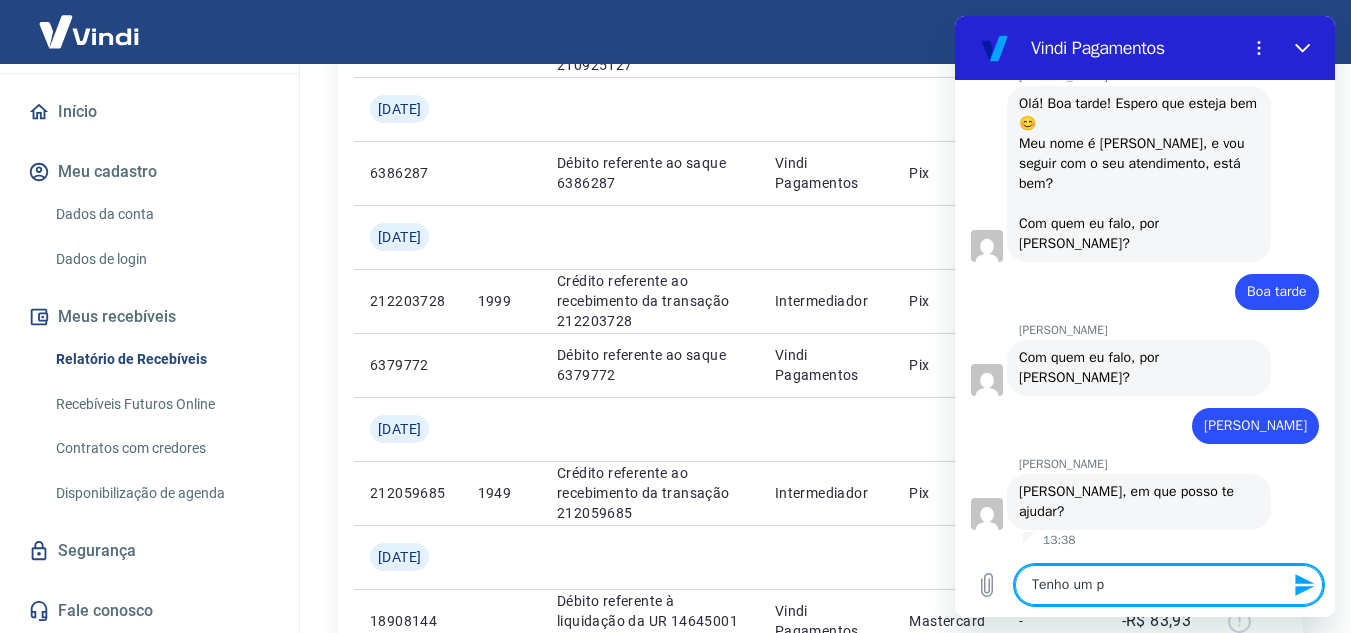 type on "Tenho um pe" 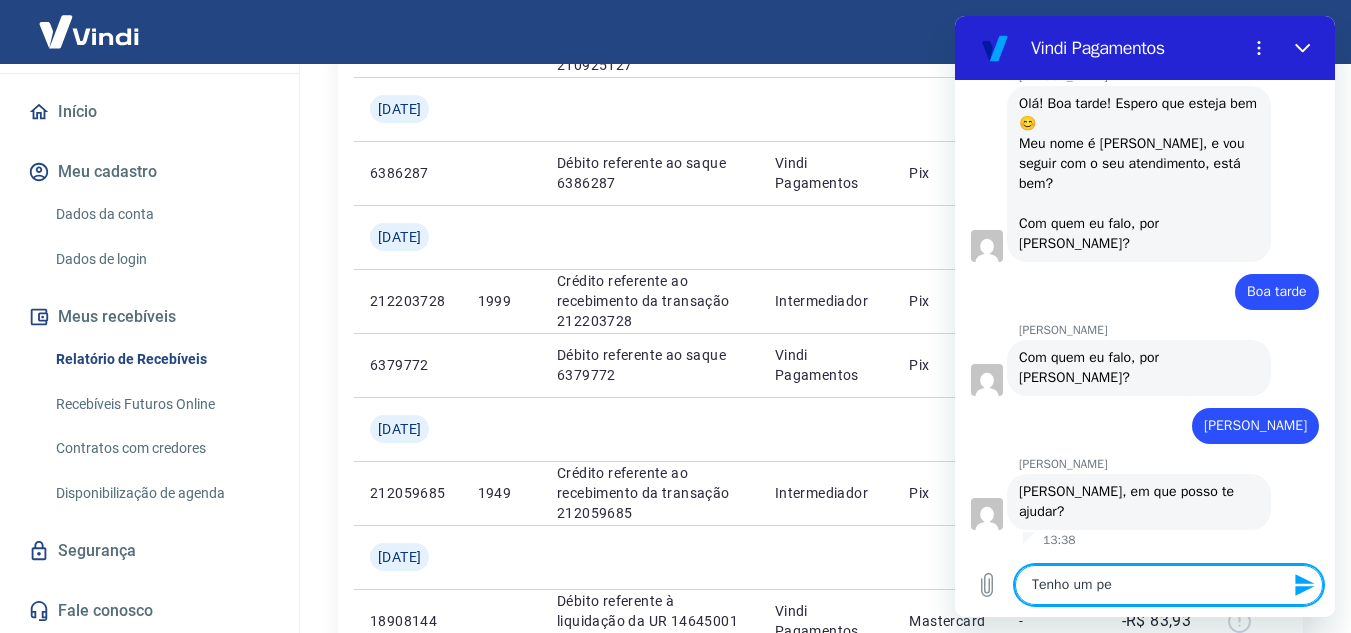 type on "Tenho um ped" 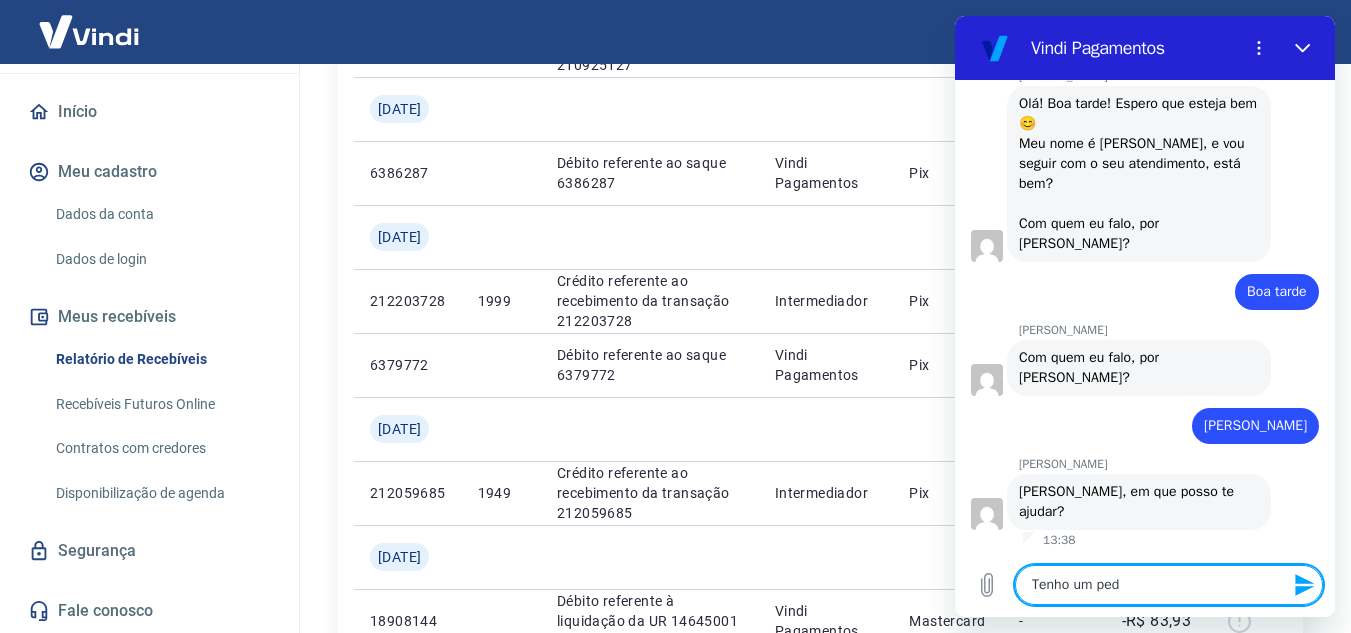 type on "Tenho um pedi" 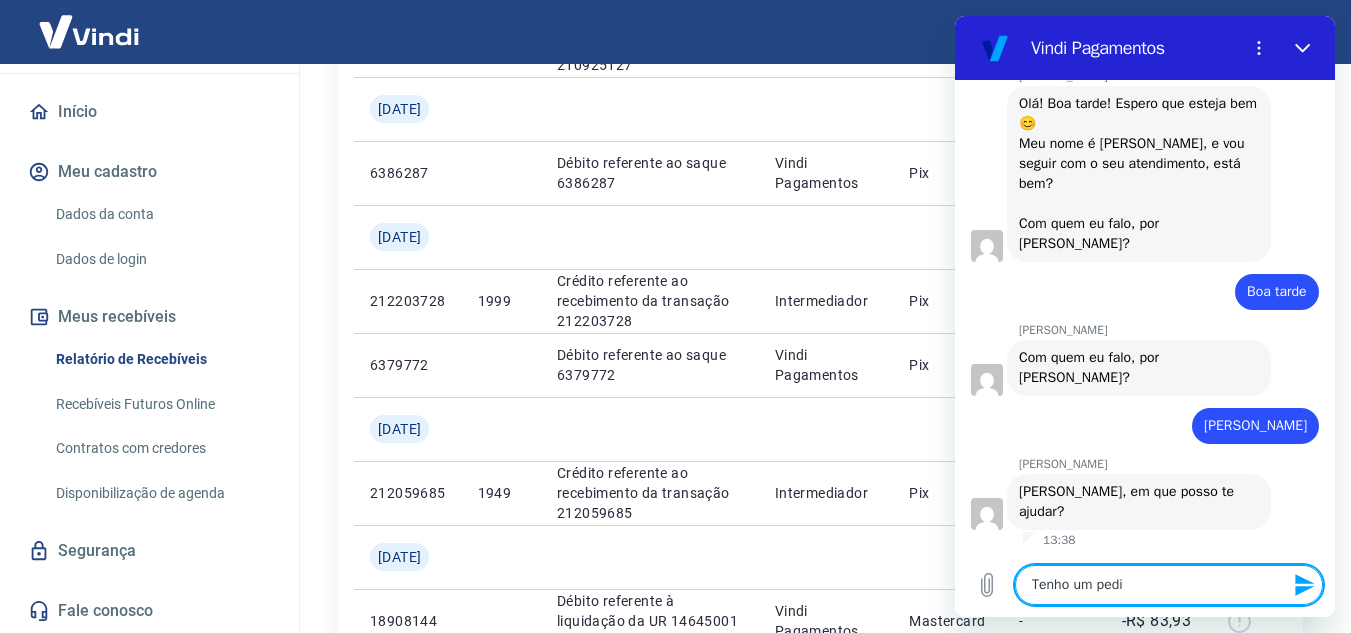 type on "Tenho um pedid" 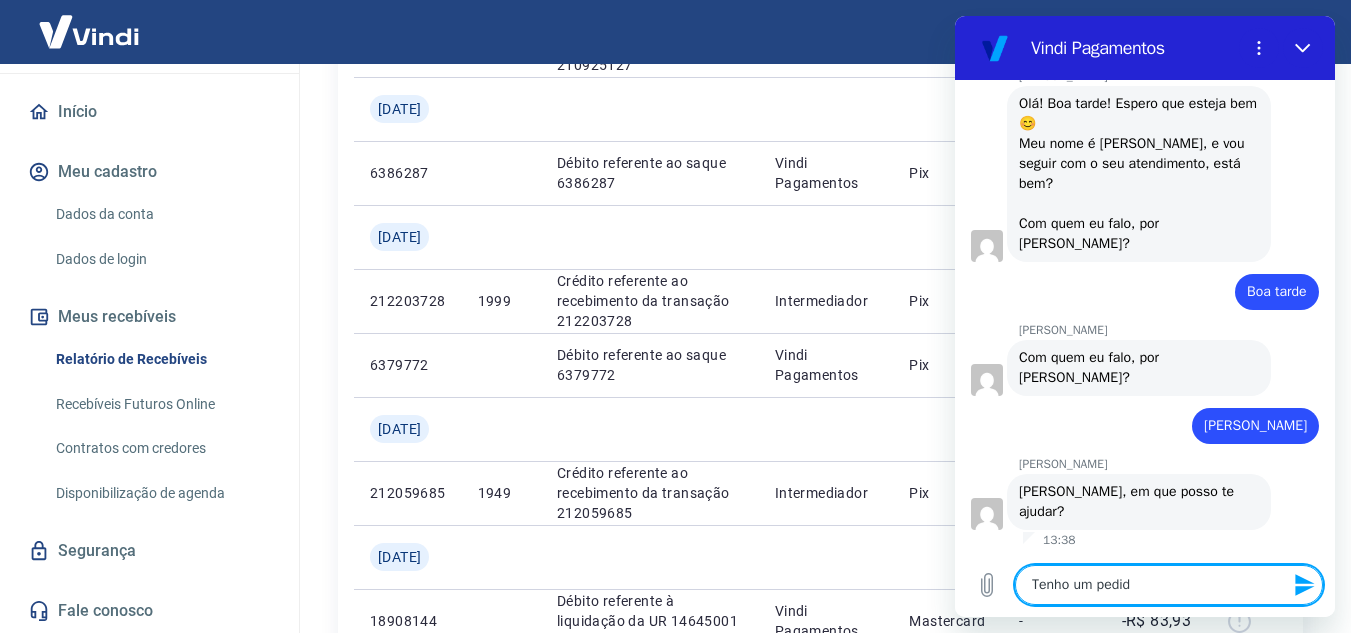 type on "Tenho um pedido" 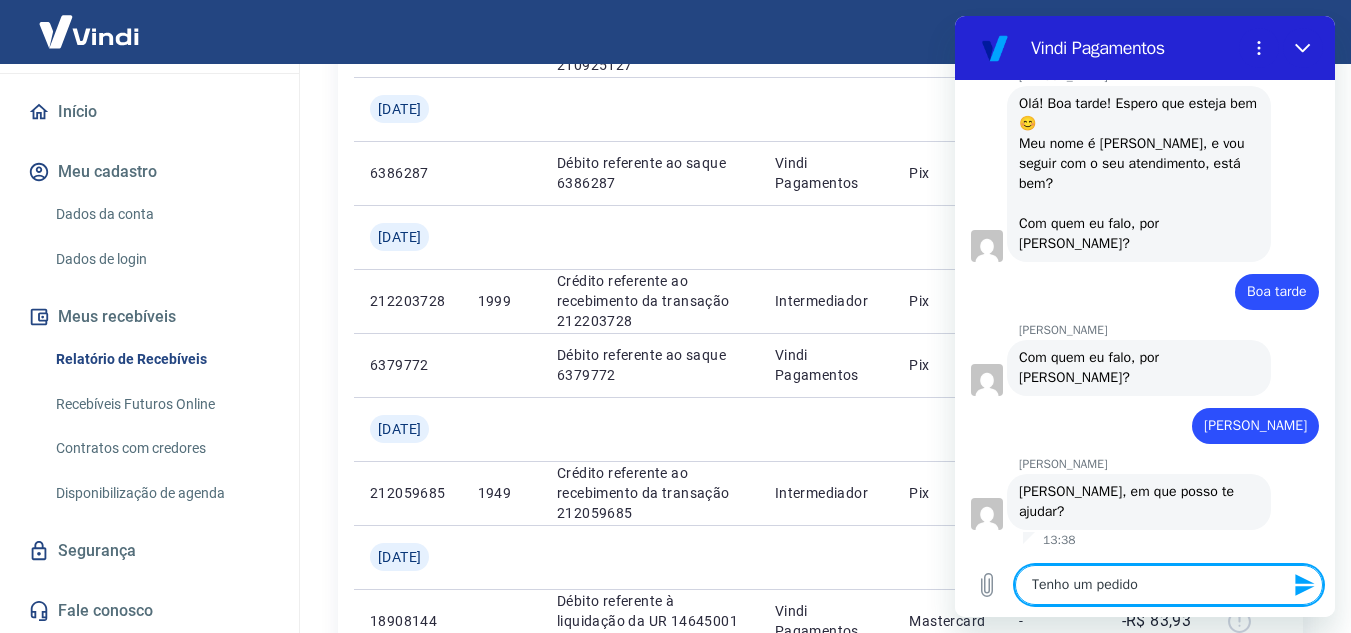 type 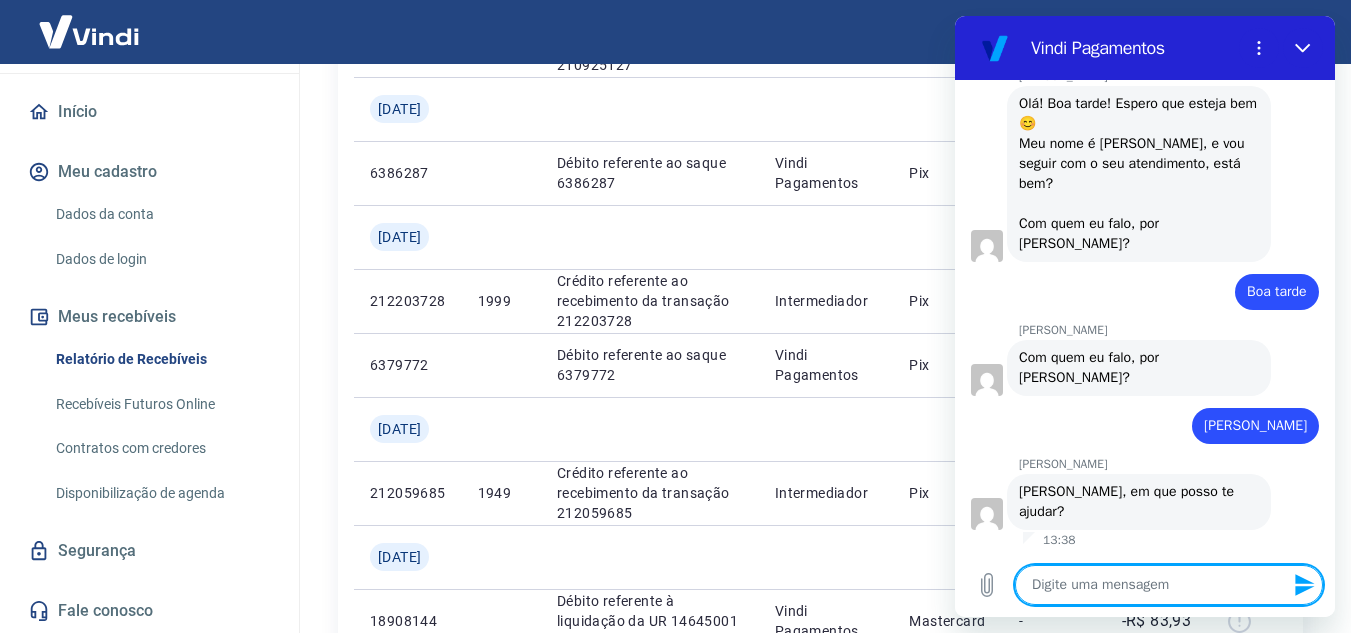 type on "x" 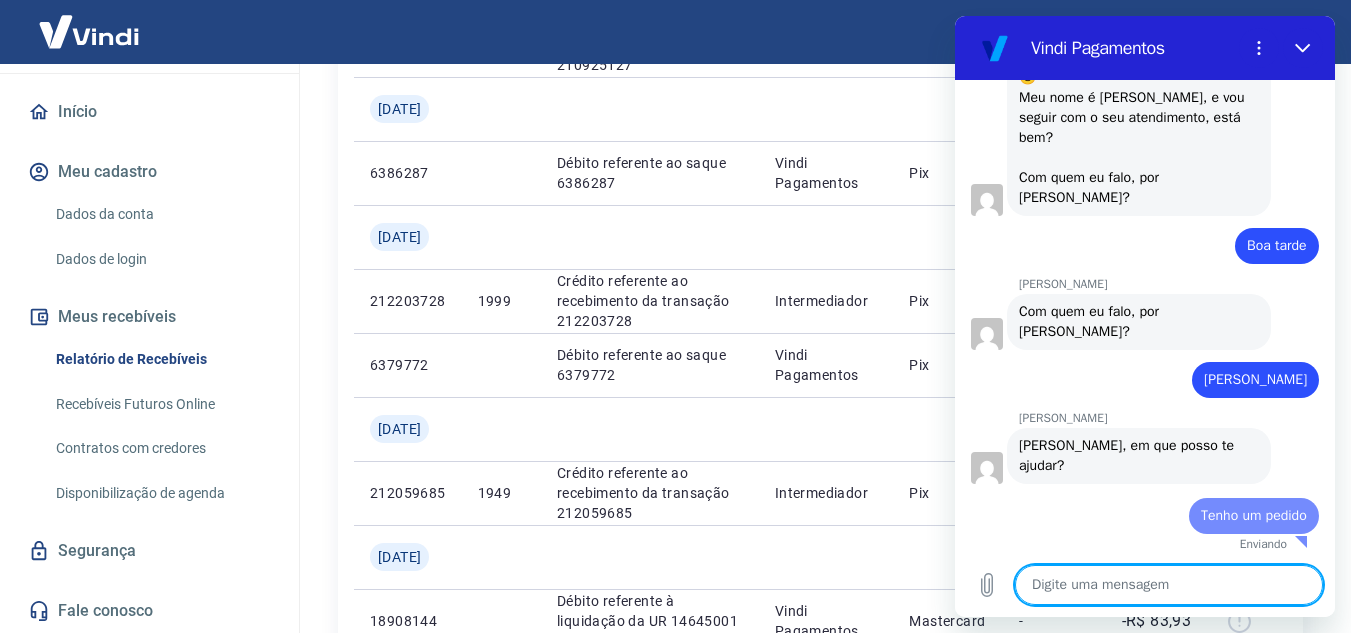 type on "q" 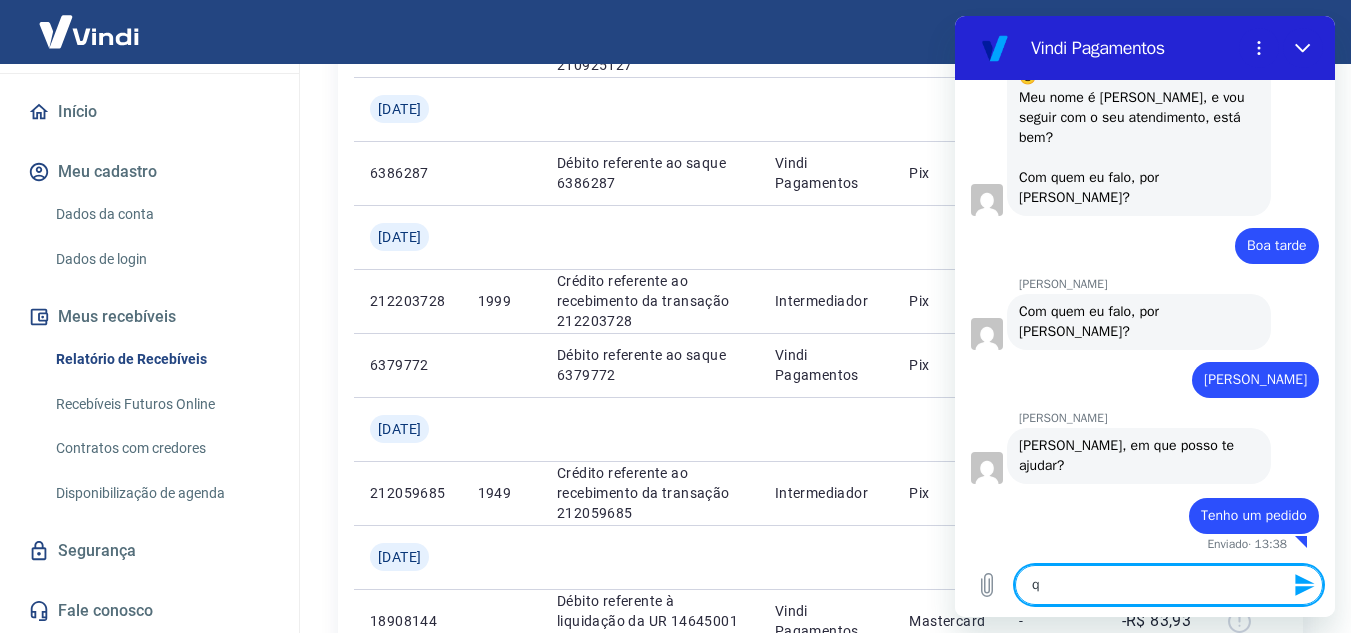 type on "qu" 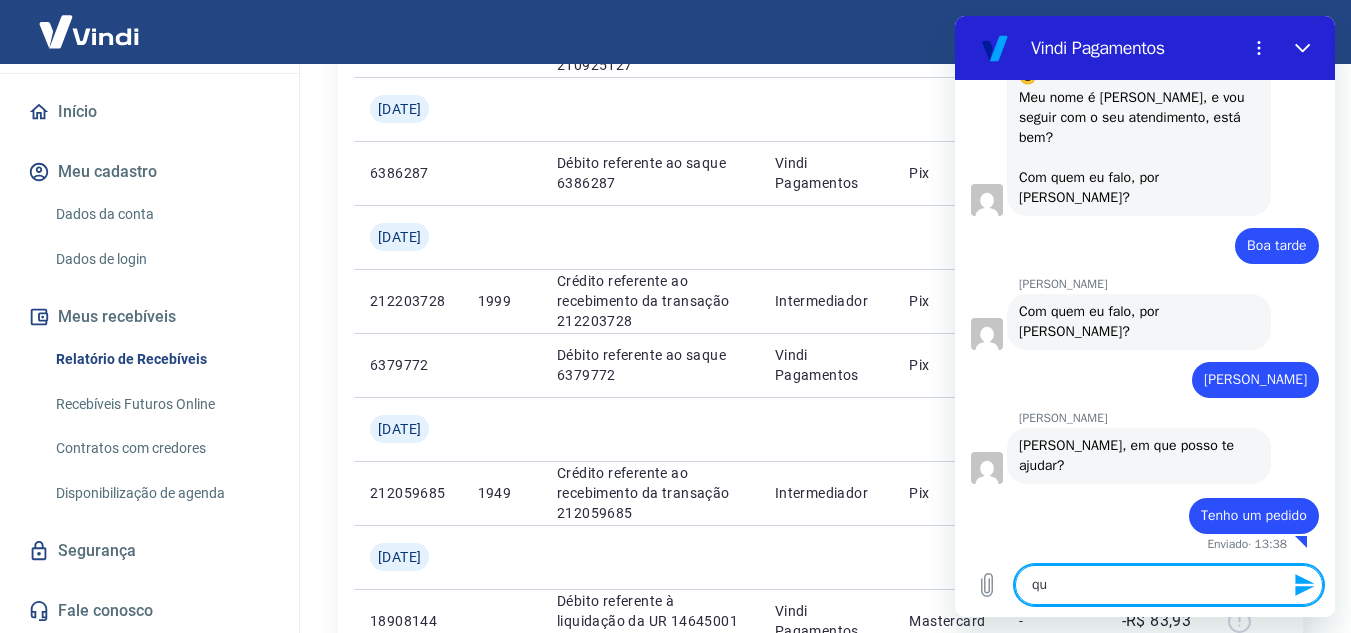 type on "x" 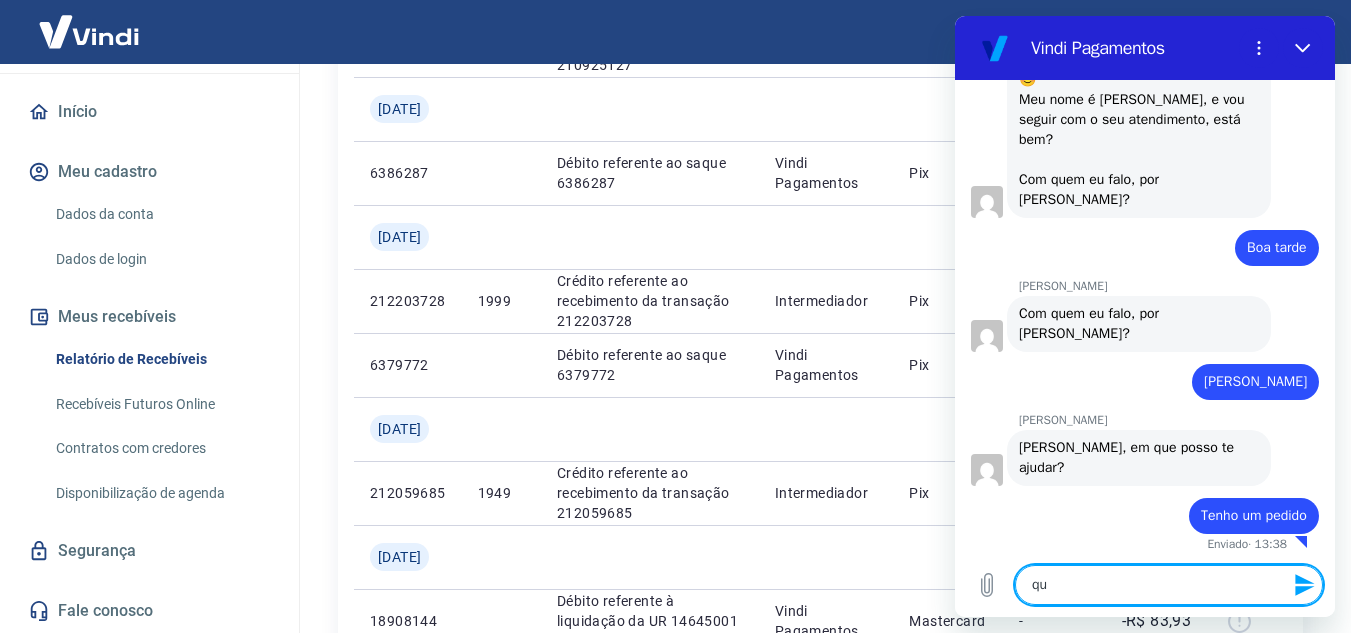 type on "que" 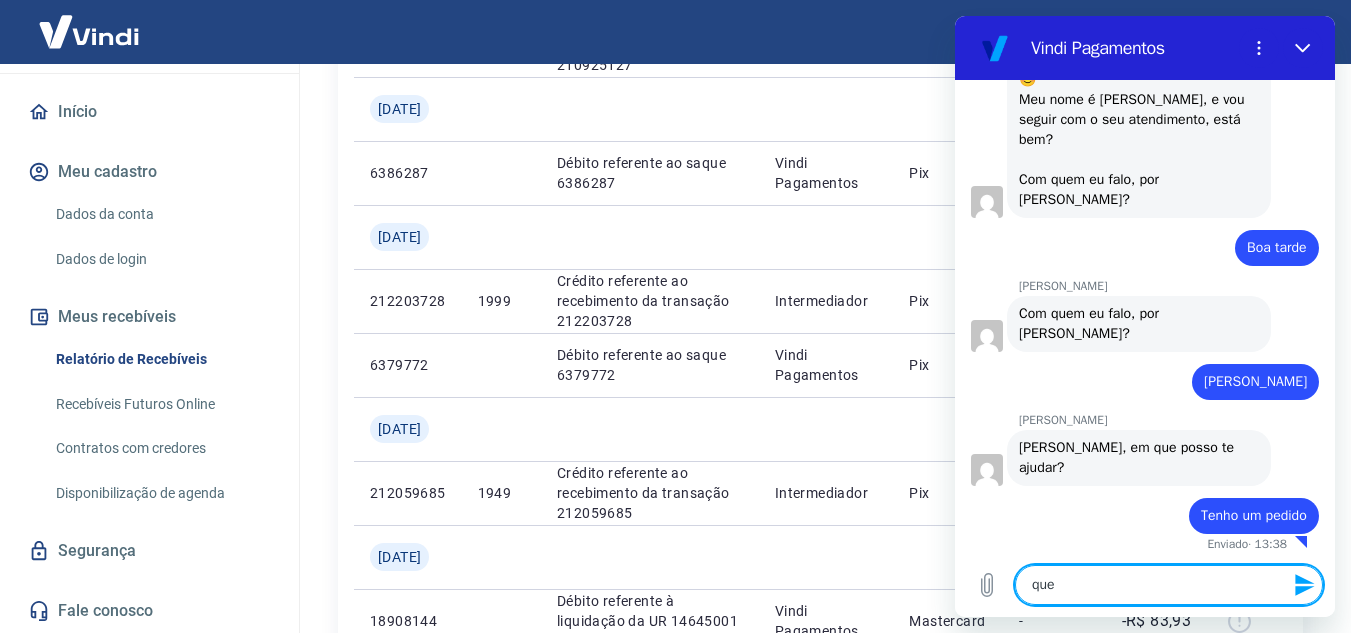 type on "que" 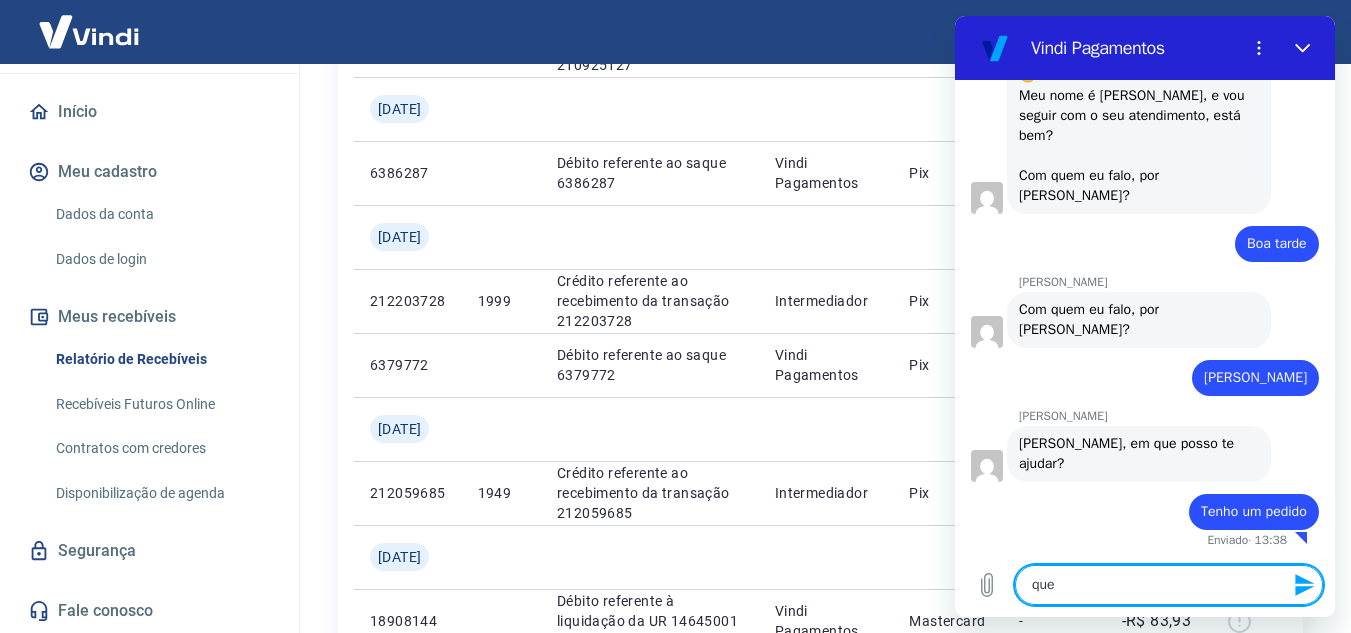 type on "que e" 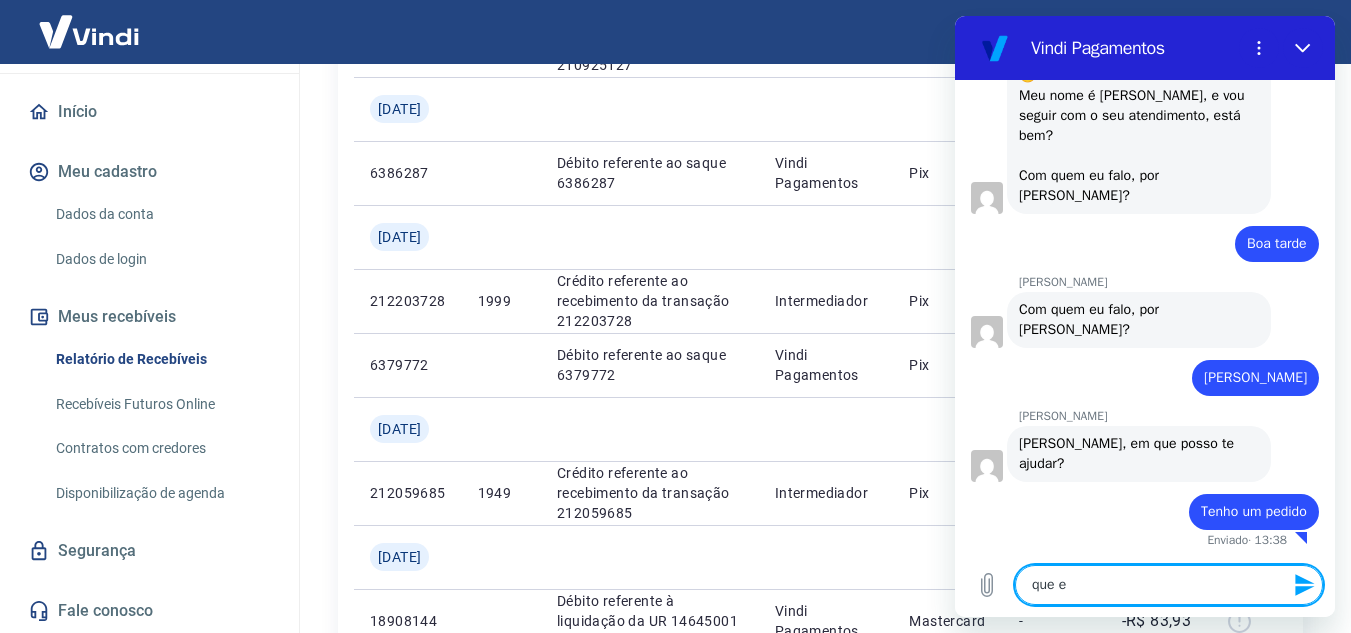 scroll, scrollTop: 1916, scrollLeft: 0, axis: vertical 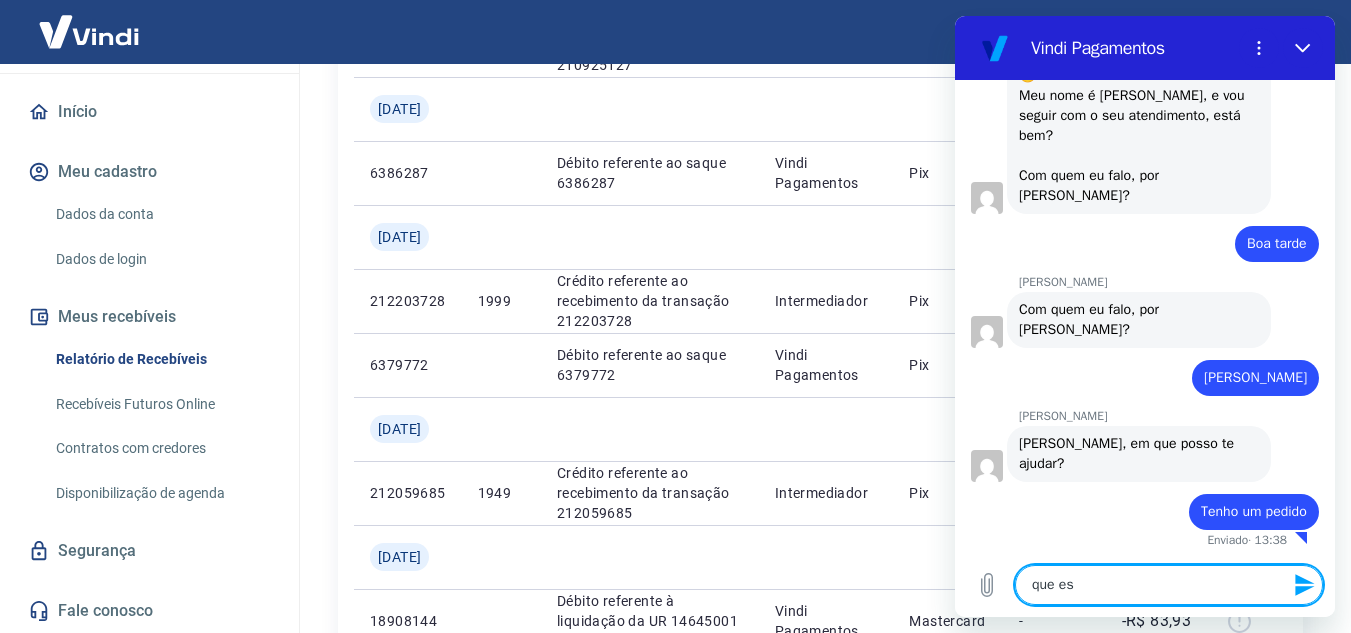 type on "x" 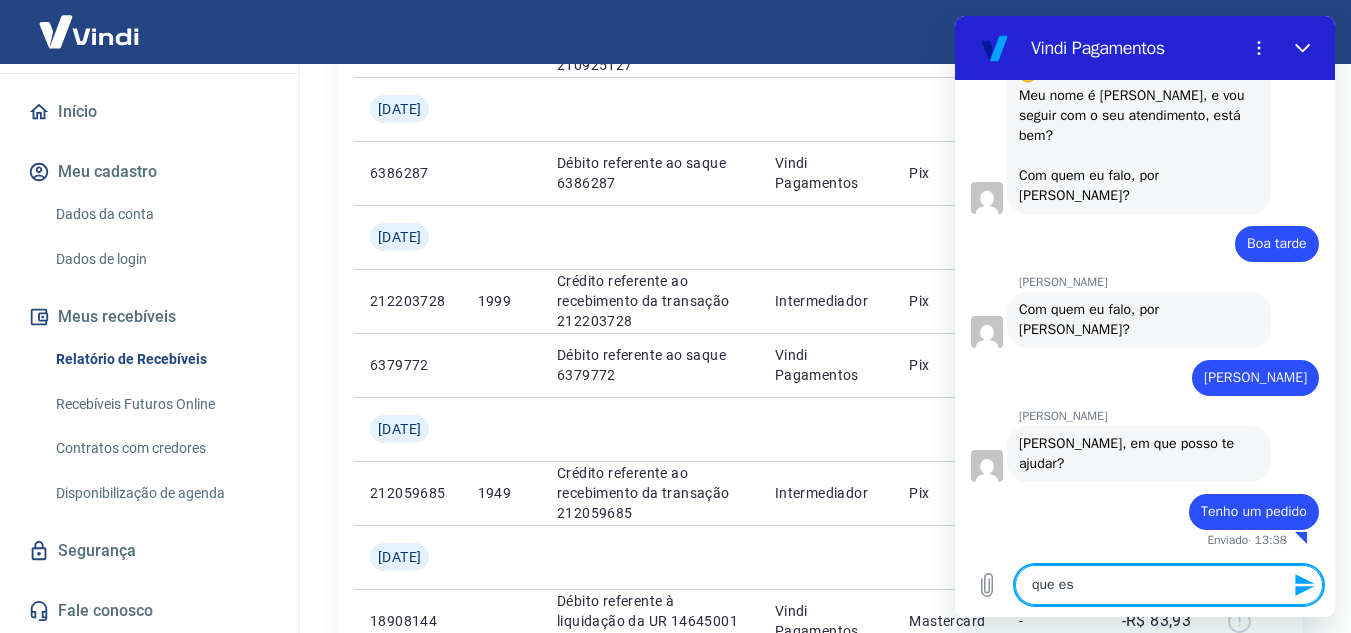 type on "que est" 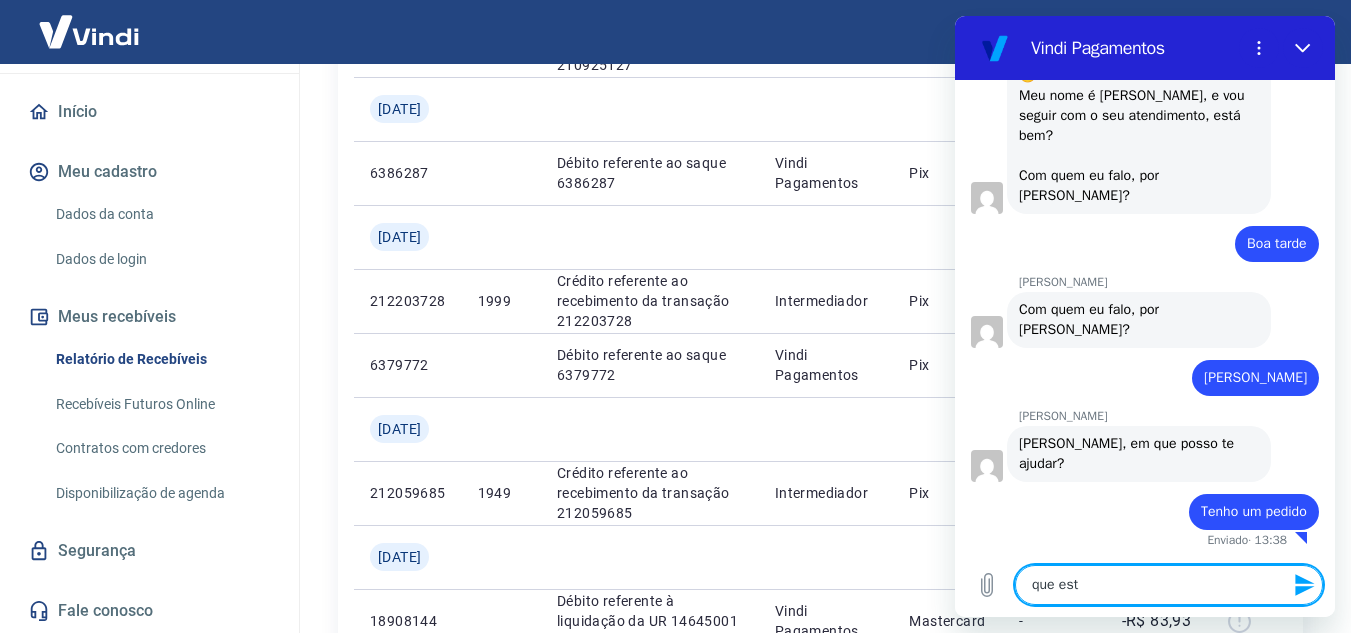 type on "que está" 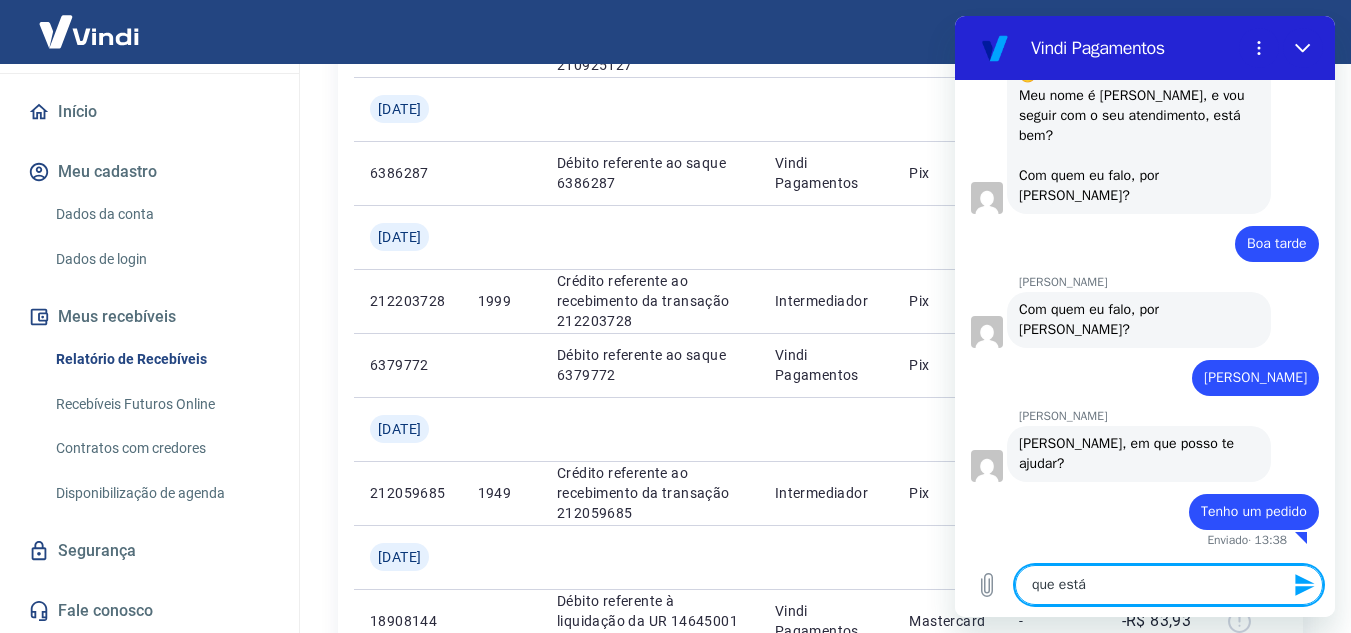 type on "que está" 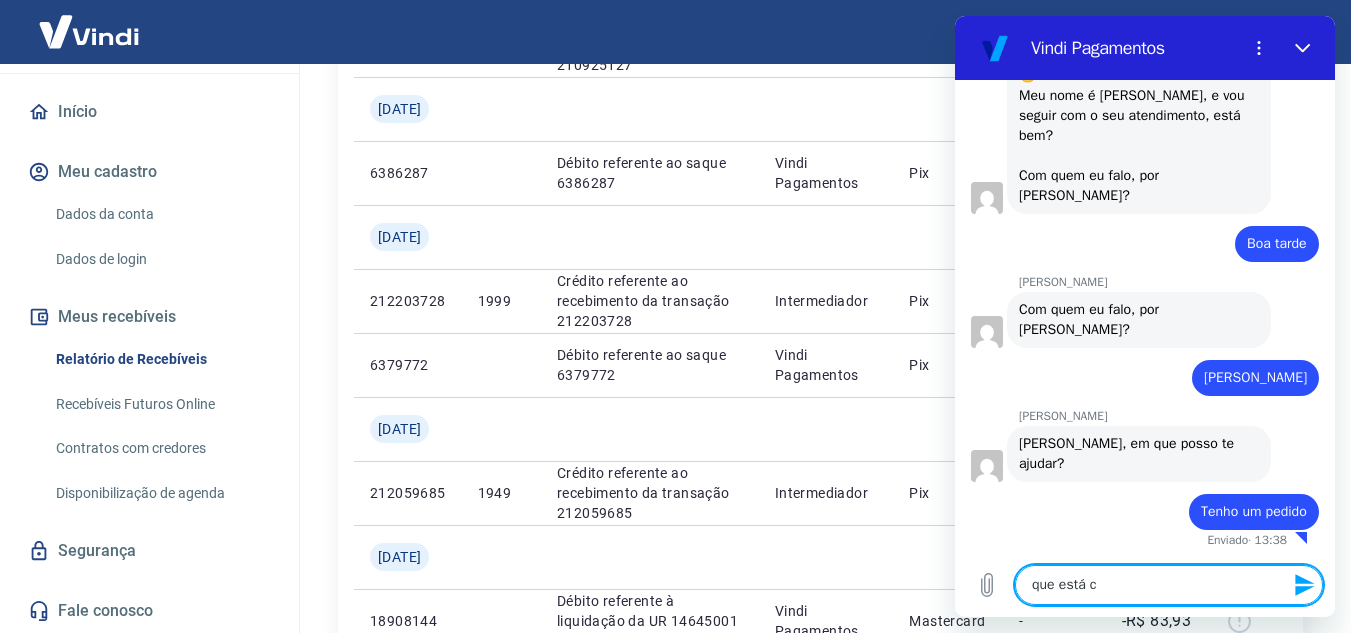 type on "que está co" 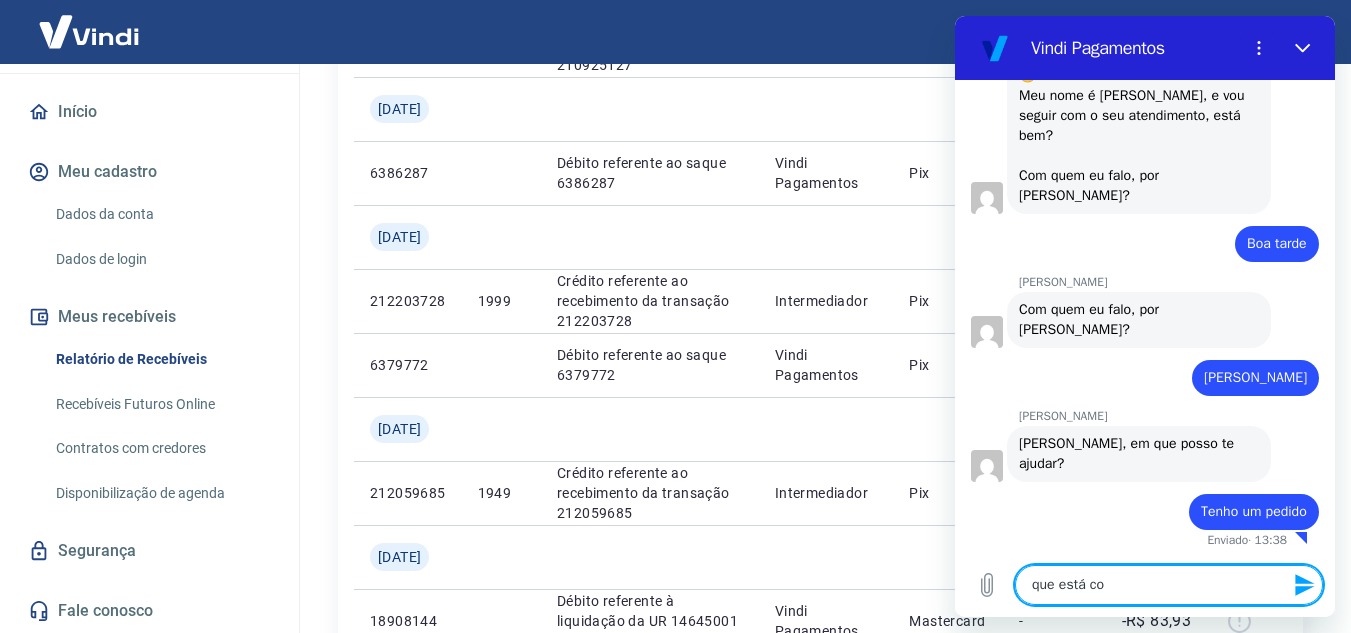 type on "que está com" 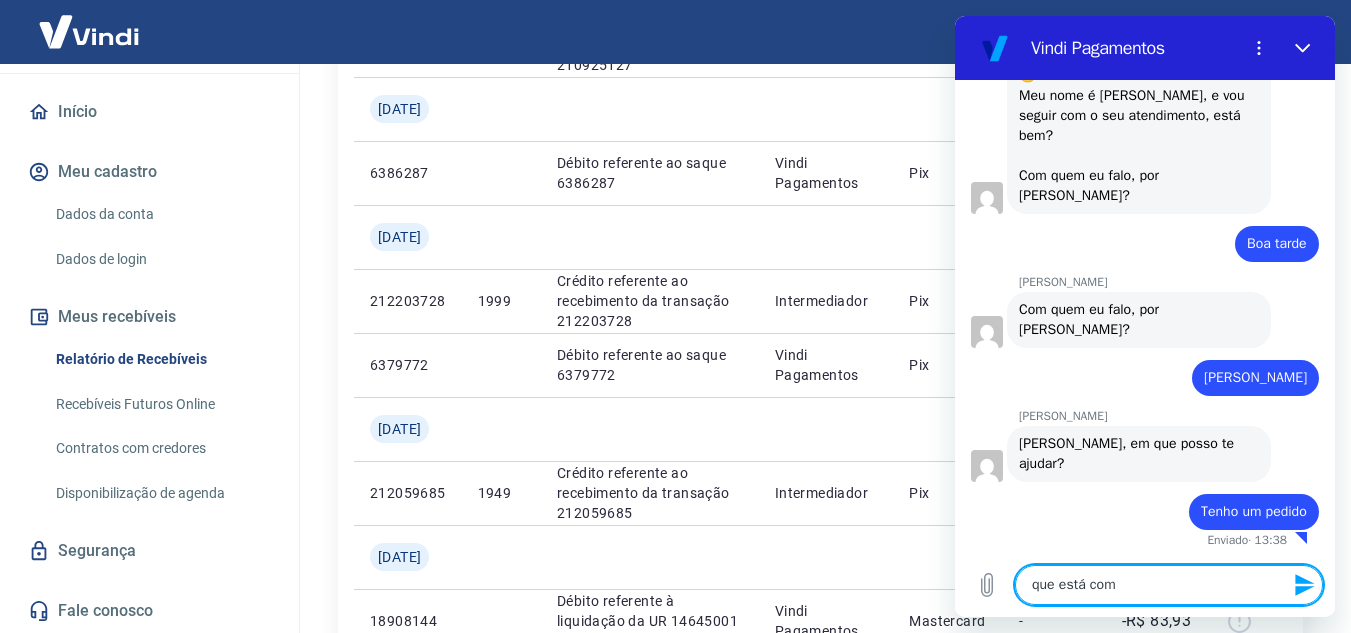 type on "que está como" 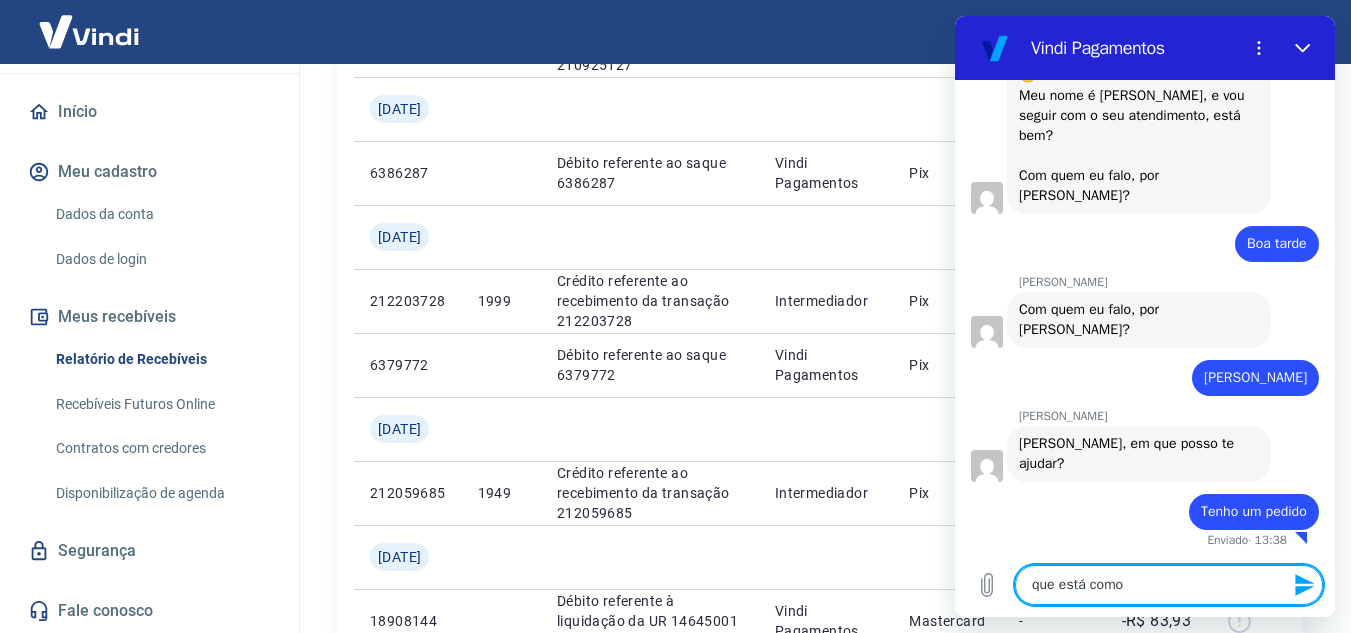 type on "x" 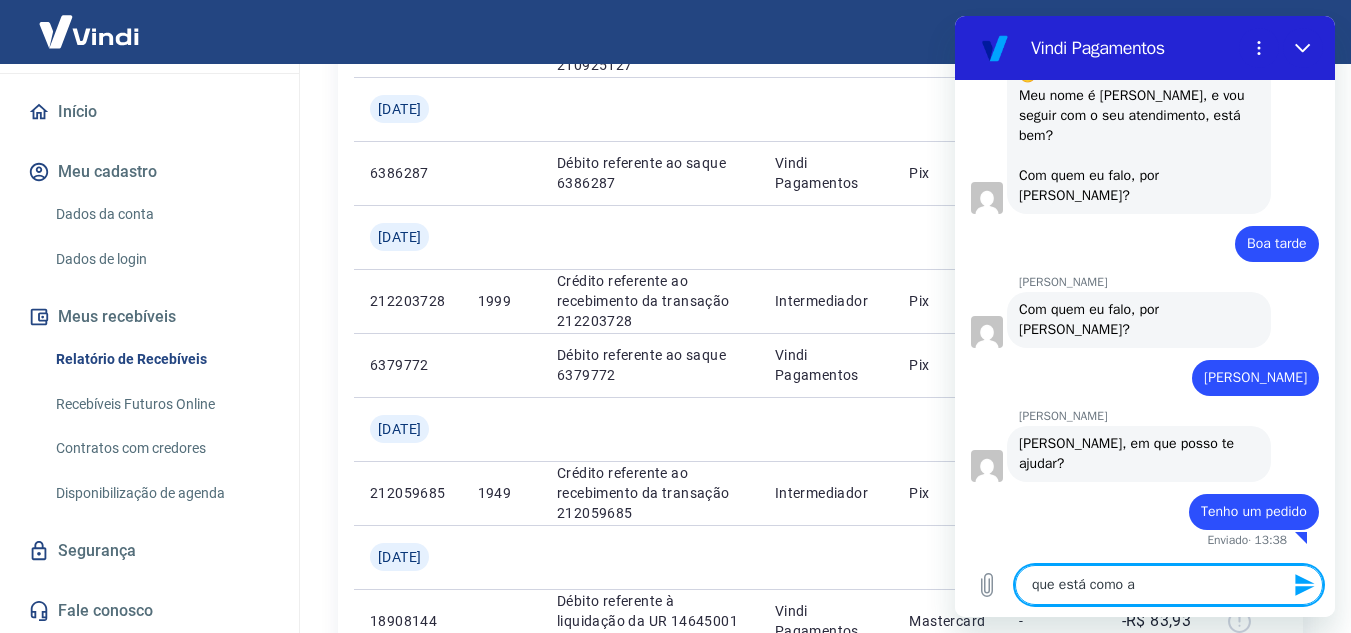 type on "que está como ag" 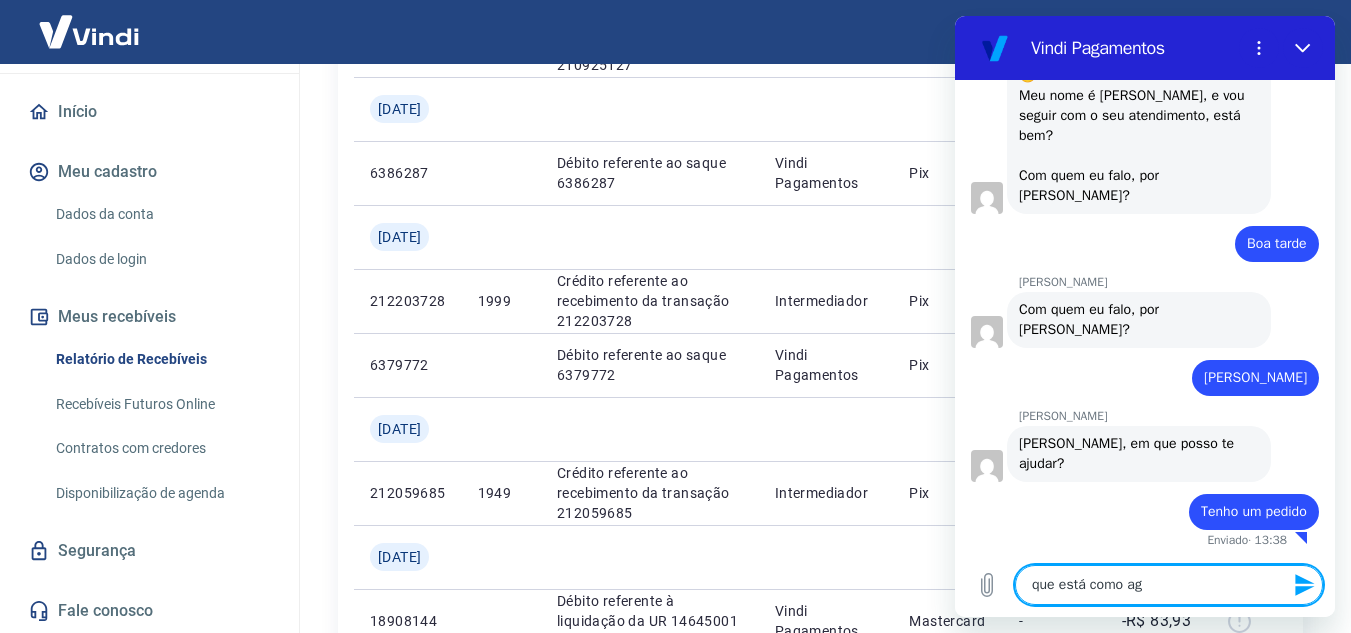 type on "que está como agu" 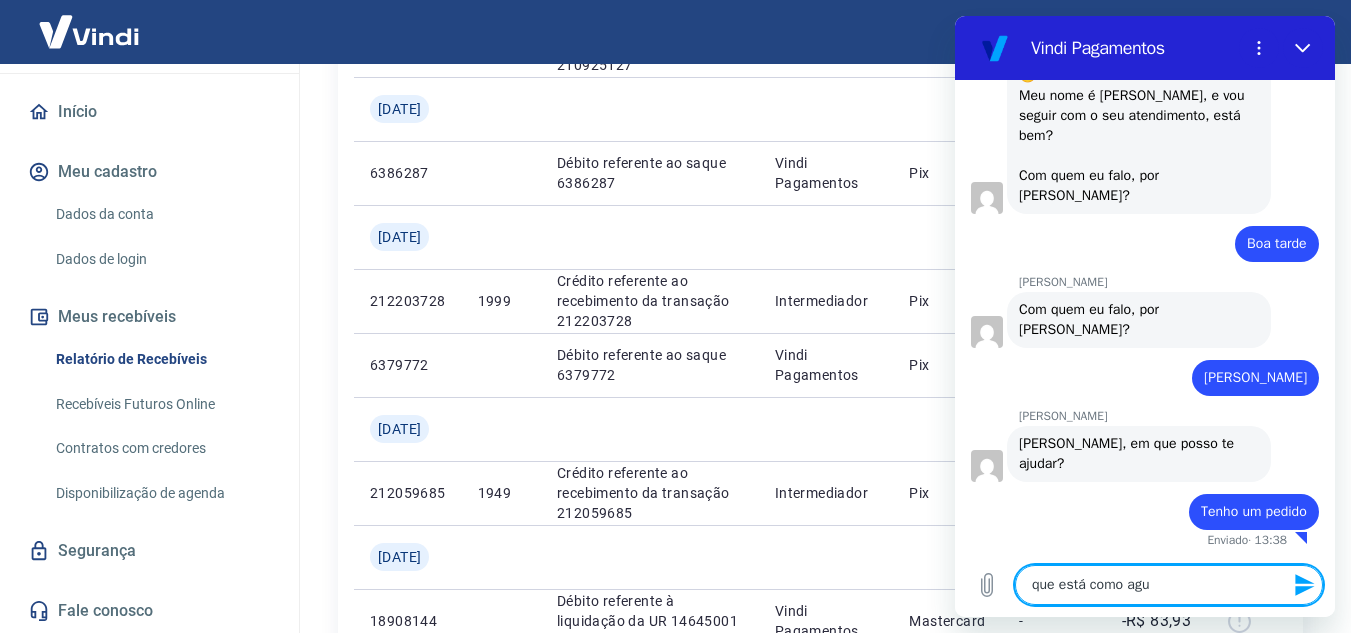 type on "que está como agua" 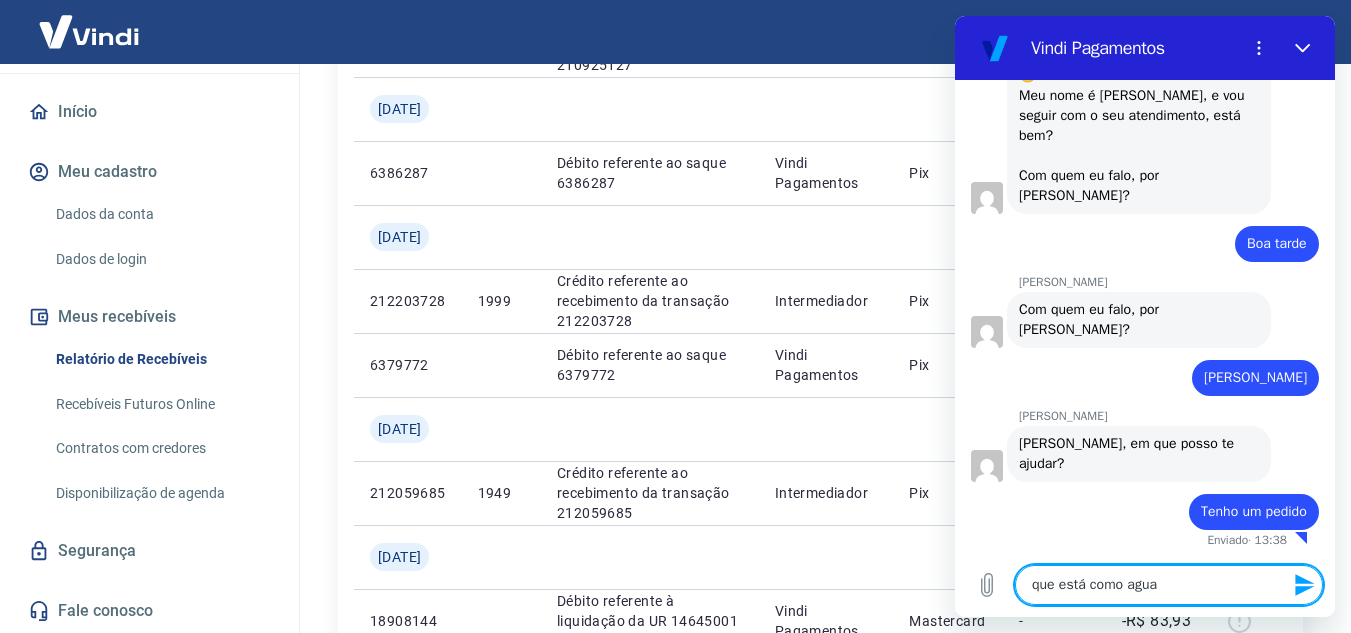 type on "que está como aguar" 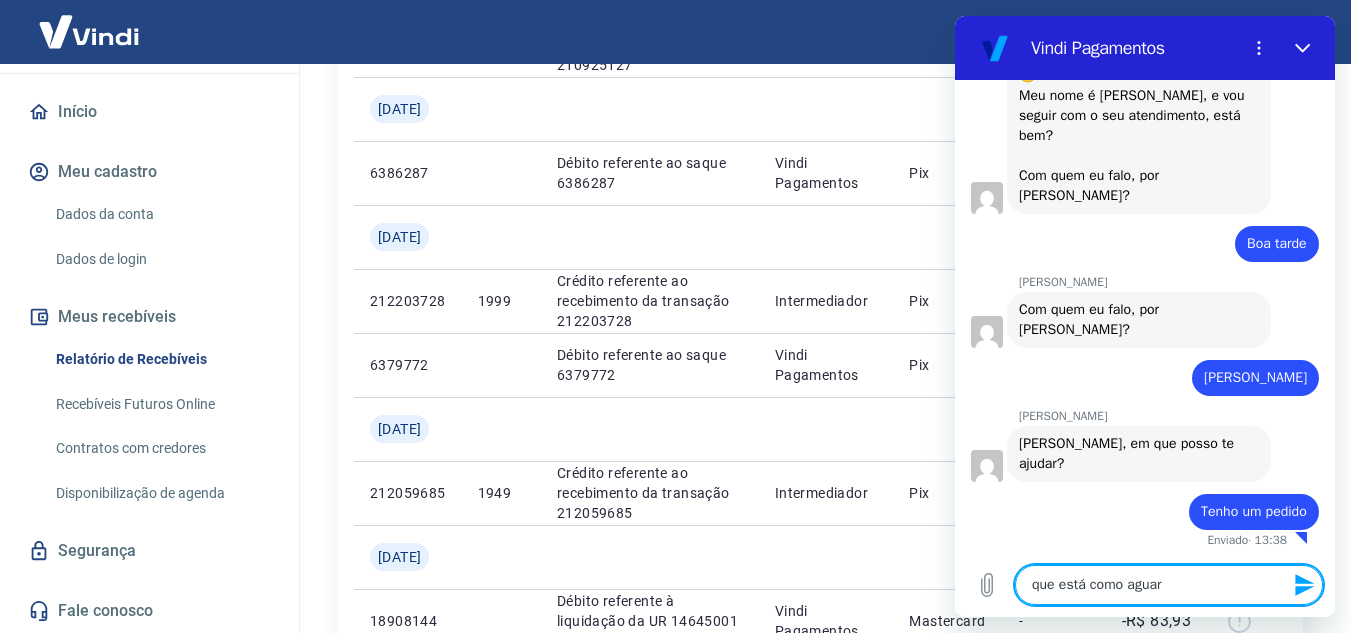 type on "x" 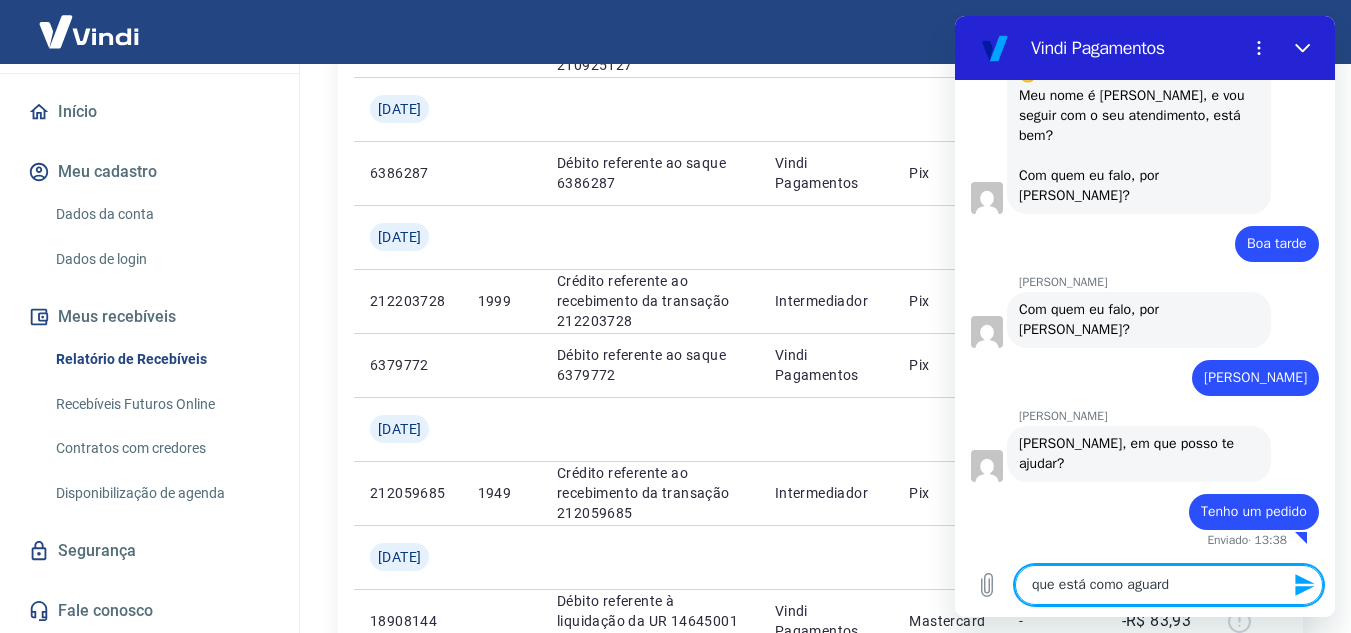 type on "que está como aguarda" 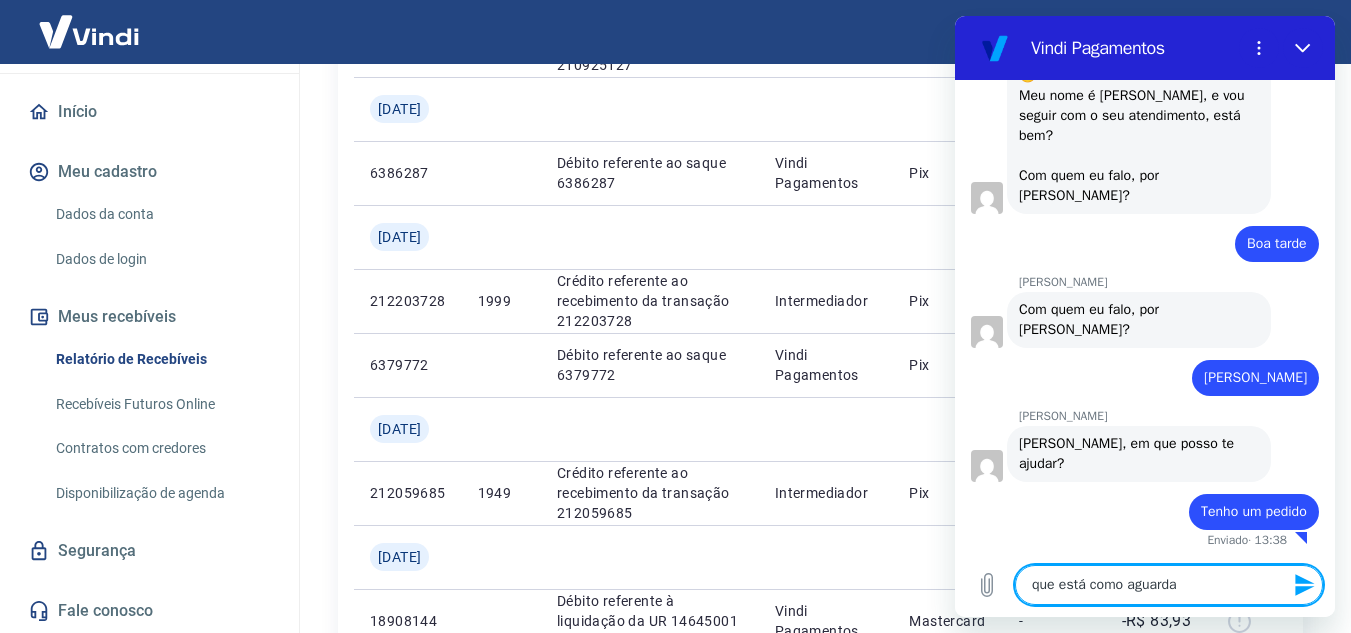 type on "que está como aguardan" 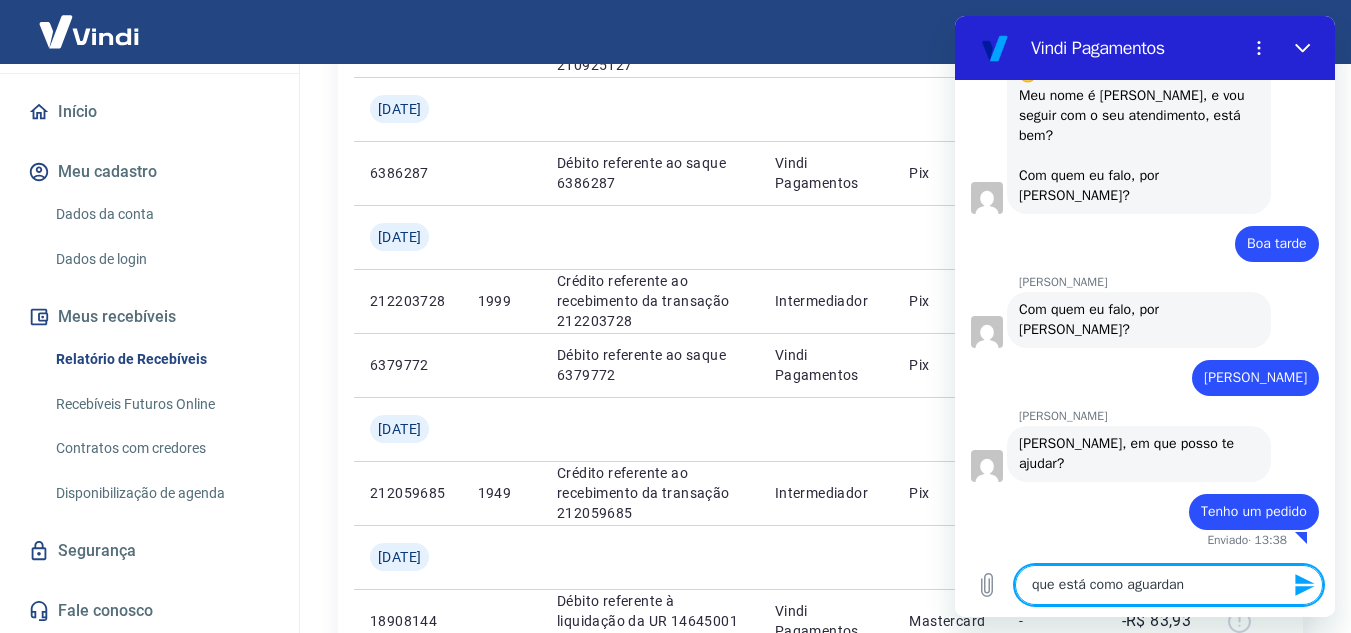 type on "que está como aguardano" 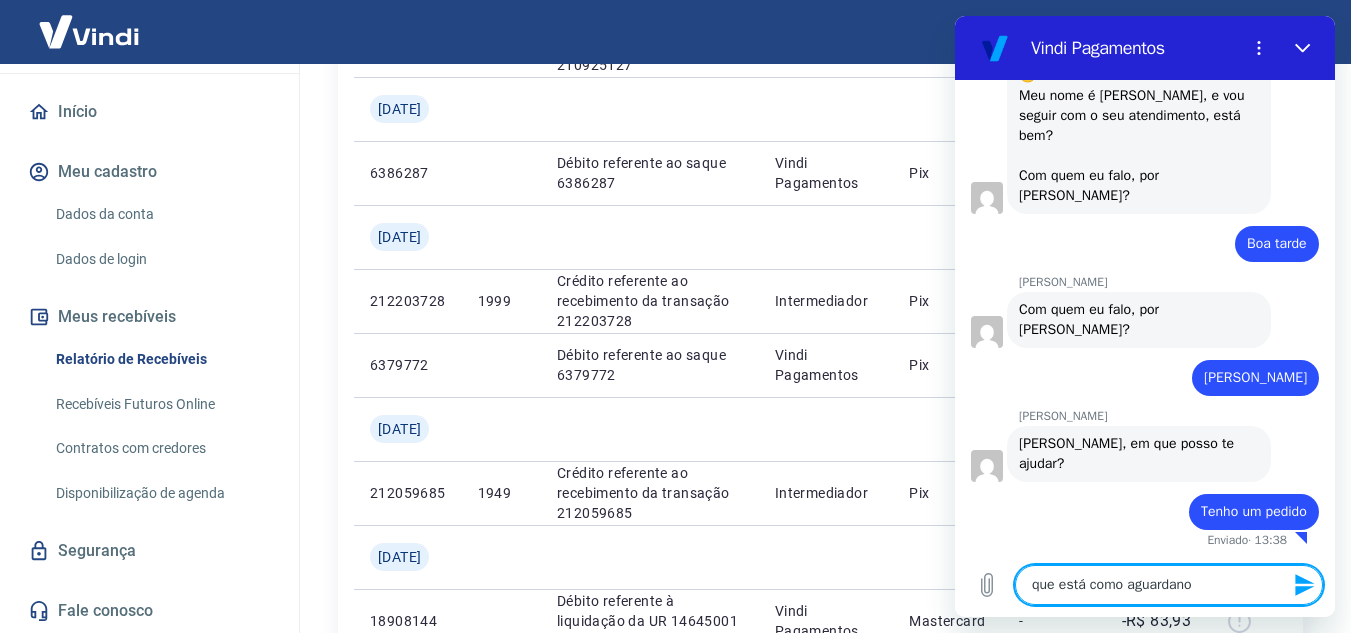 type on "que está como aguardan" 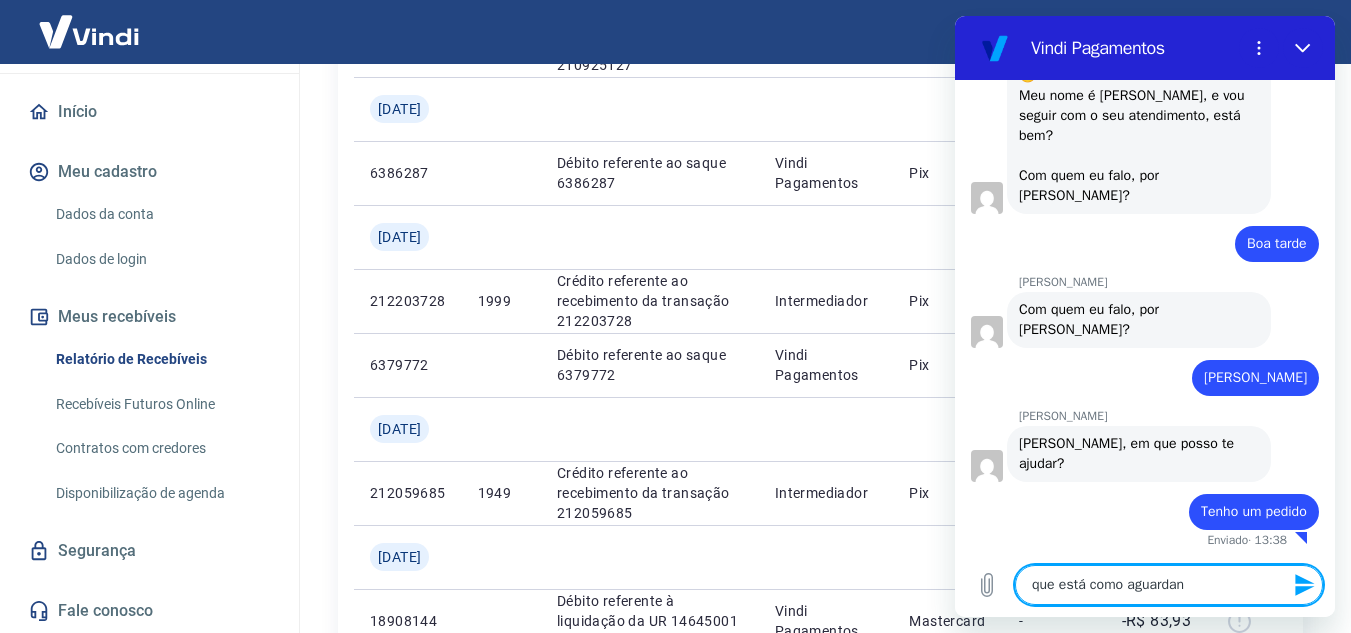 type on "que está como aguardand" 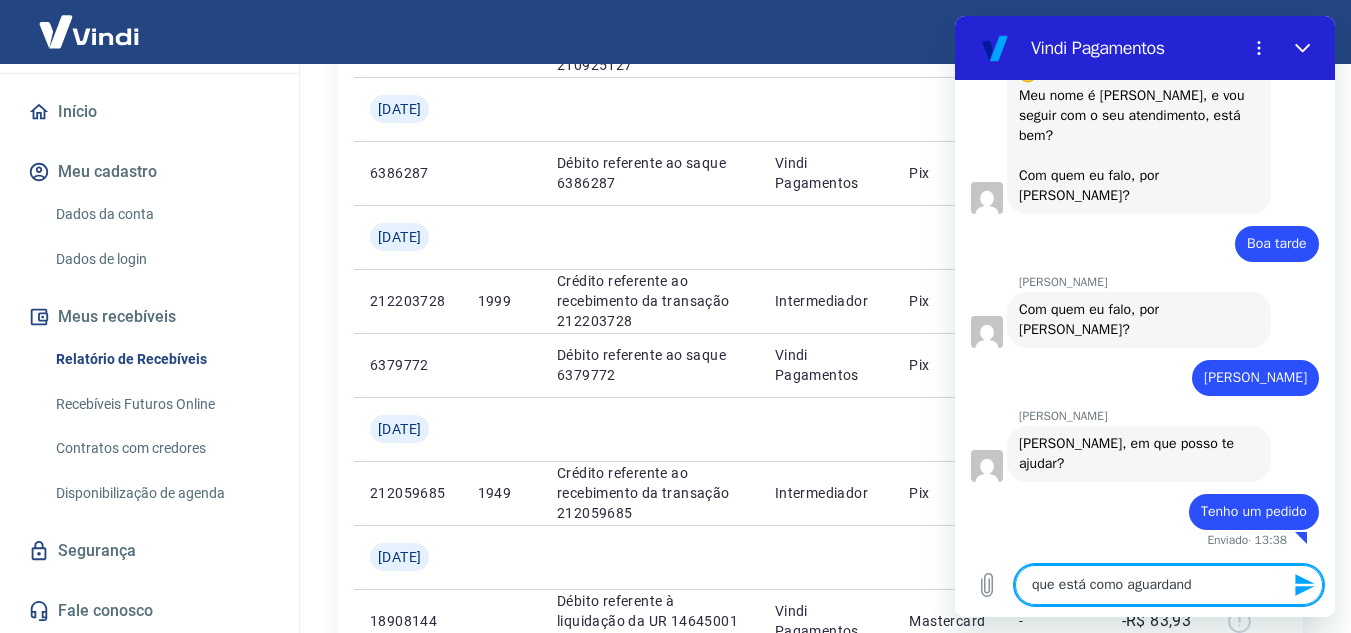 type on "x" 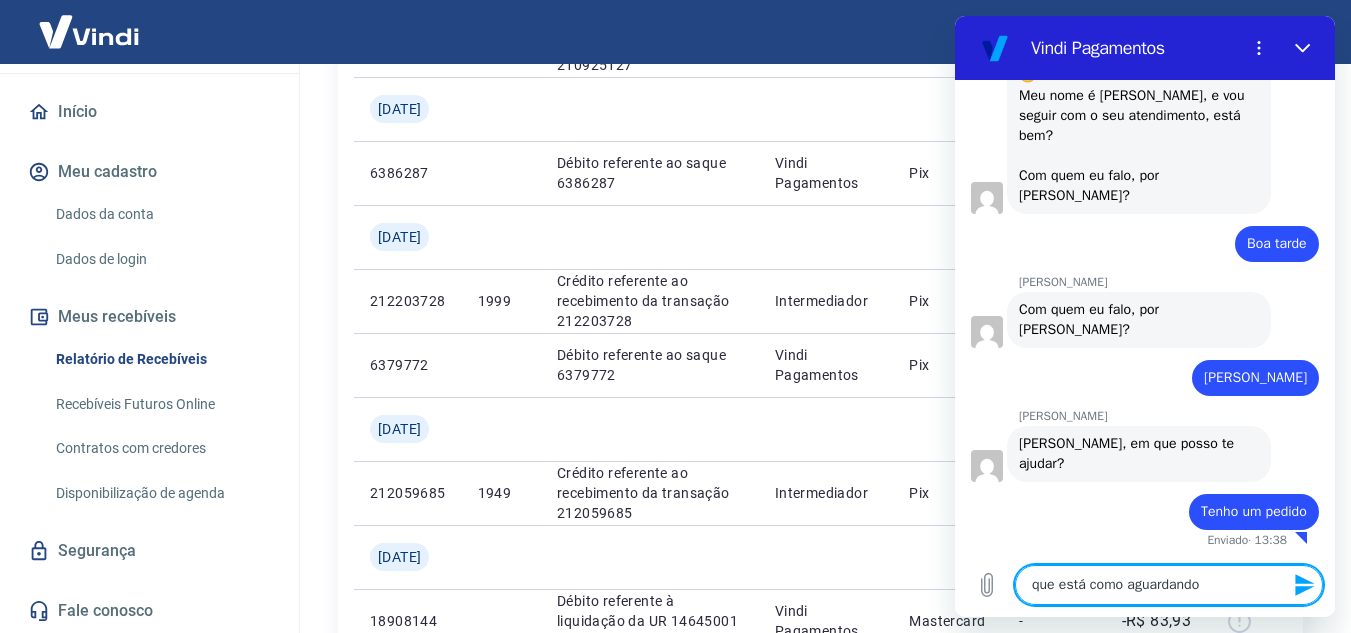 type on "x" 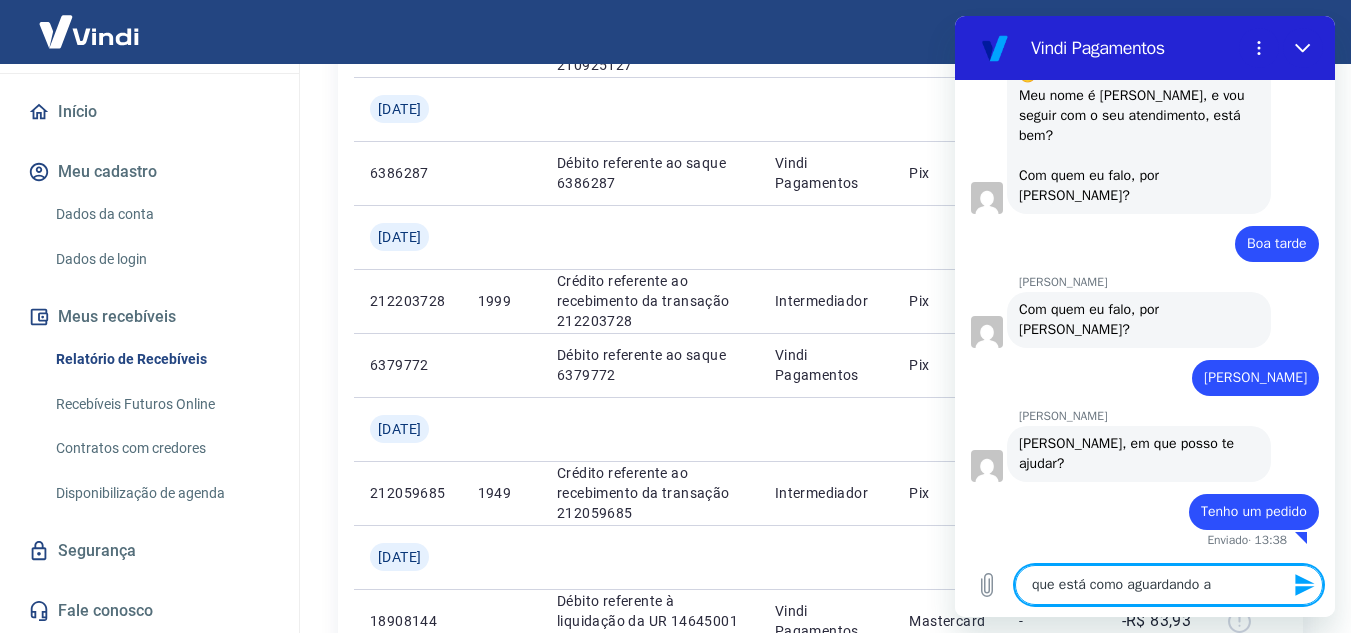 type on "que está como aguardando a" 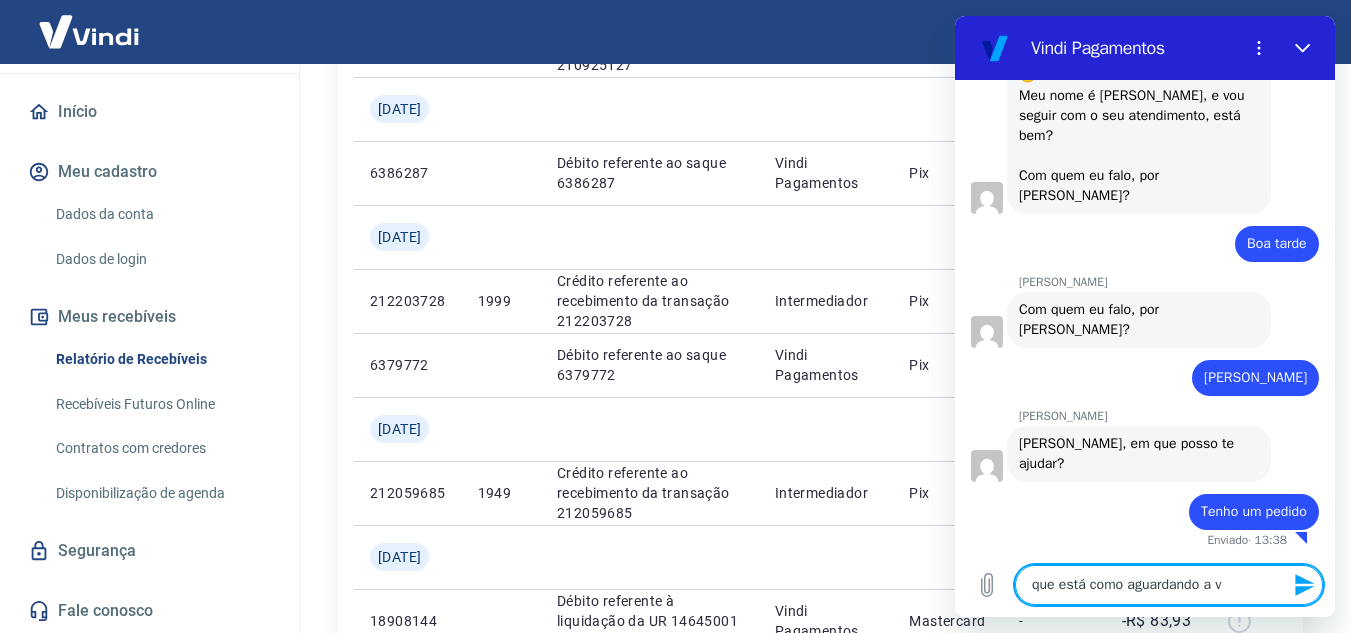type on "que está como aguardando a vi" 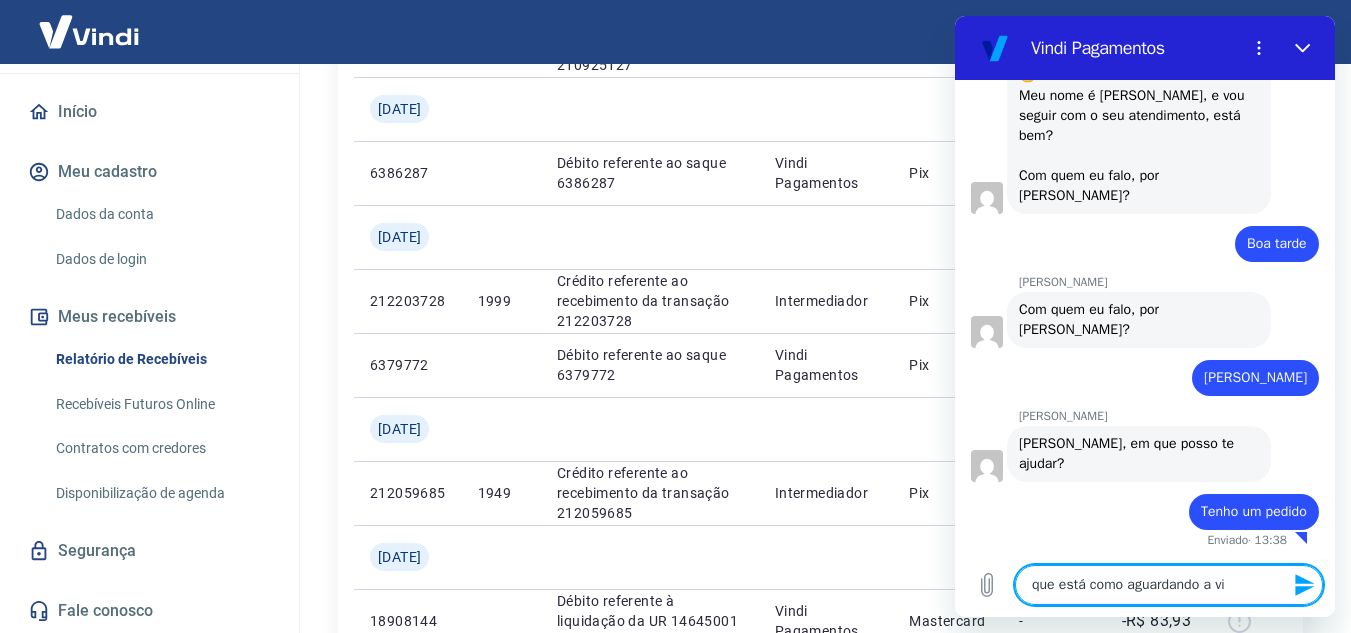 type on "que está como aguardando a vin" 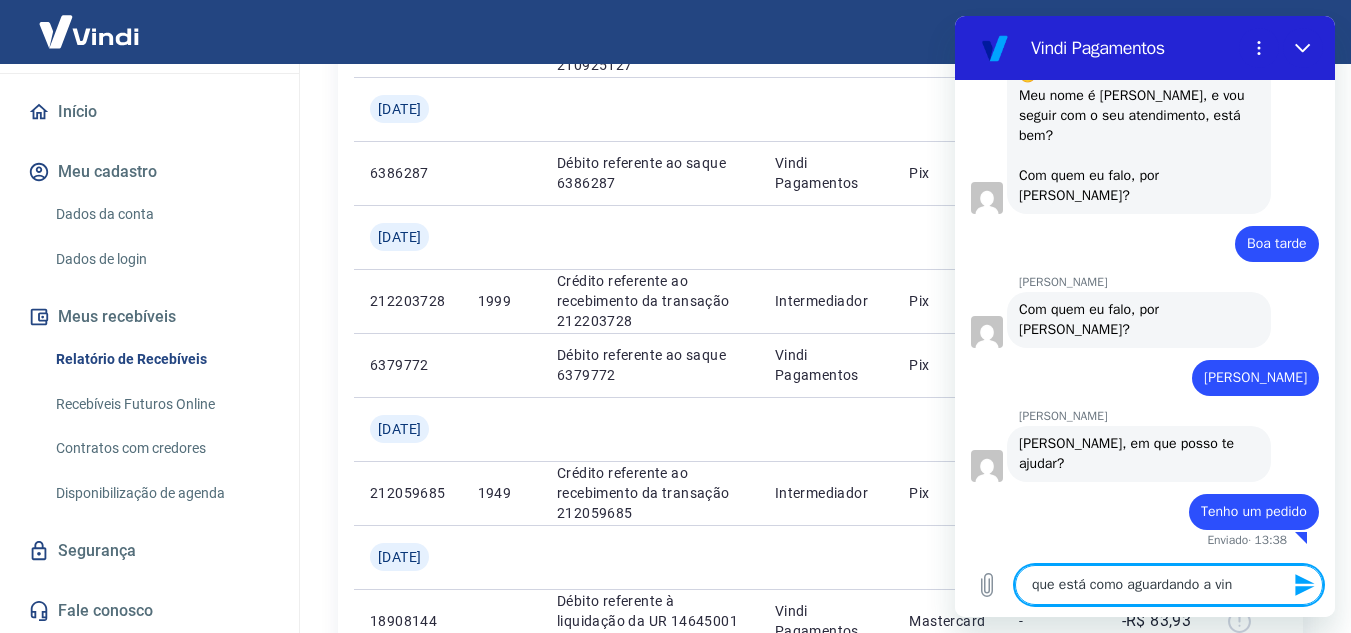 type on "que está como aguardando a vind" 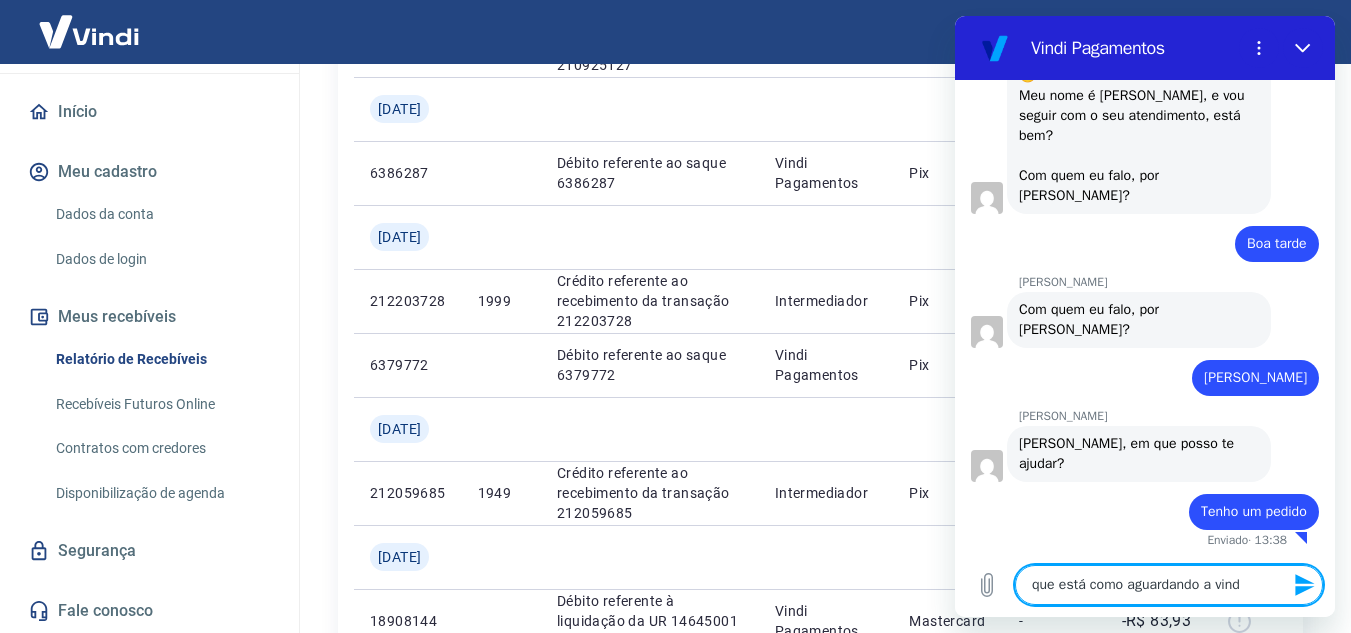 type on "que está como aguardando a vindi" 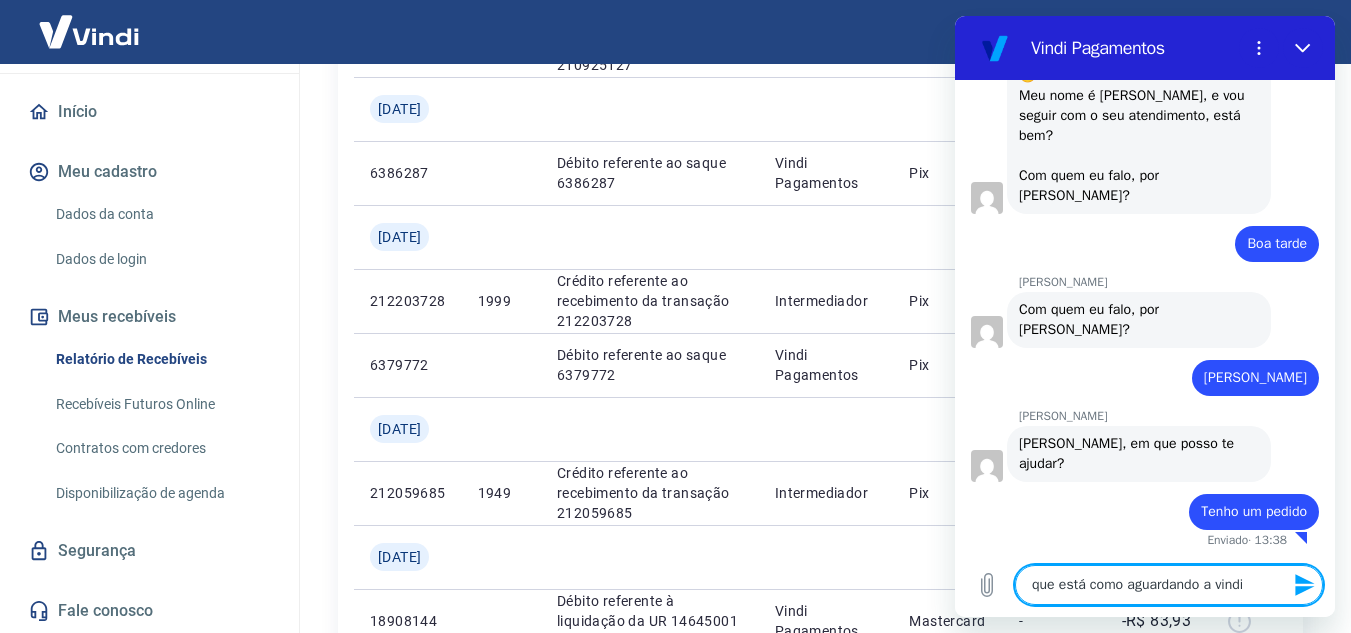 type 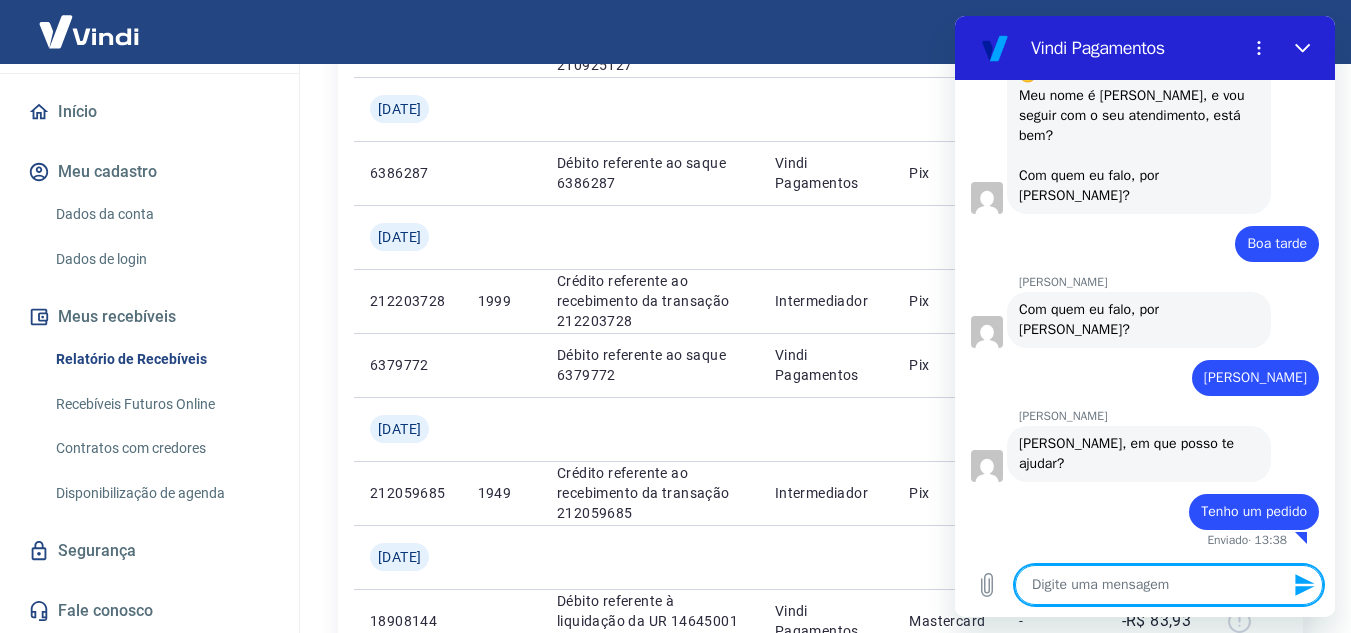 type on "x" 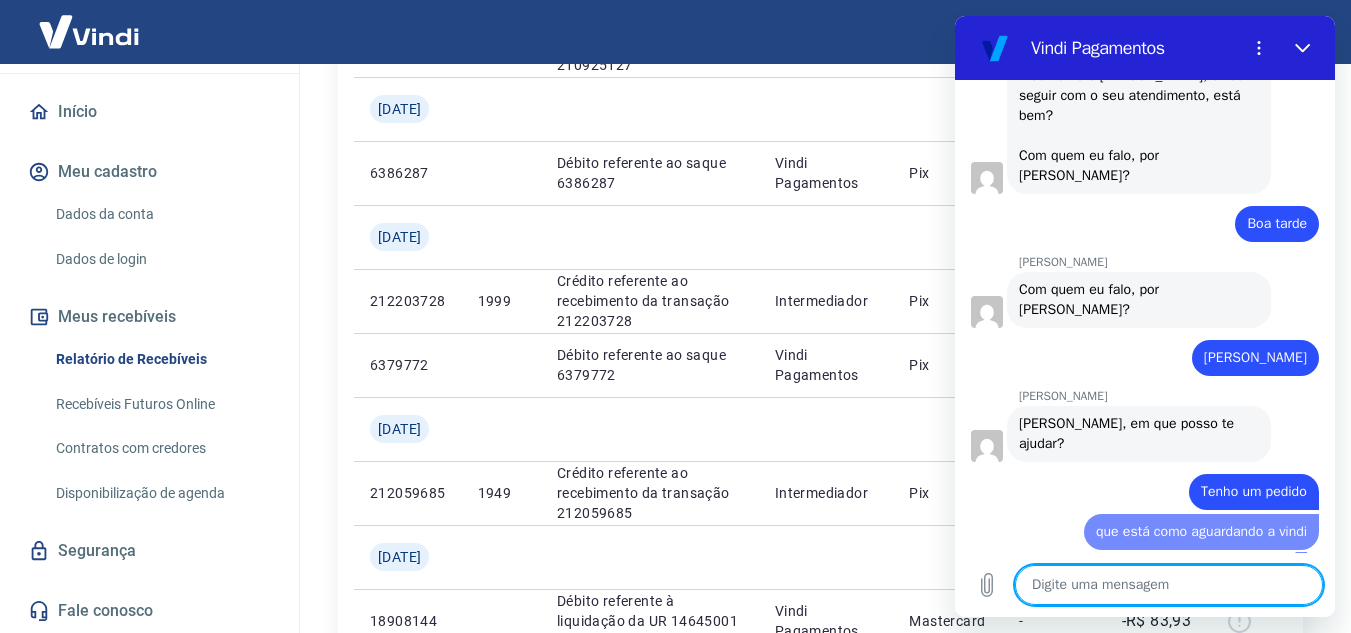 type on "a" 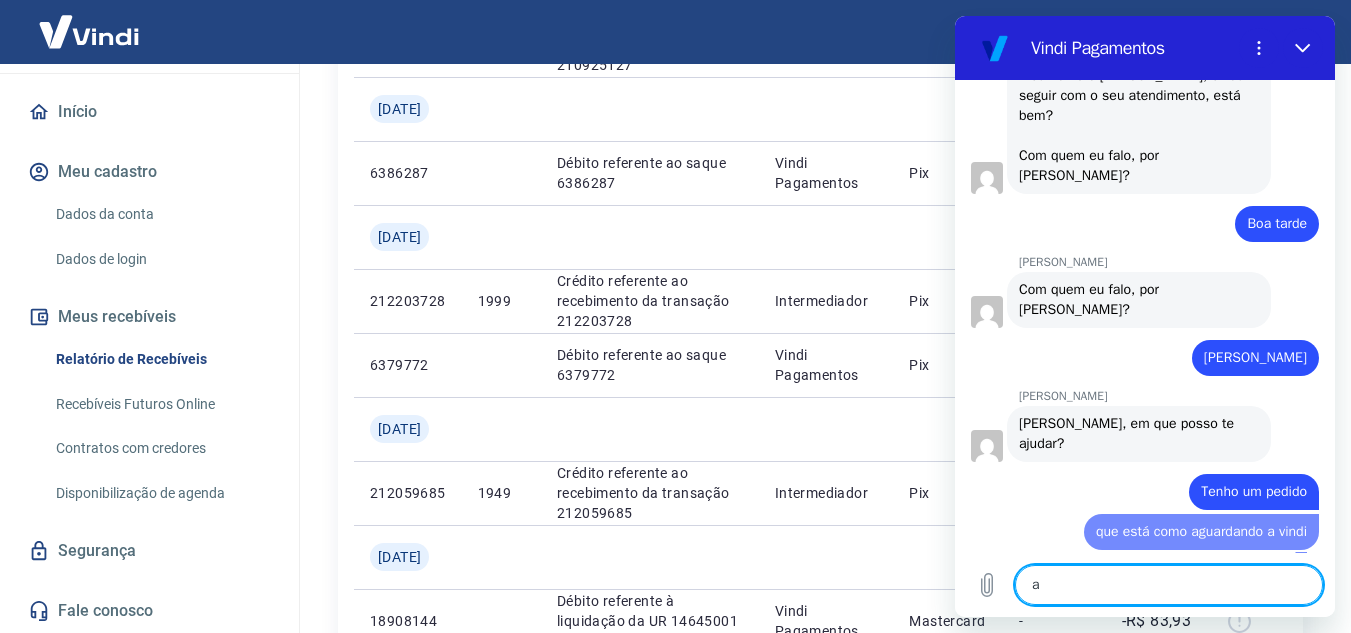 type on "a" 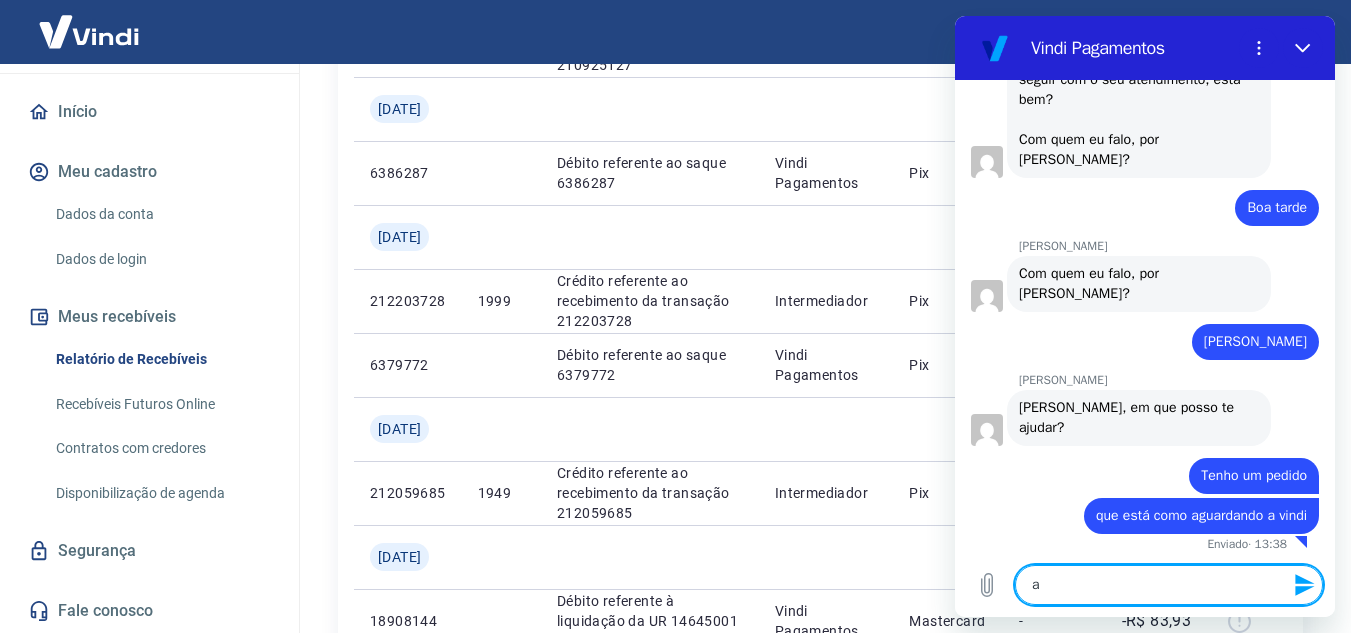 type on "a c" 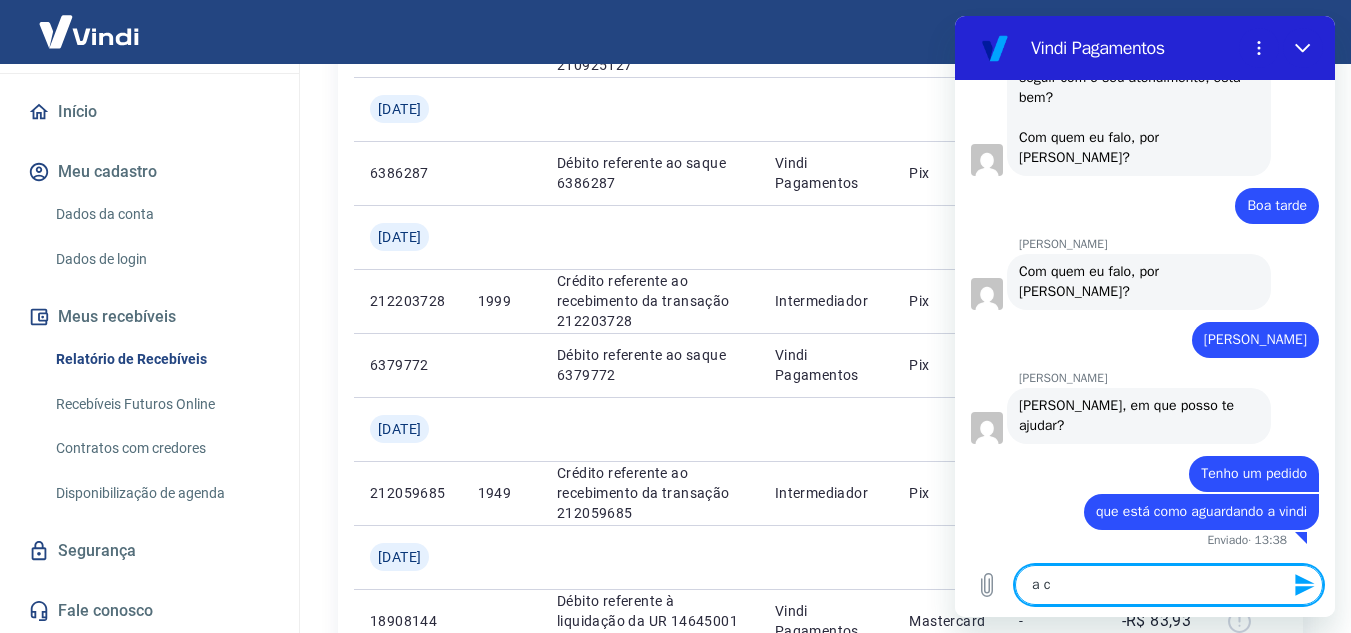 scroll, scrollTop: 1954, scrollLeft: 0, axis: vertical 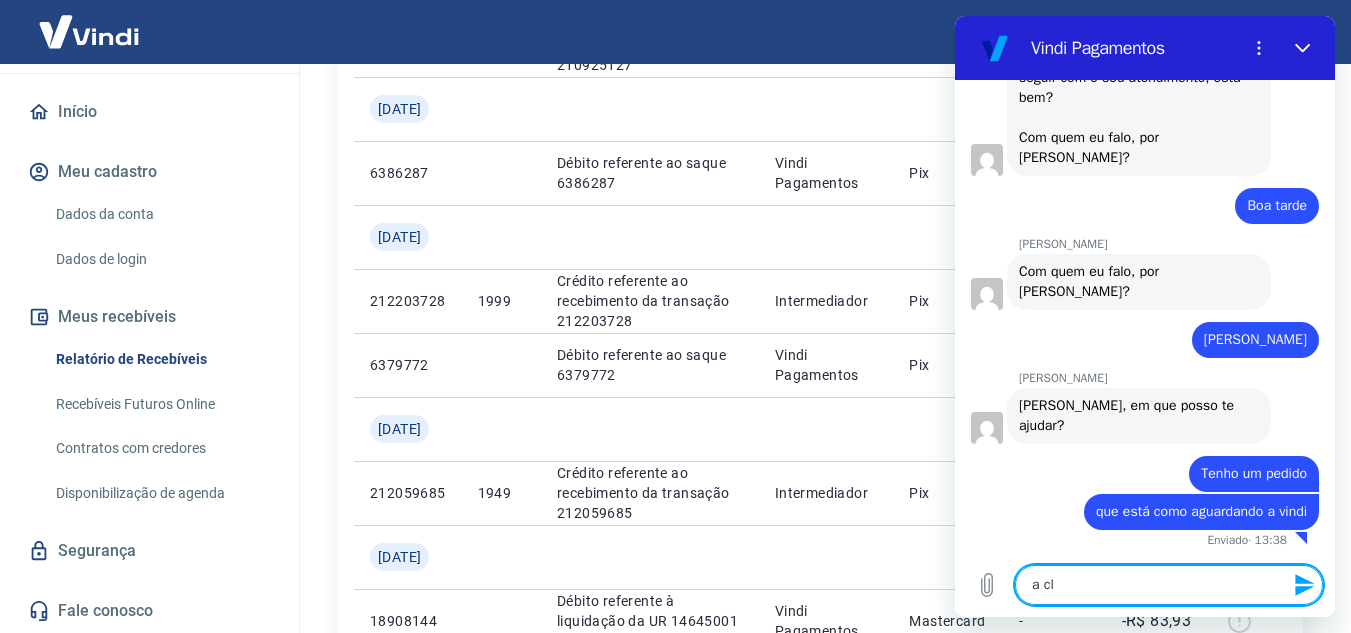 type on "a cli" 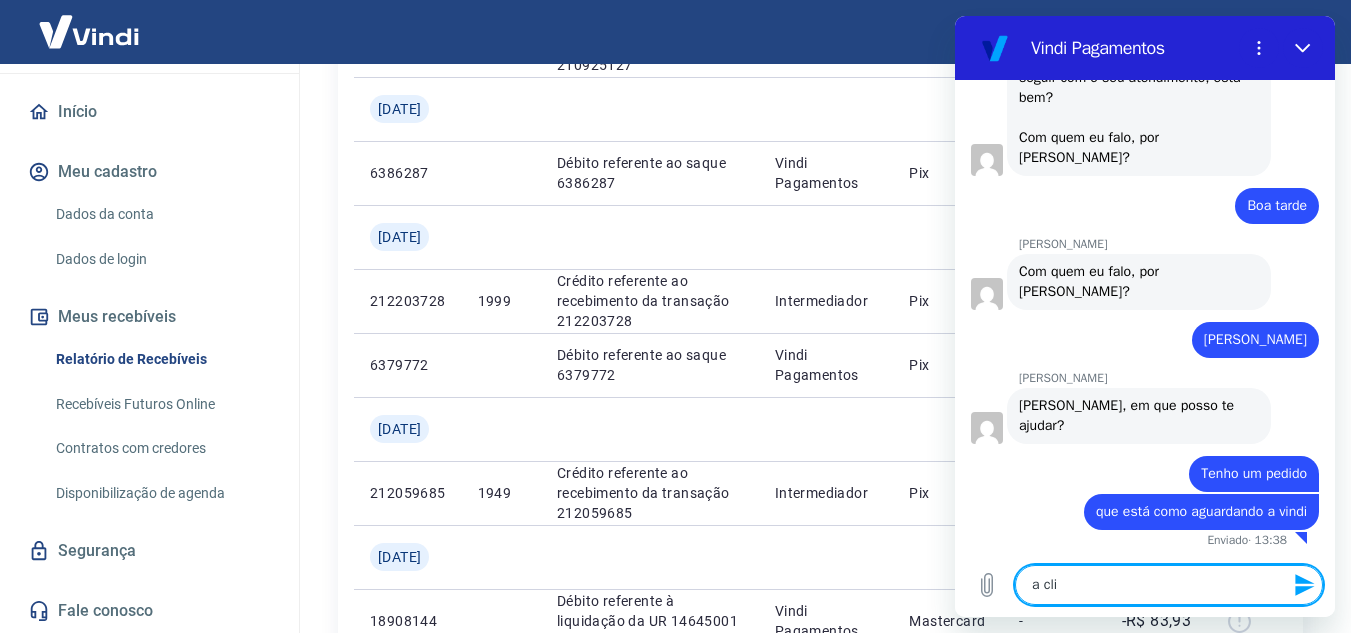 type on "a clie" 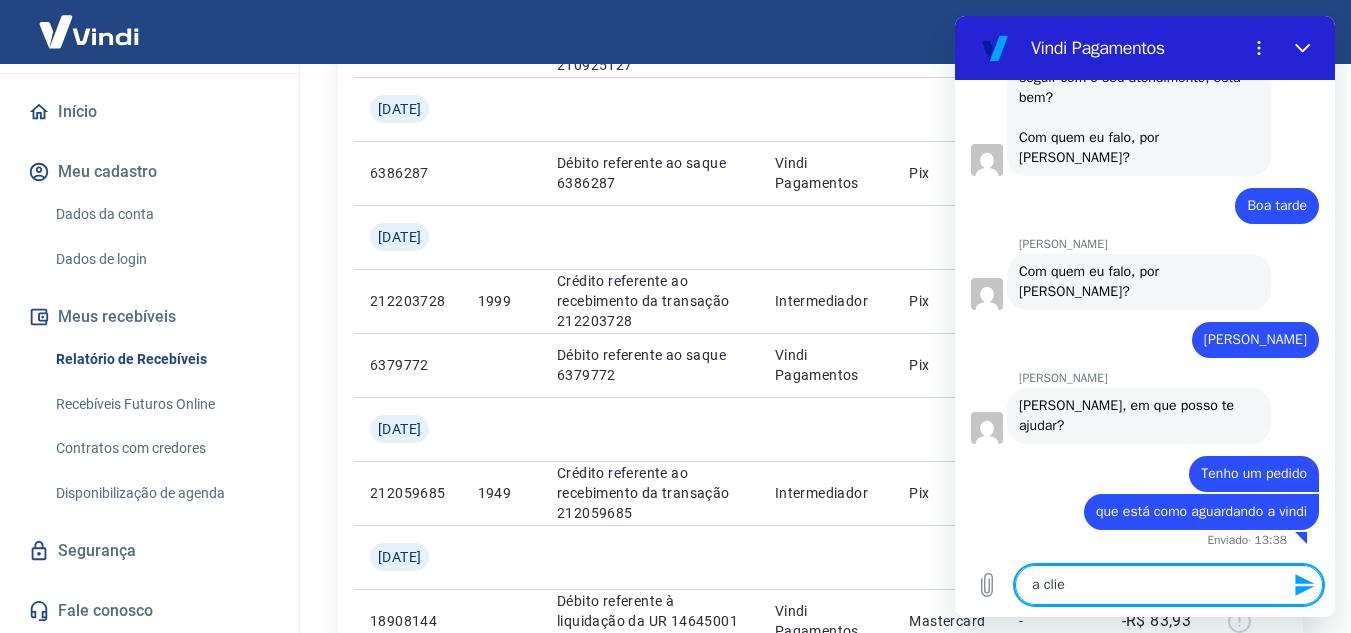 type on "a clien" 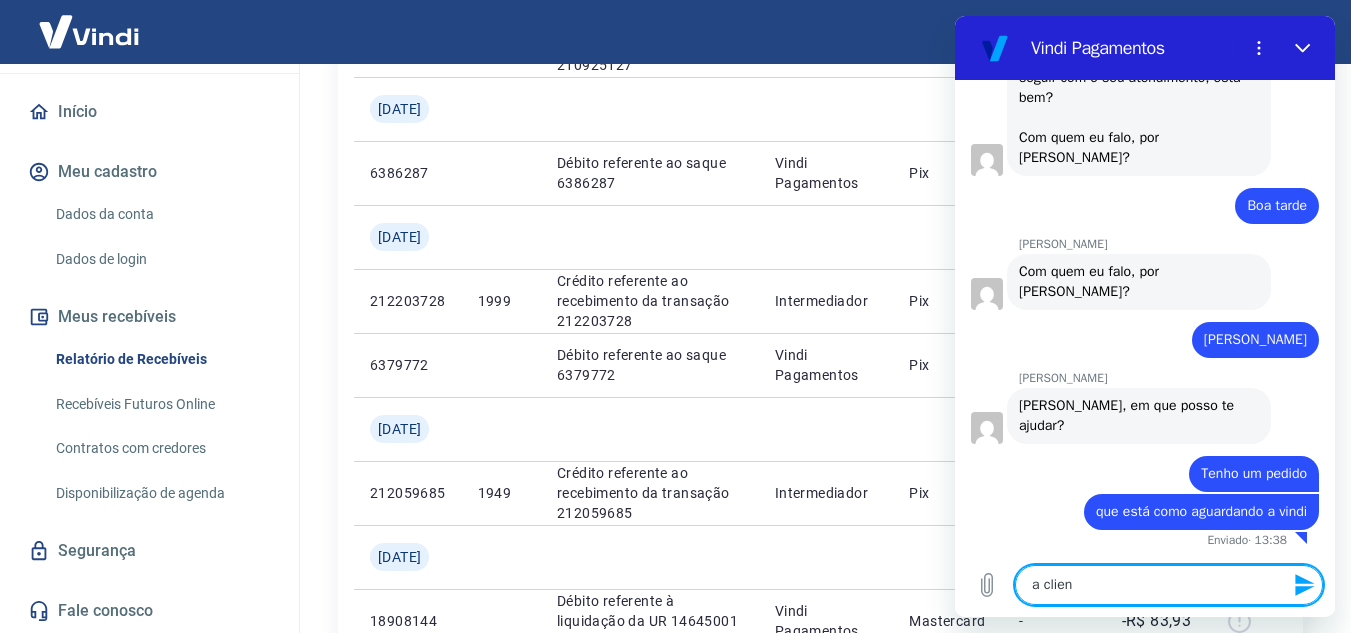 type on "x" 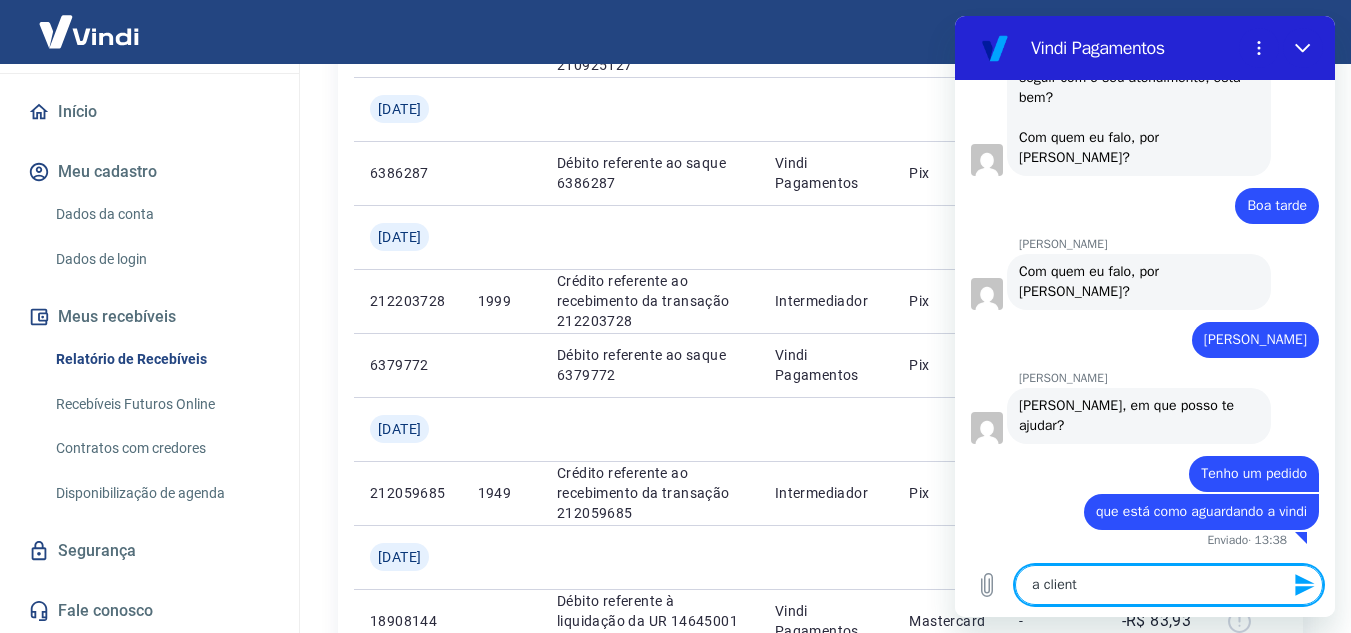type on "a cliente" 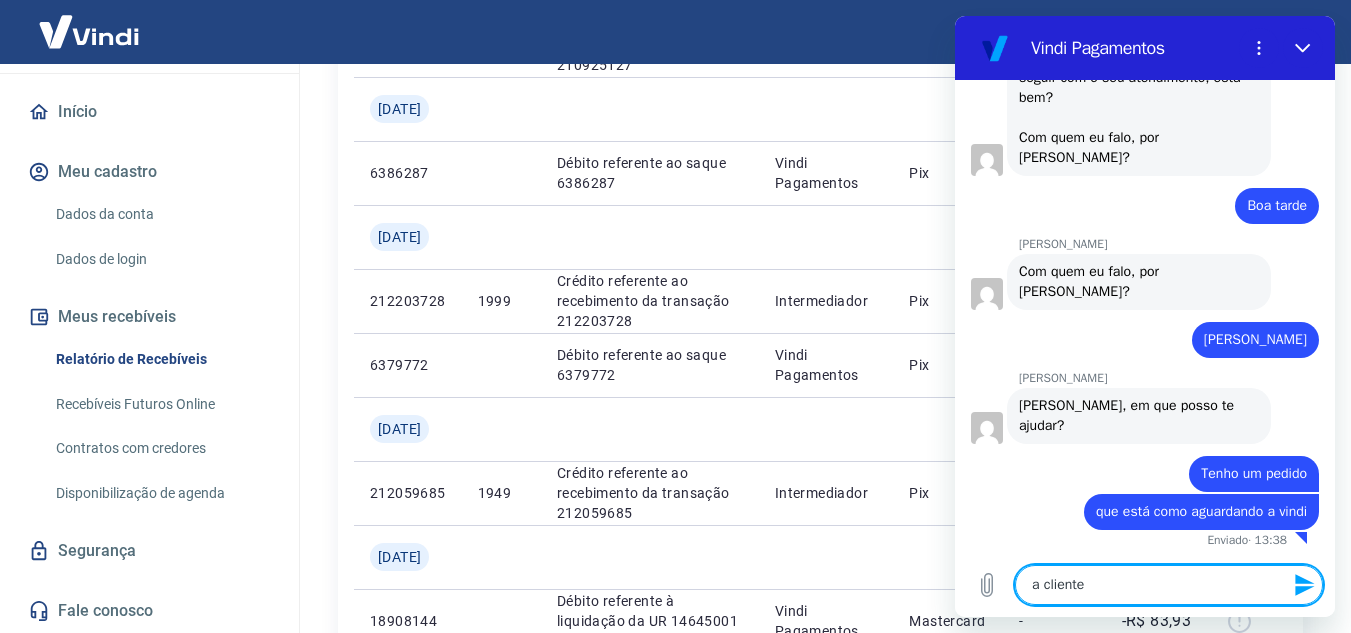 type on "a cliente" 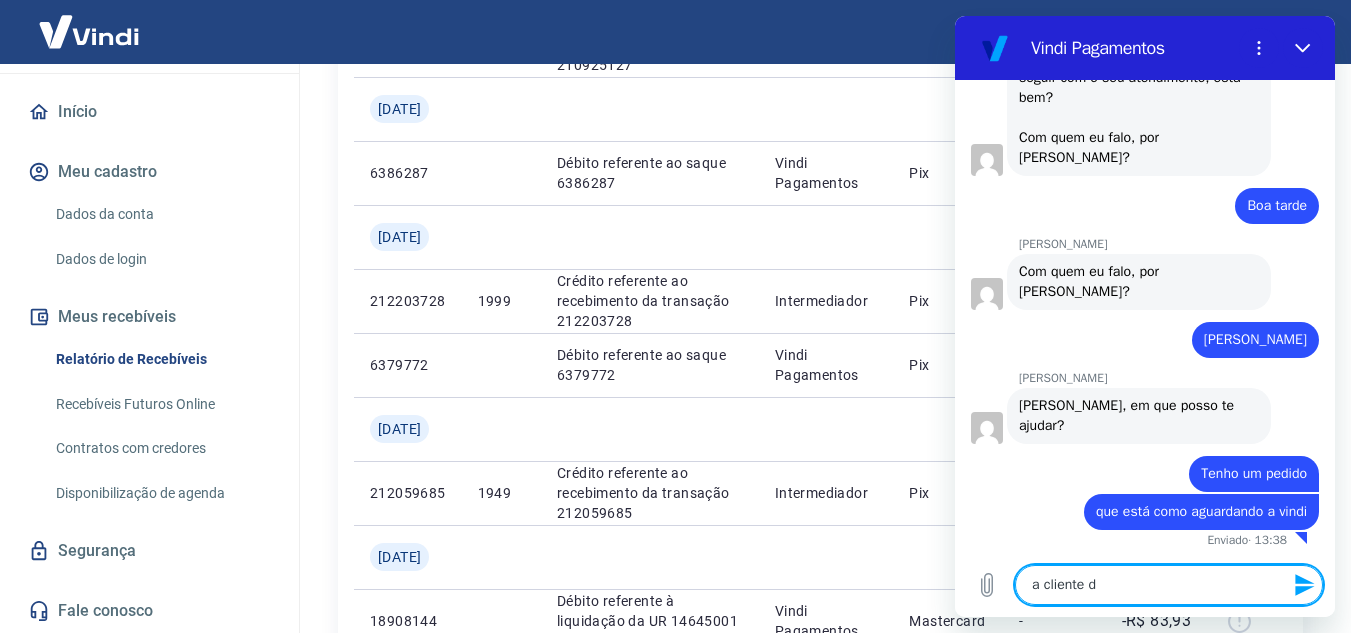 type on "x" 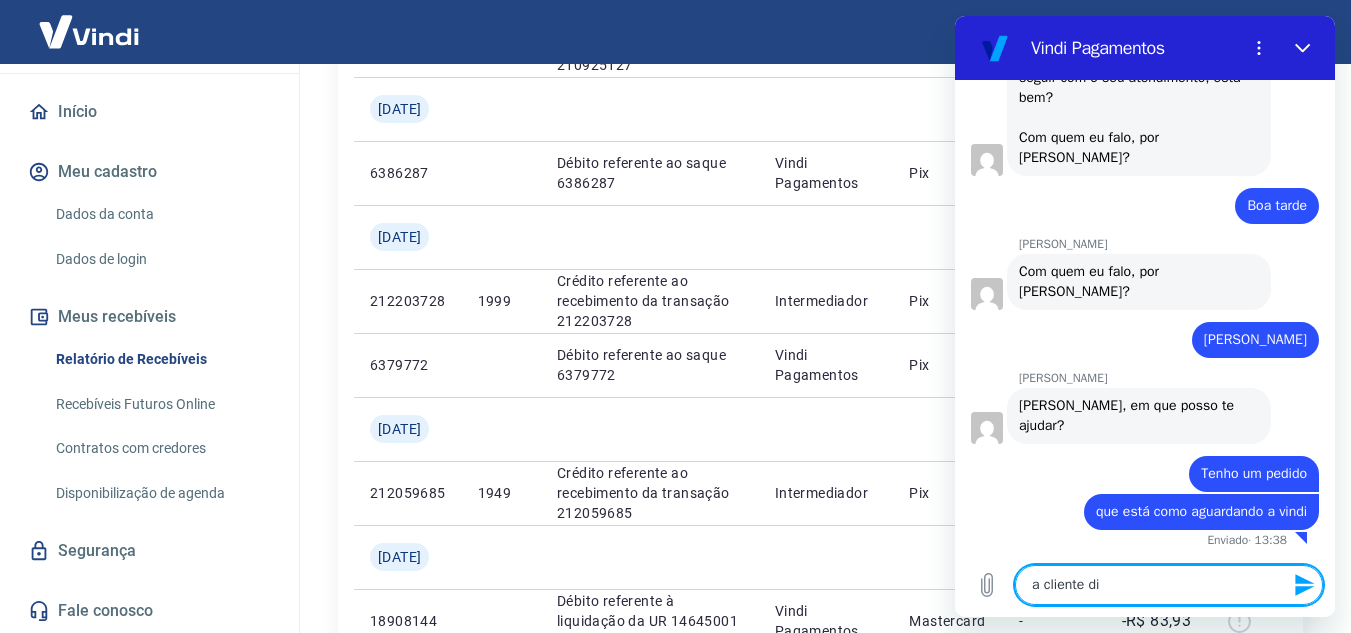 type on "a cliente dis" 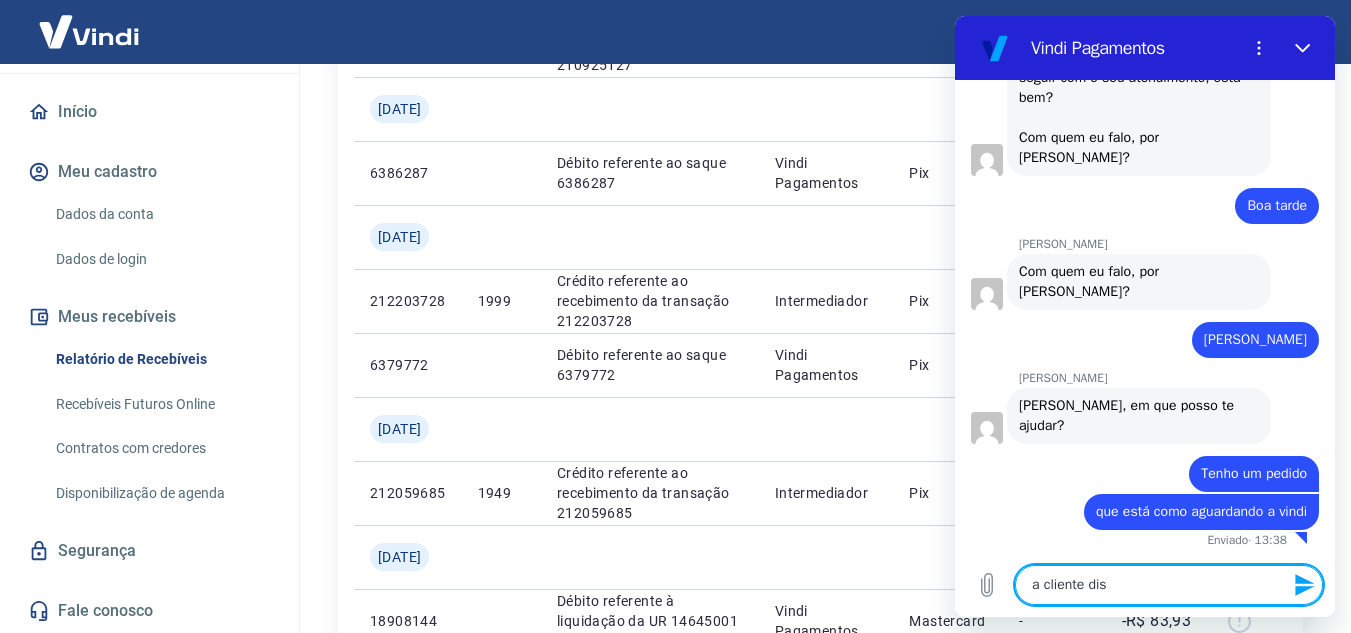 type on "a cliente diss" 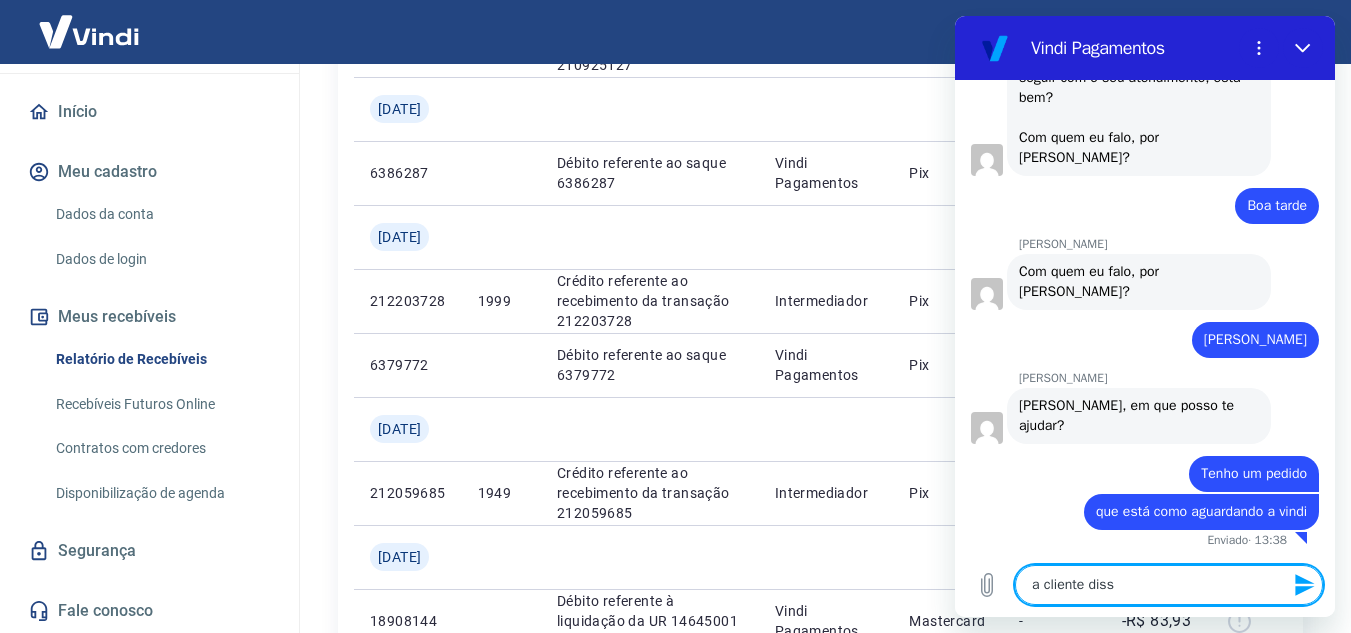 type on "a cliente disse" 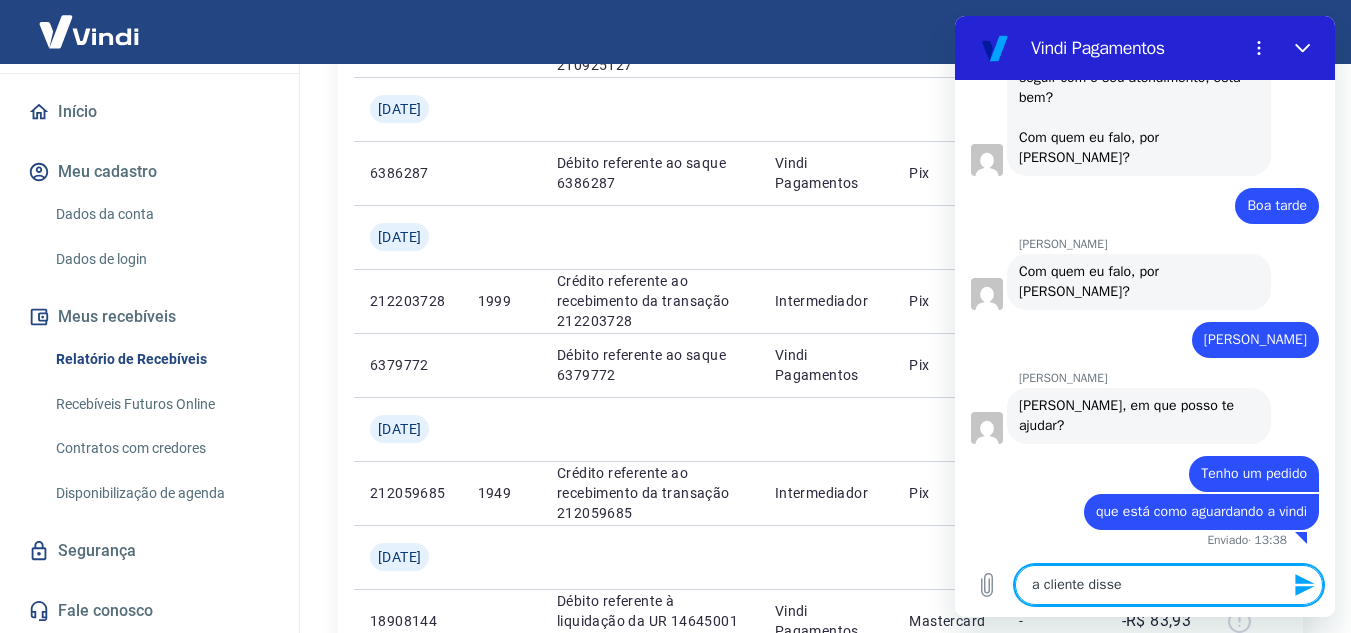type on "a cliente disse" 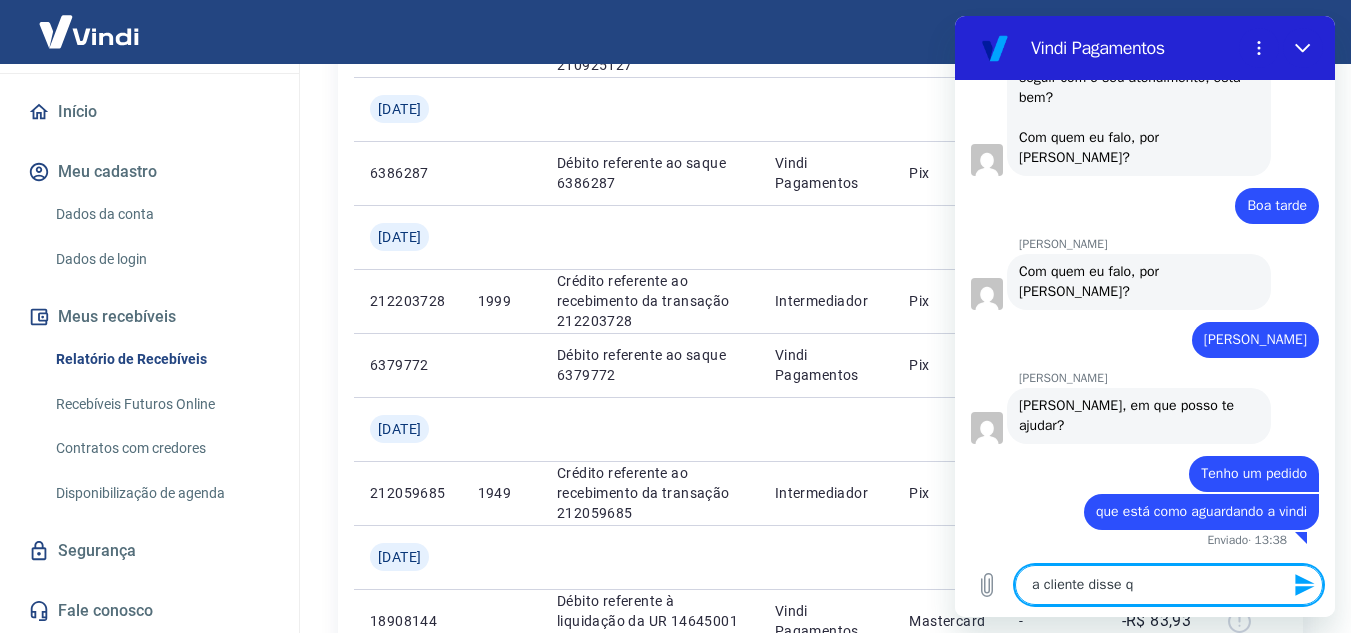 type on "a cliente disse qu" 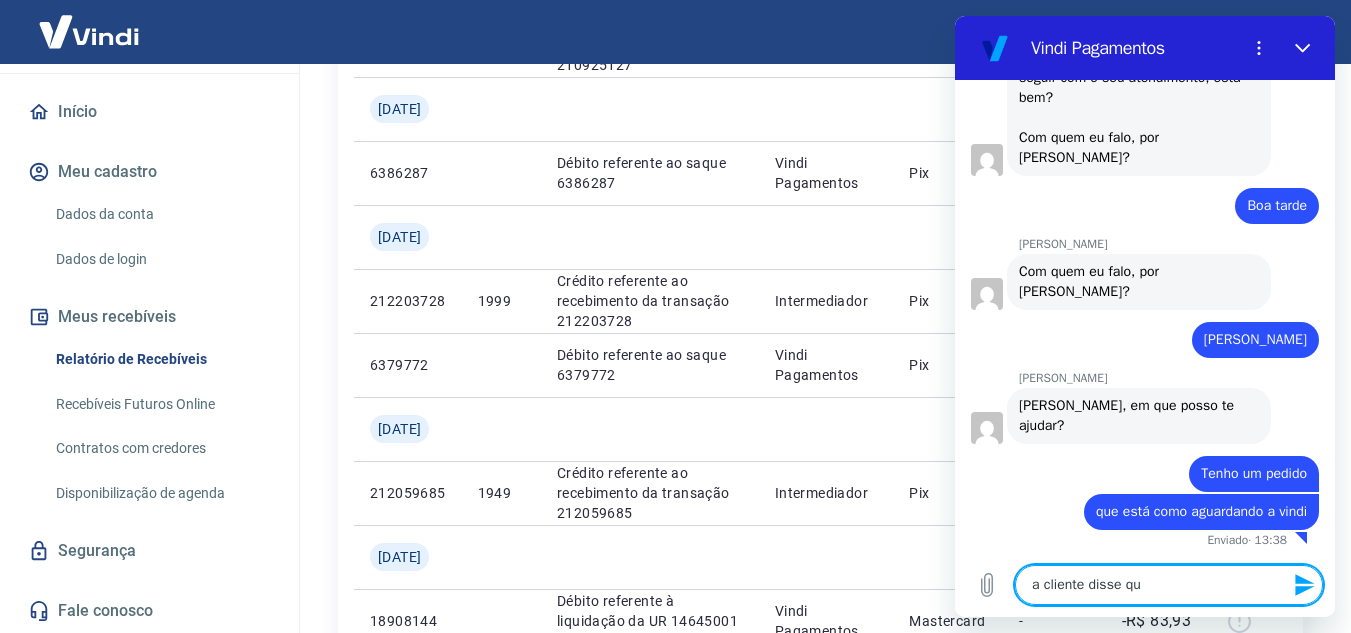 type on "a cliente disse que" 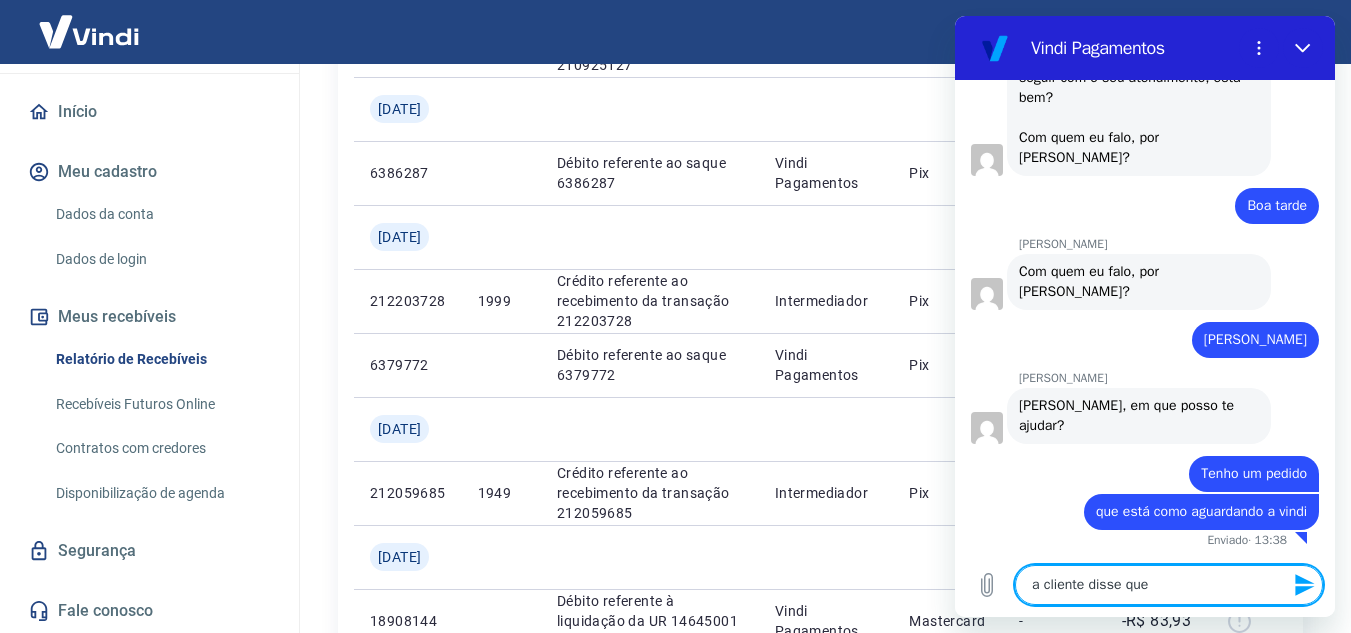 type on "a cliente disse que" 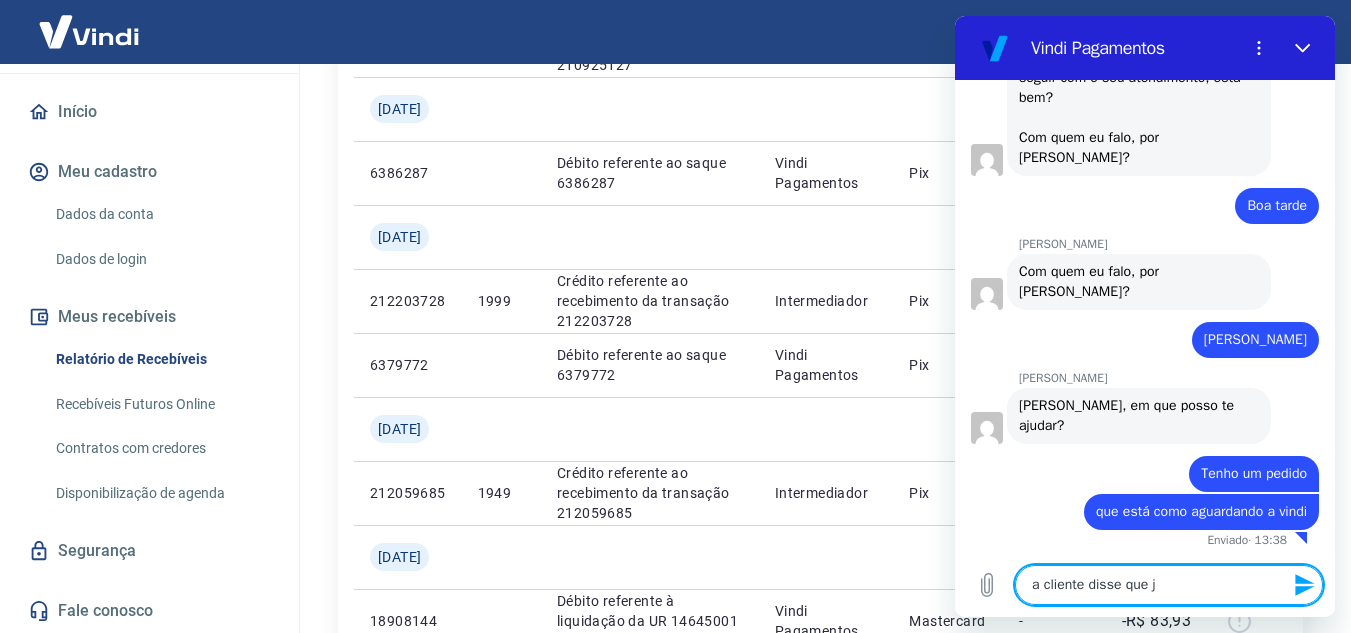 type on "x" 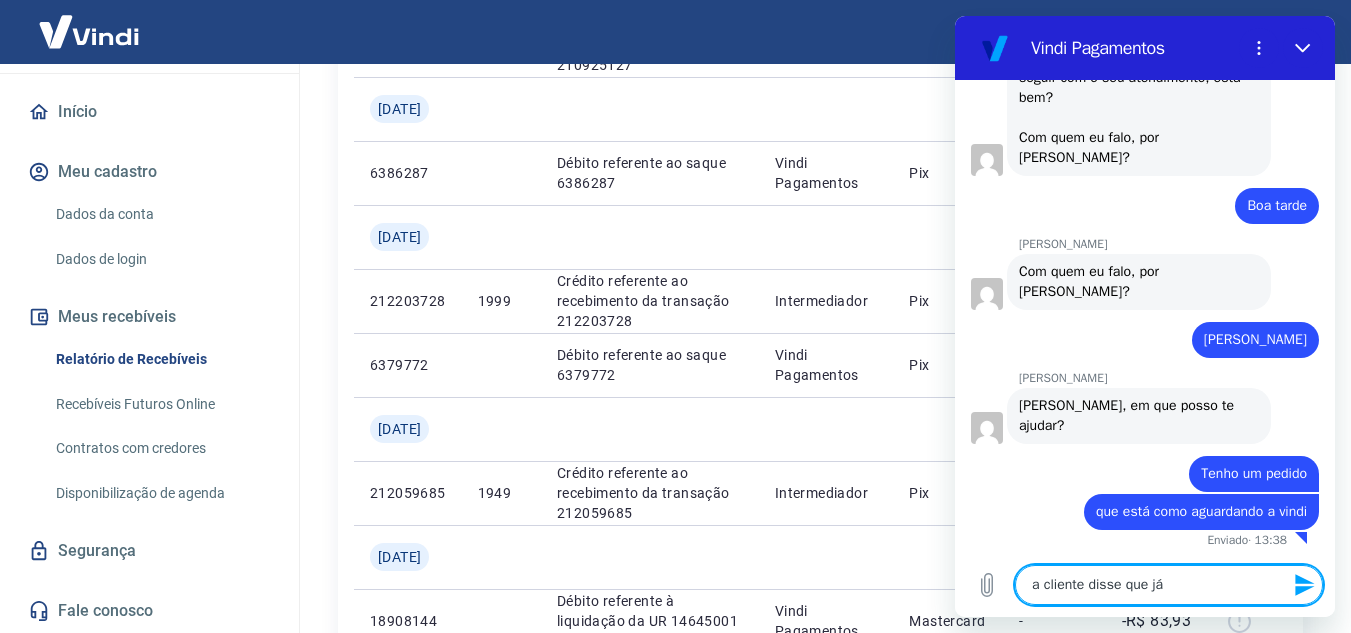 type on "a cliente disse que já" 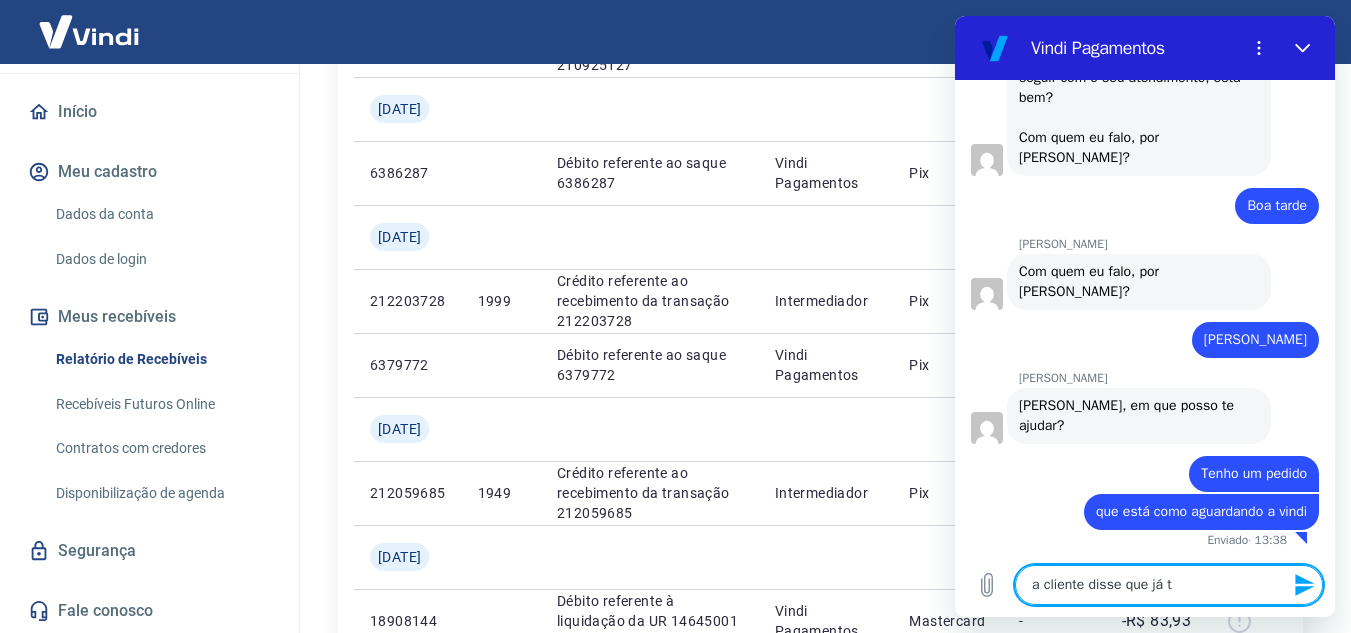 type on "a cliente disse que já te" 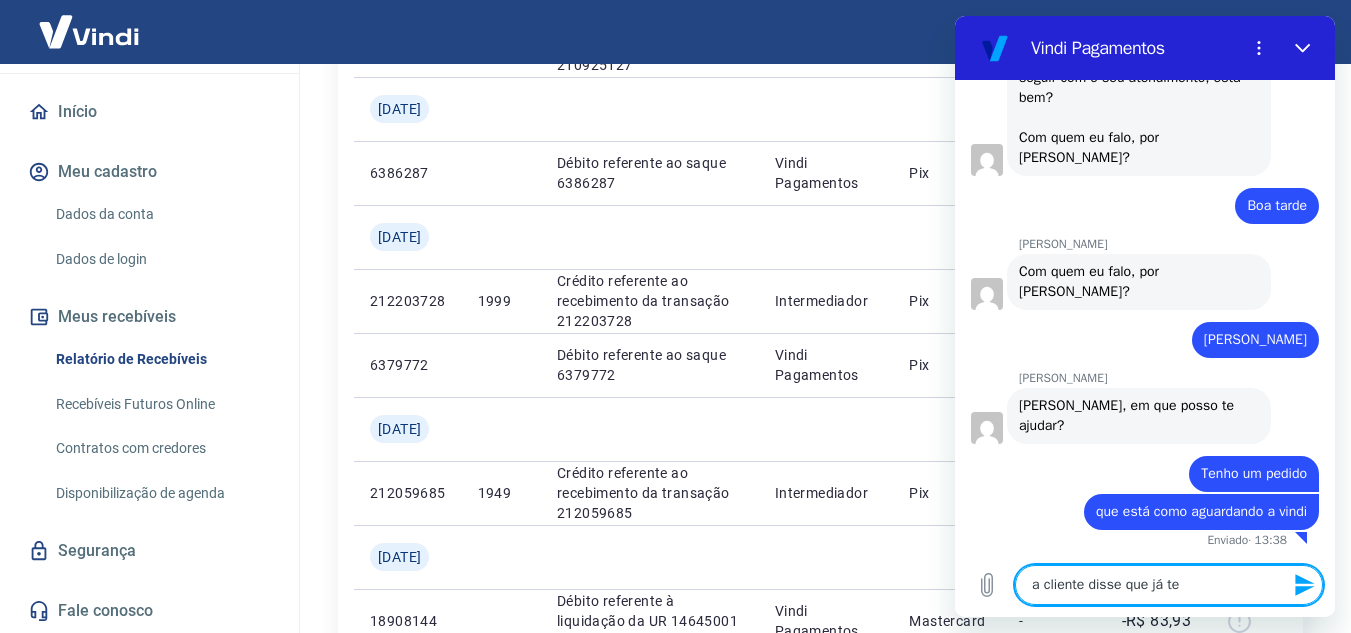 type on "a cliente disse que já tem" 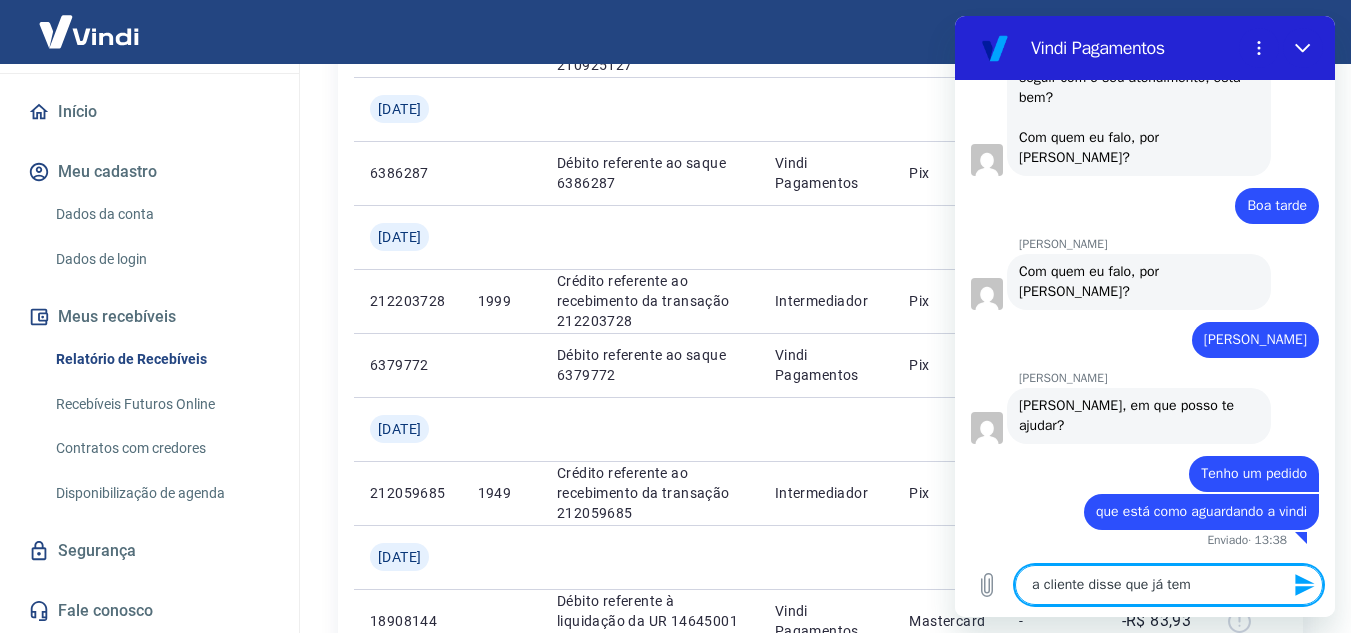 type on "x" 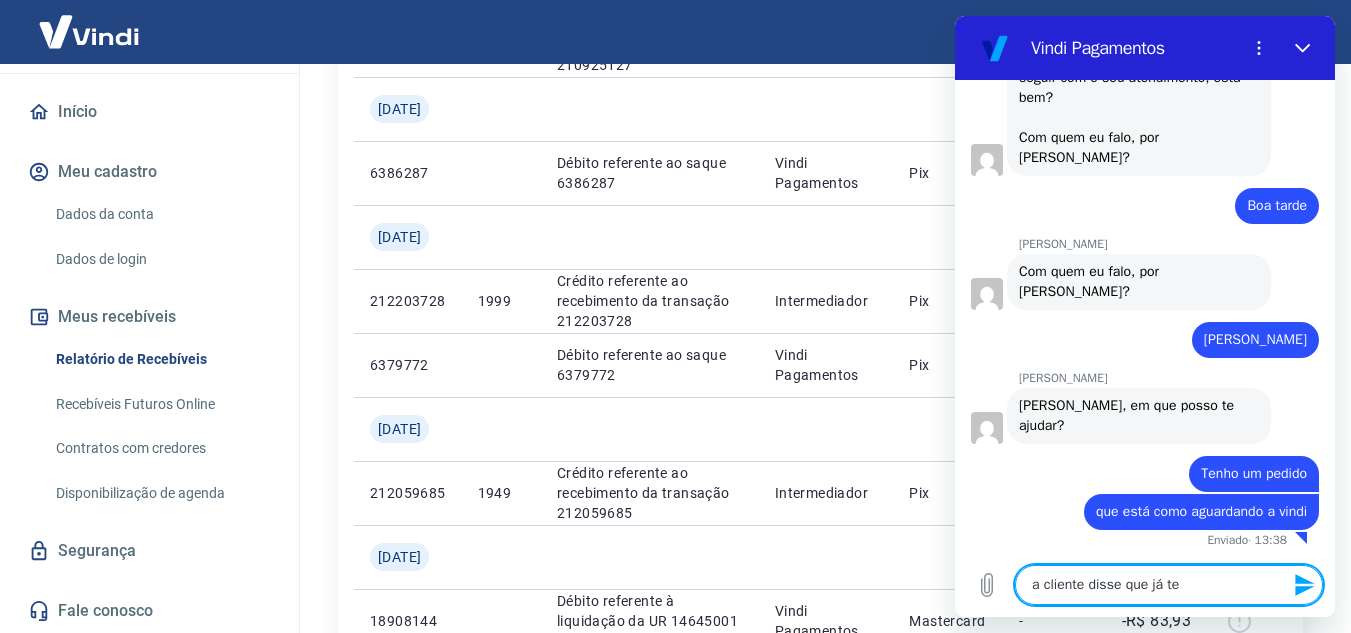 type on "a cliente disse que já ten" 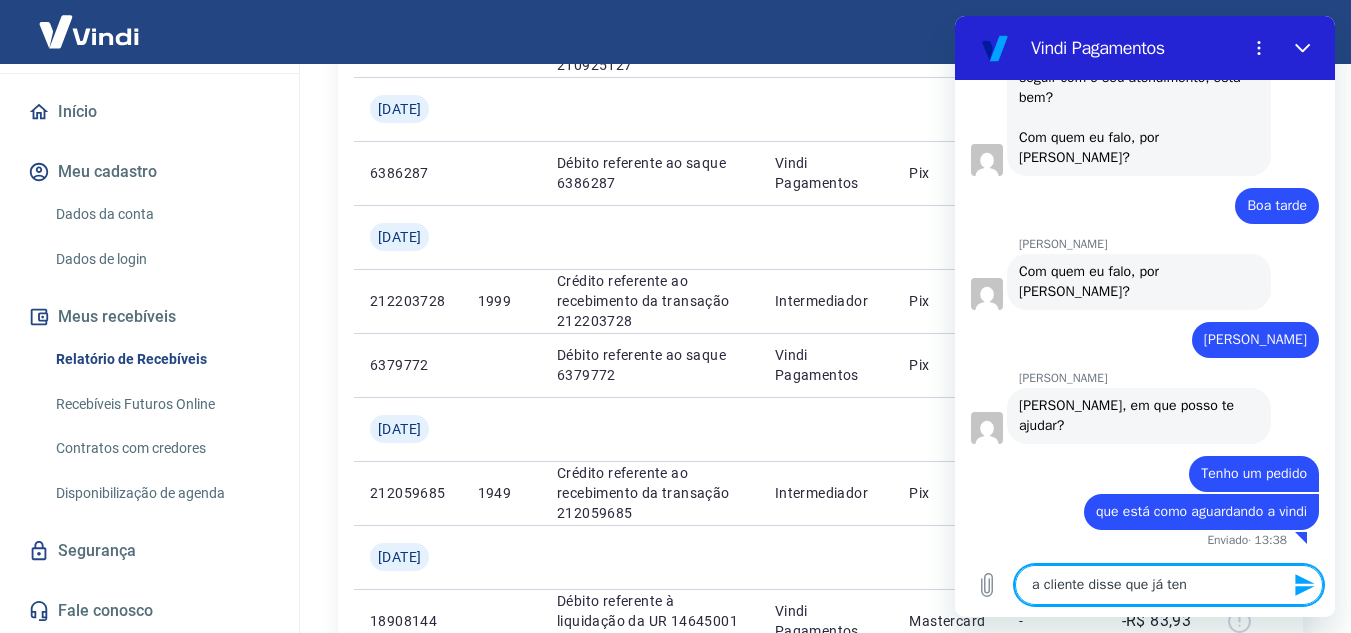 type 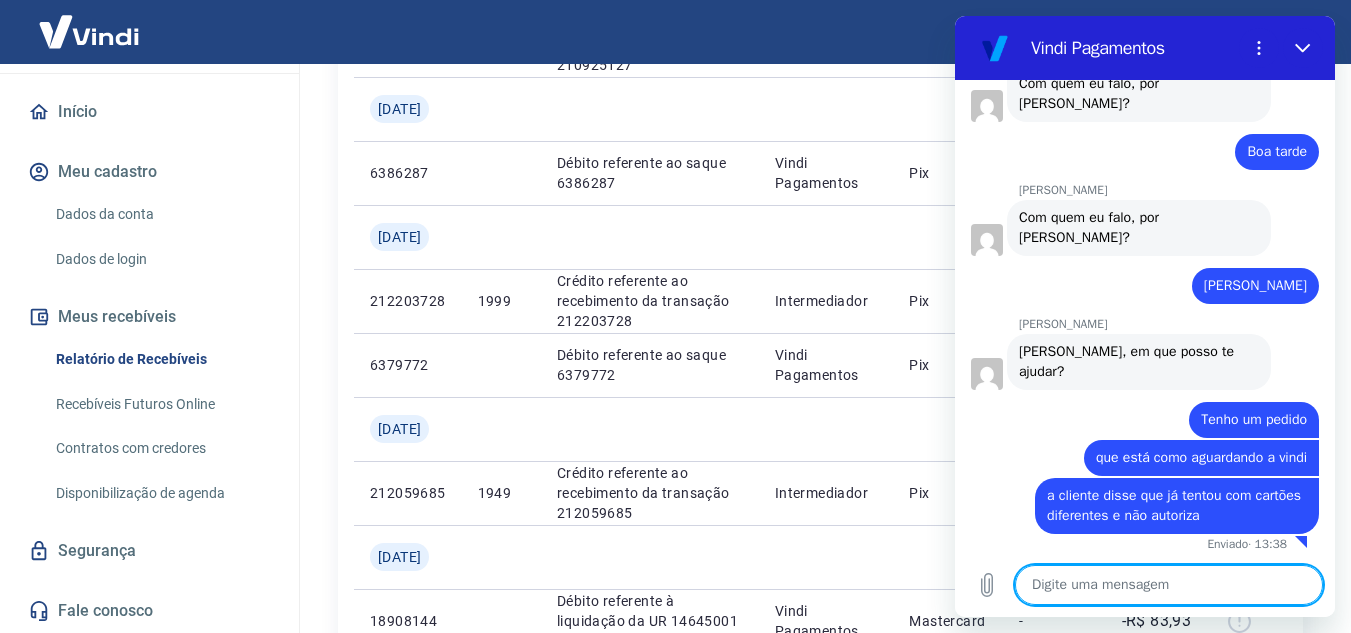 scroll, scrollTop: 2012, scrollLeft: 0, axis: vertical 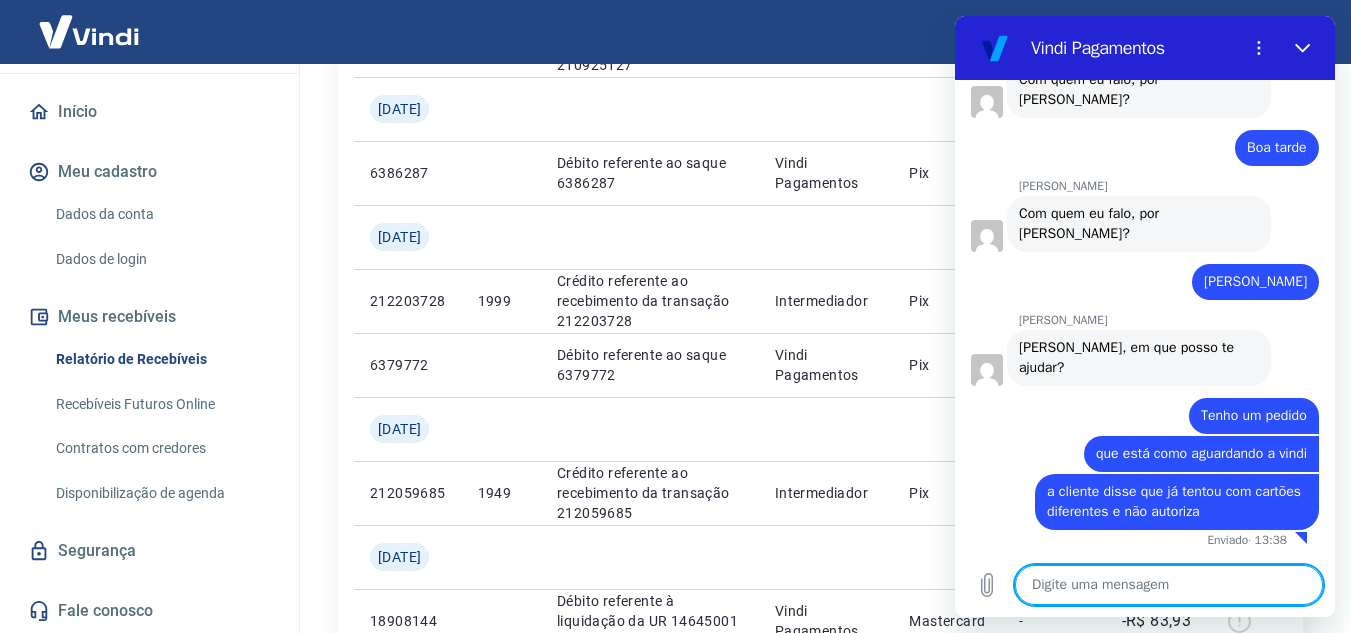 paste on "7183" 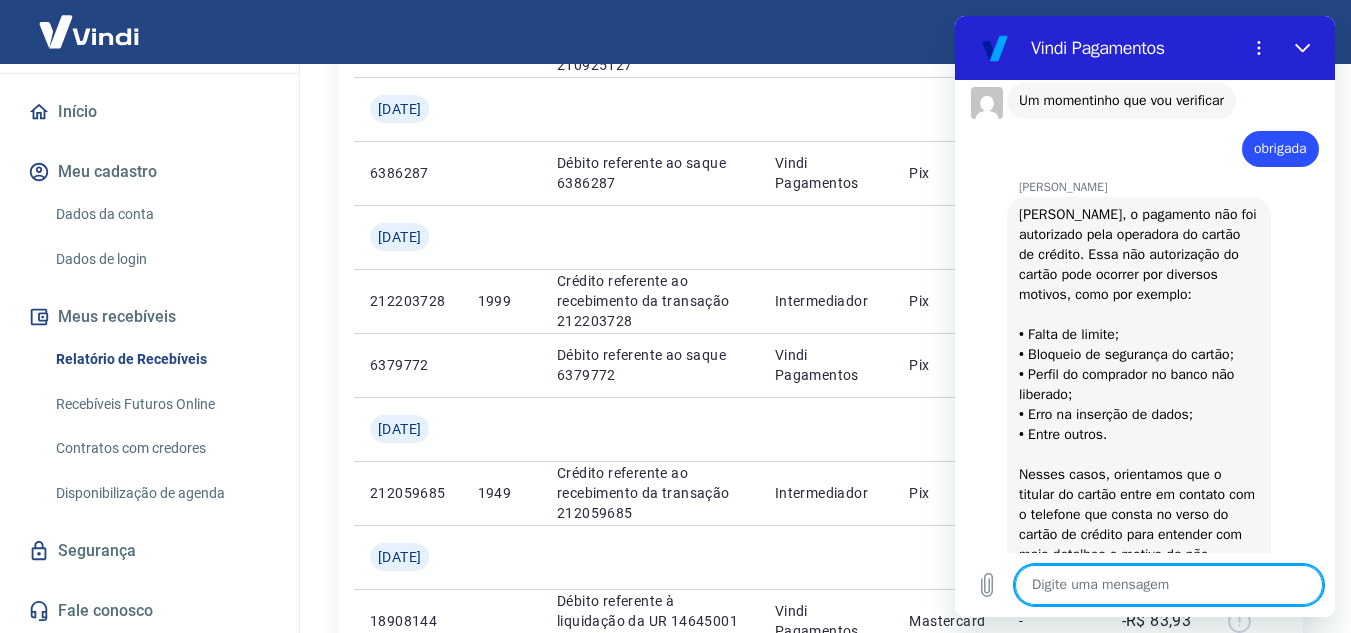 scroll, scrollTop: 2650, scrollLeft: 0, axis: vertical 